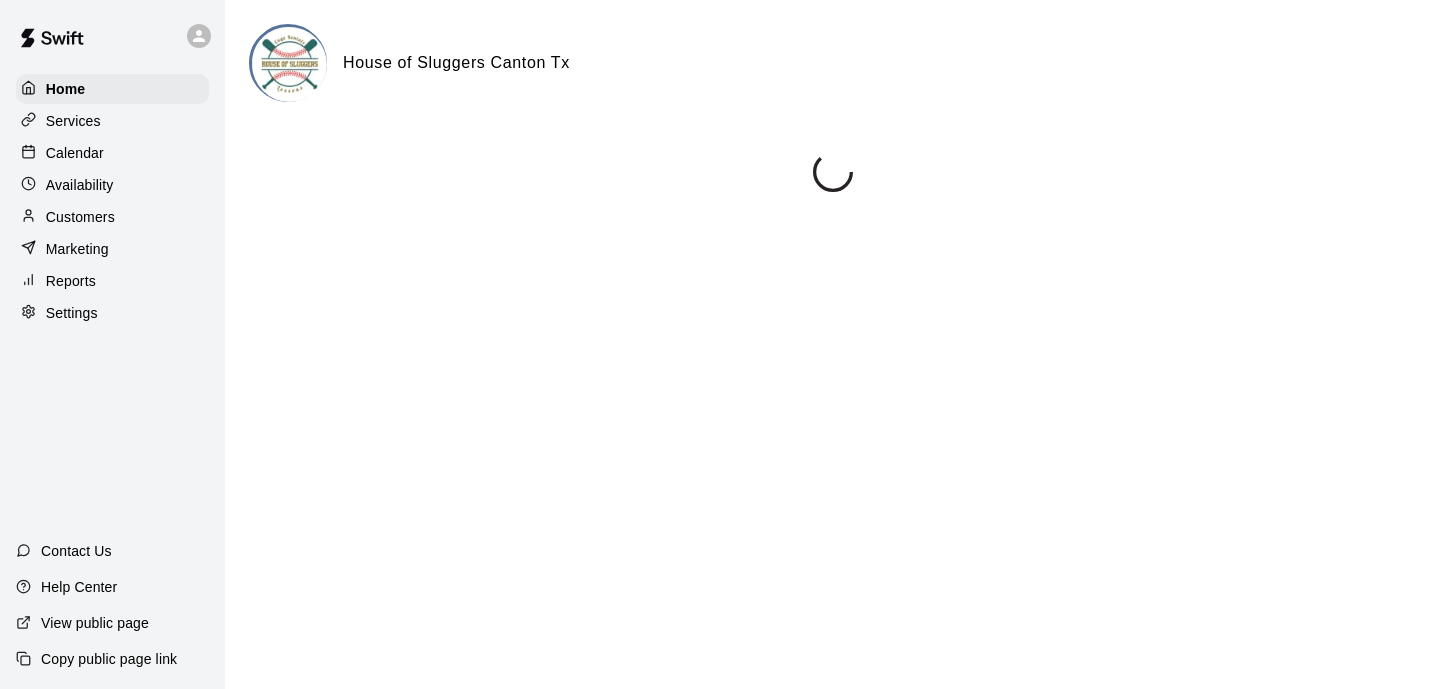 scroll, scrollTop: 0, scrollLeft: 0, axis: both 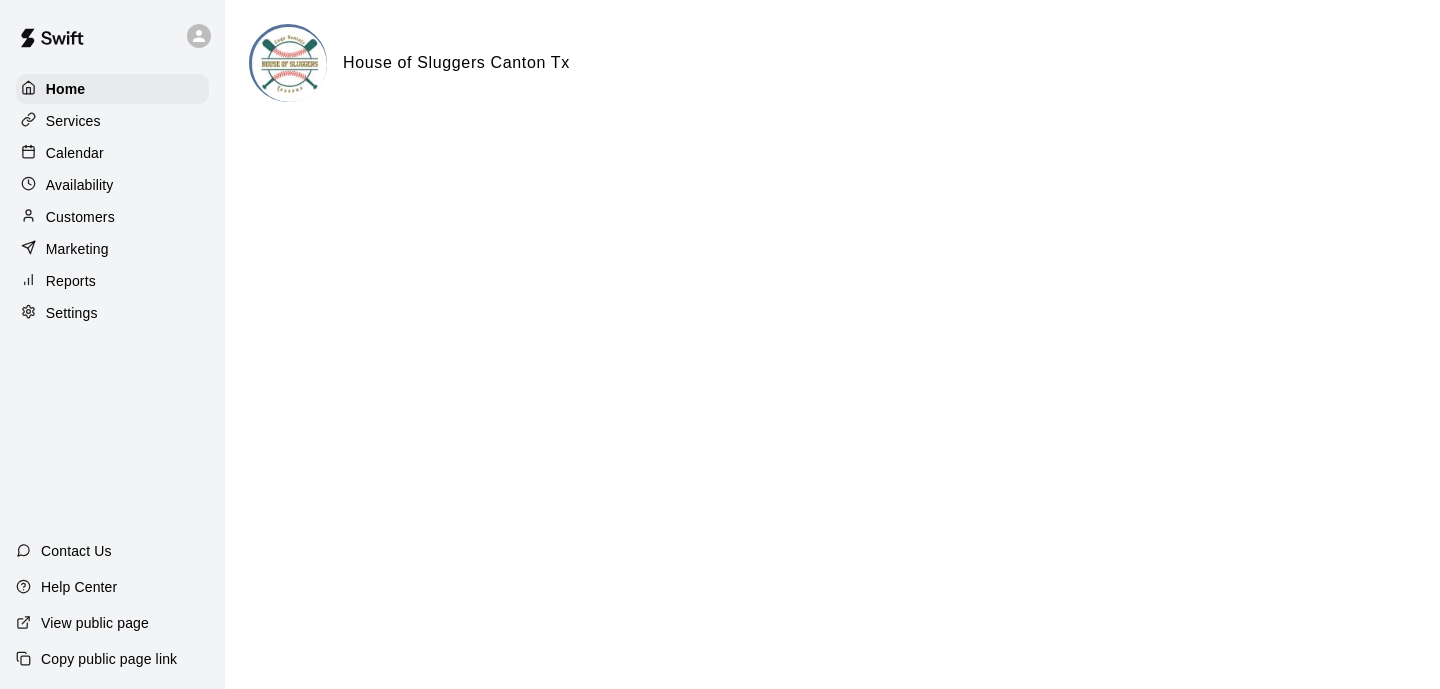 click on "Services" at bounding box center (112, 121) 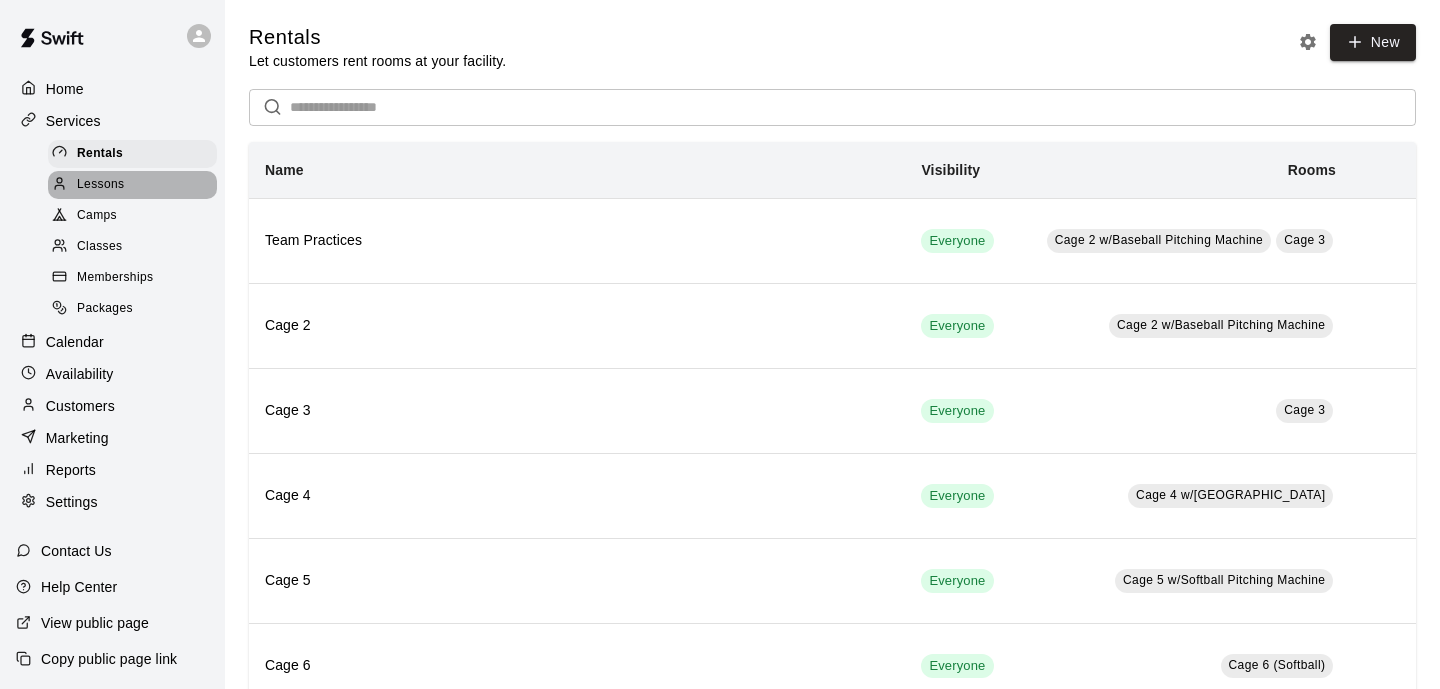 click on "Lessons" at bounding box center [101, 185] 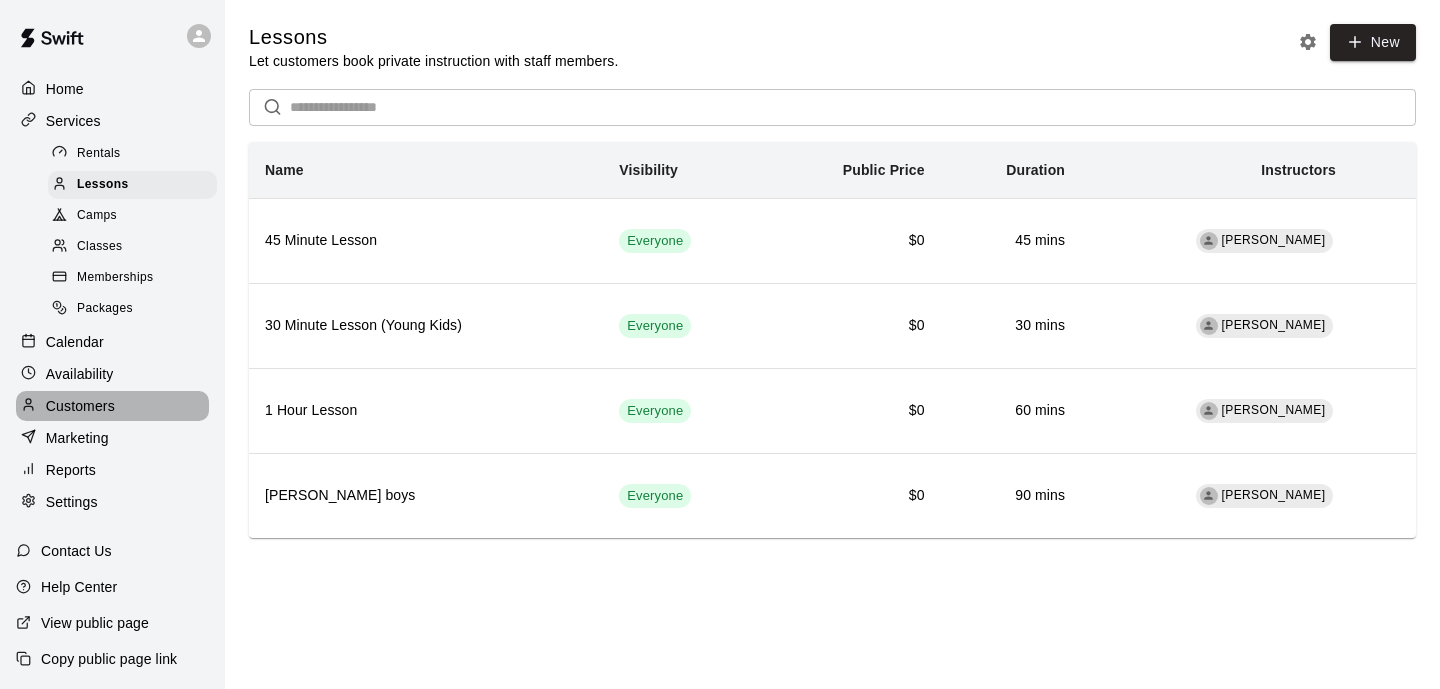 click on "Customers" at bounding box center (80, 406) 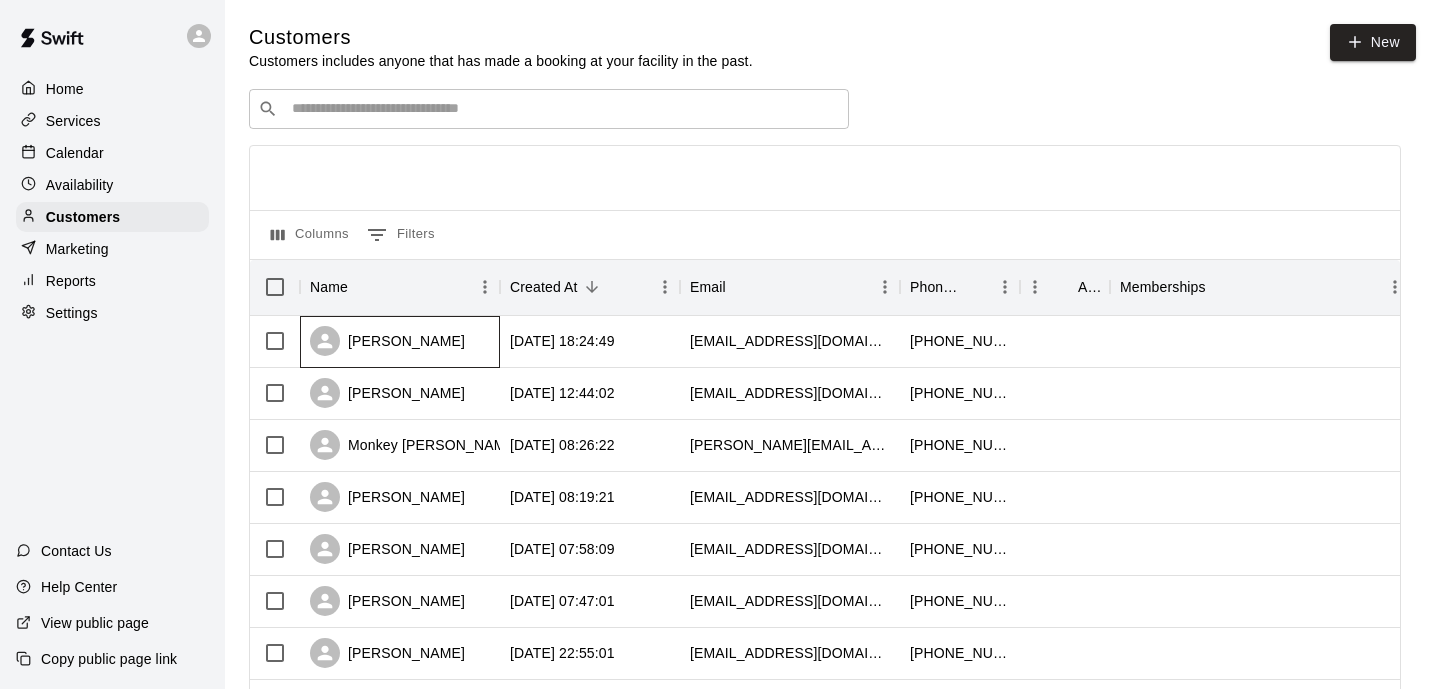 click on "[PERSON_NAME]" at bounding box center [387, 341] 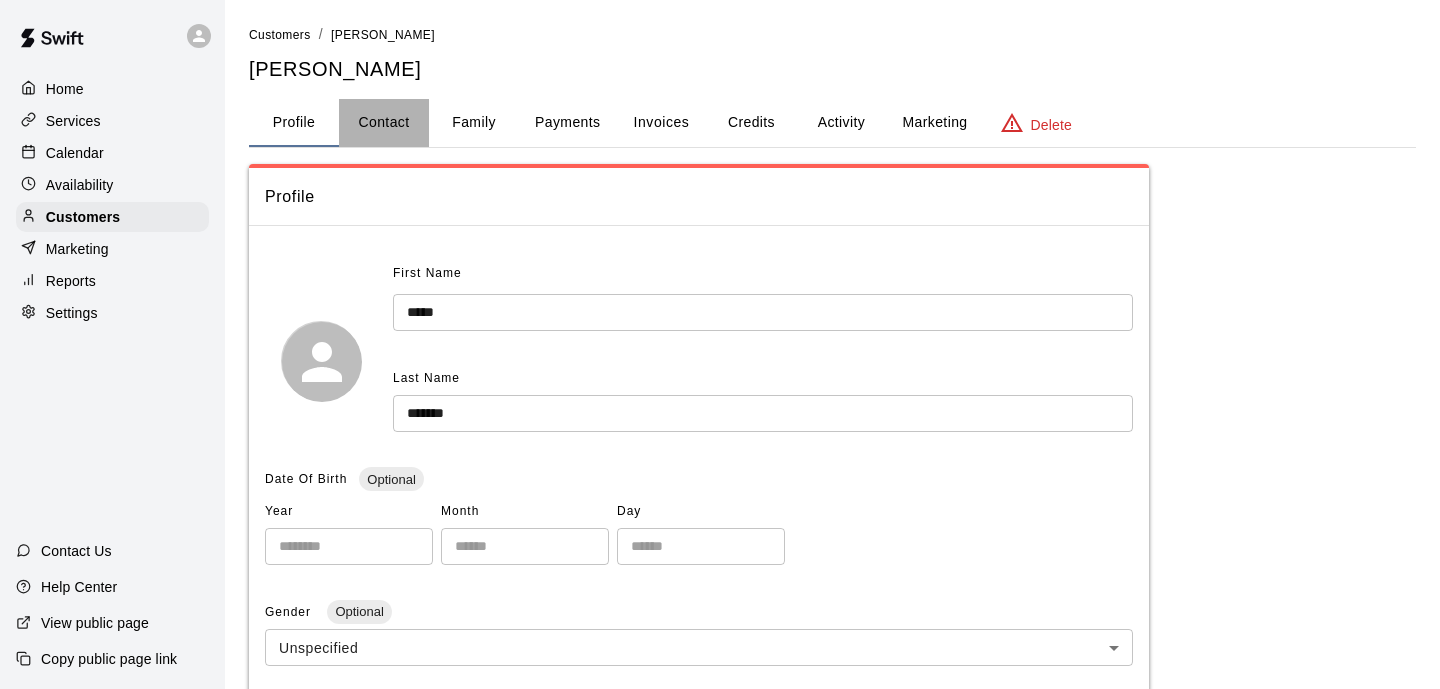 click on "Contact" at bounding box center [384, 123] 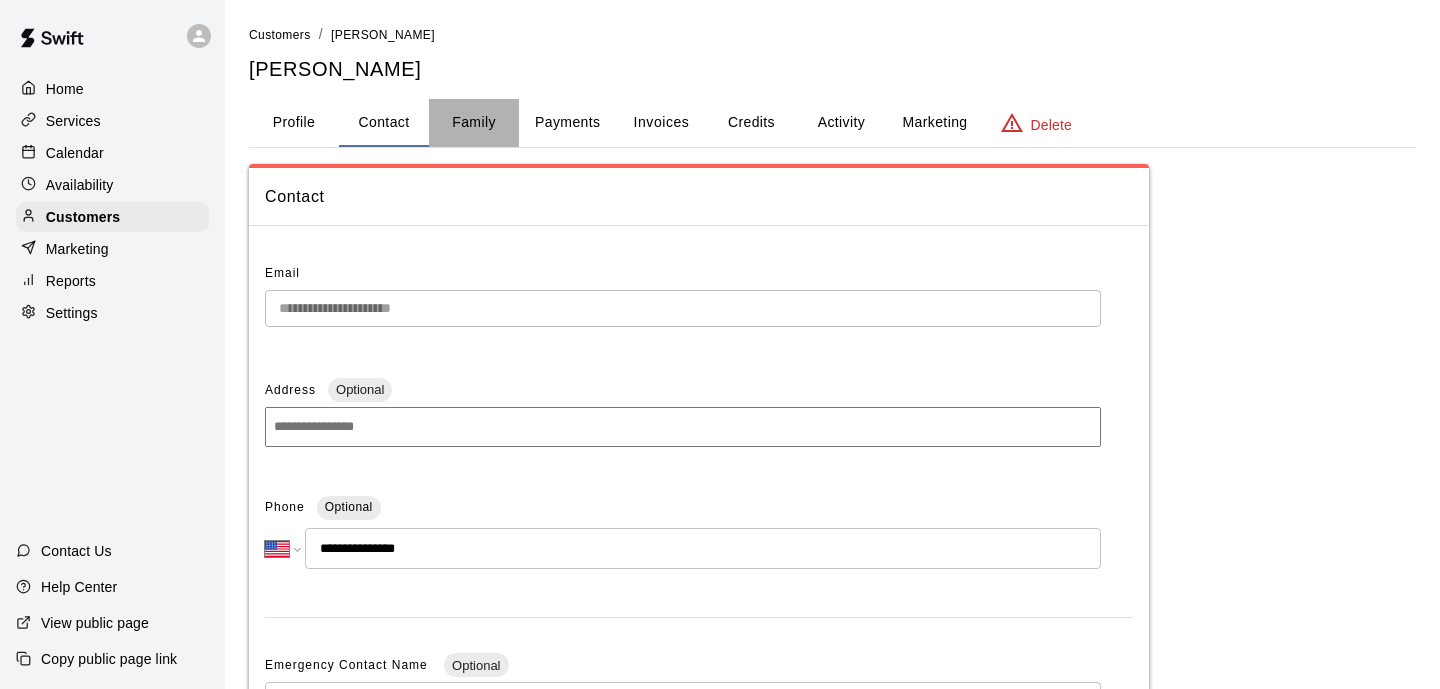 click on "Family" at bounding box center (474, 123) 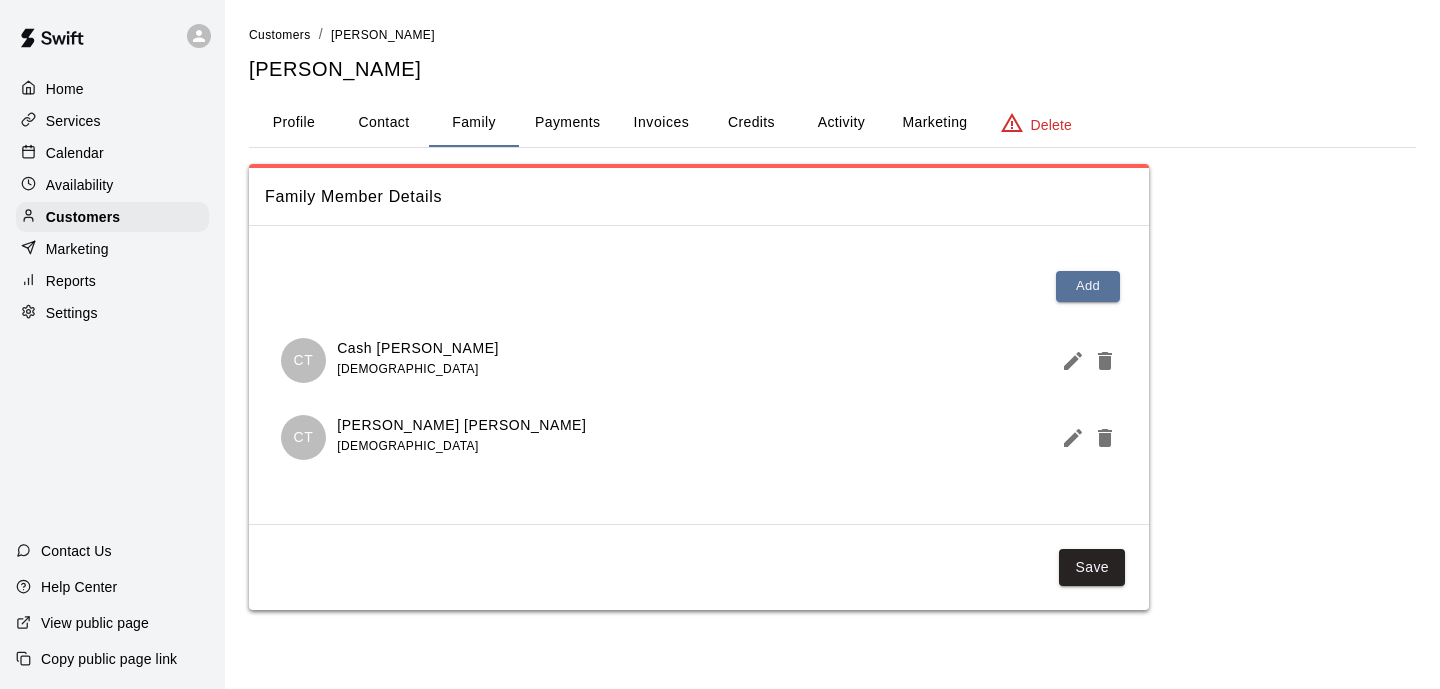 click on "Payments" at bounding box center (567, 123) 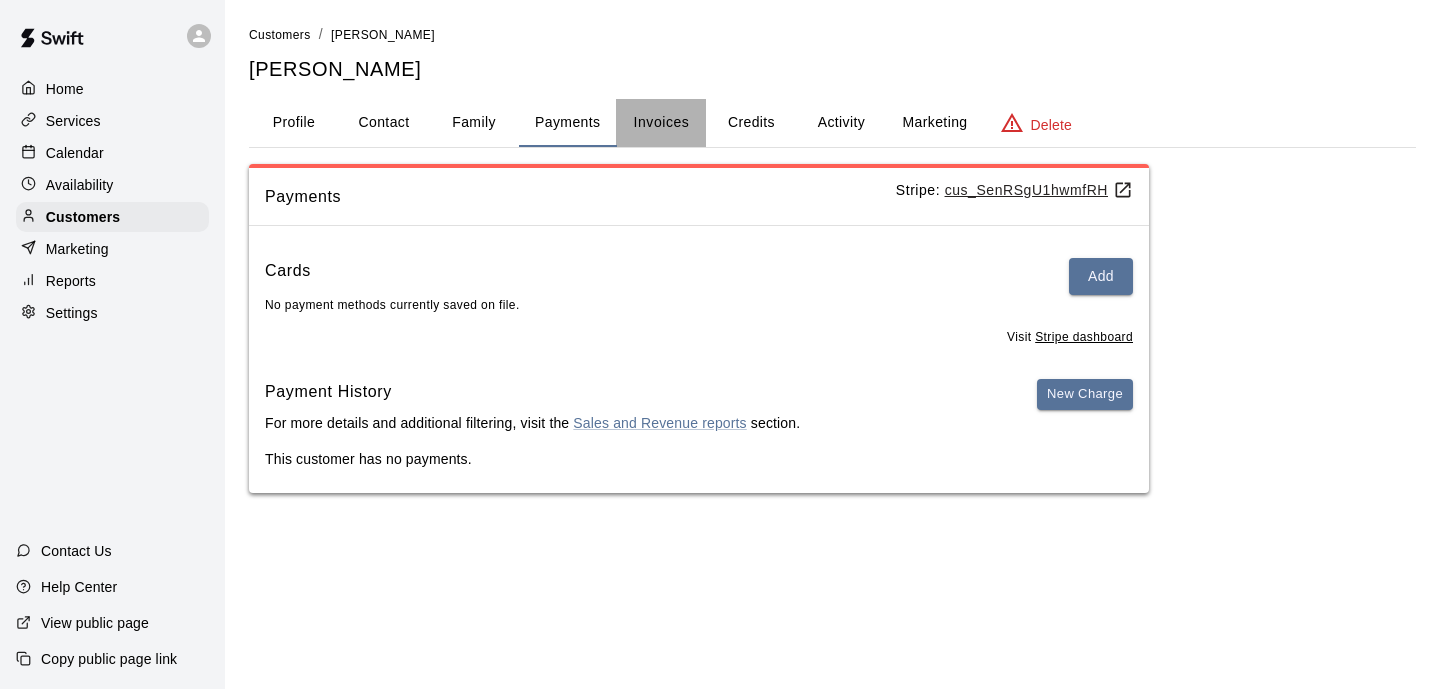 click on "Invoices" at bounding box center [662, 122] 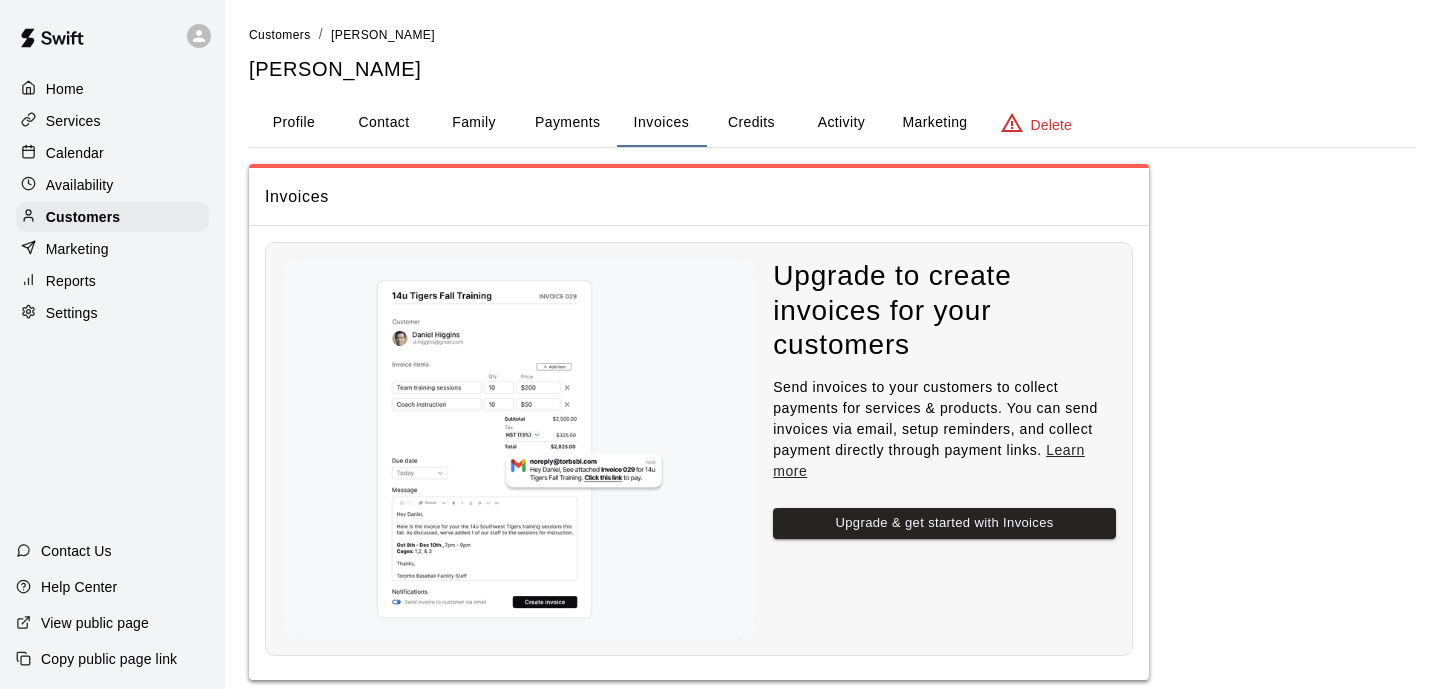 click on "Credits" at bounding box center [751, 123] 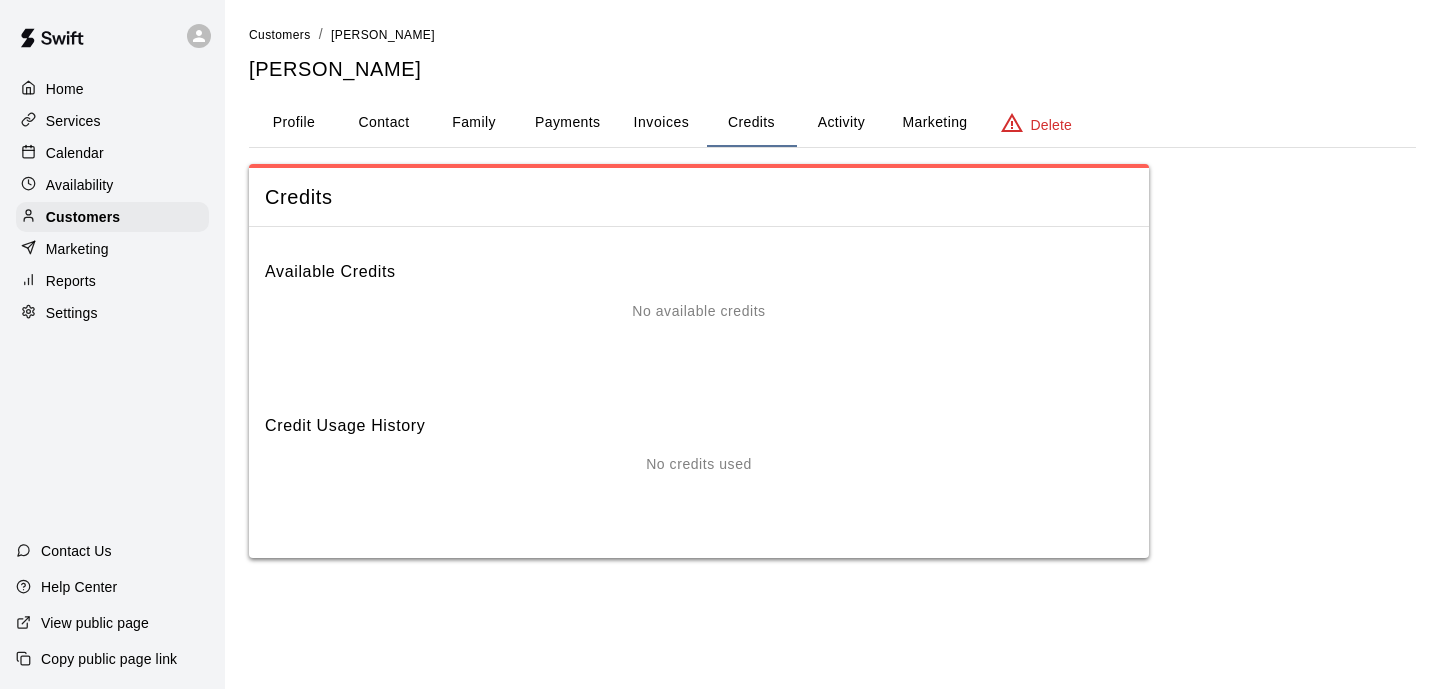 click on "Activity" at bounding box center (841, 123) 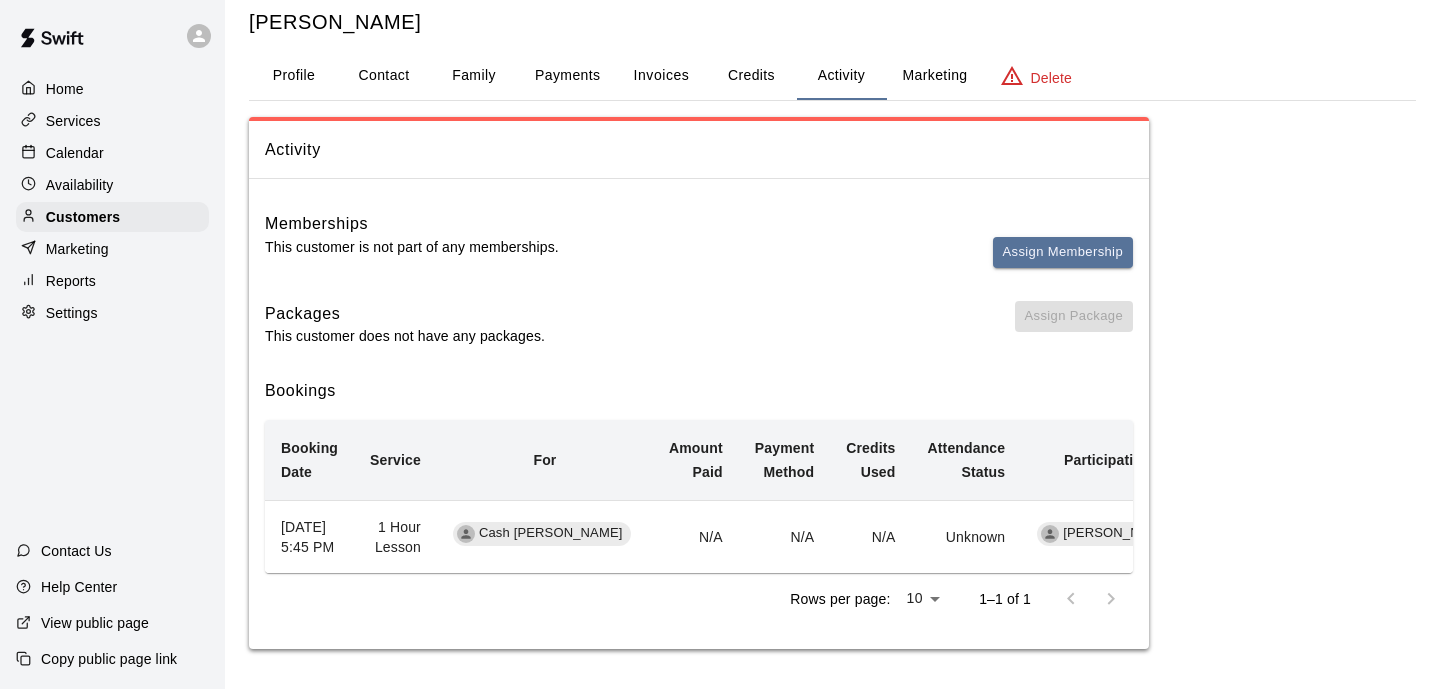 scroll, scrollTop: 84, scrollLeft: 0, axis: vertical 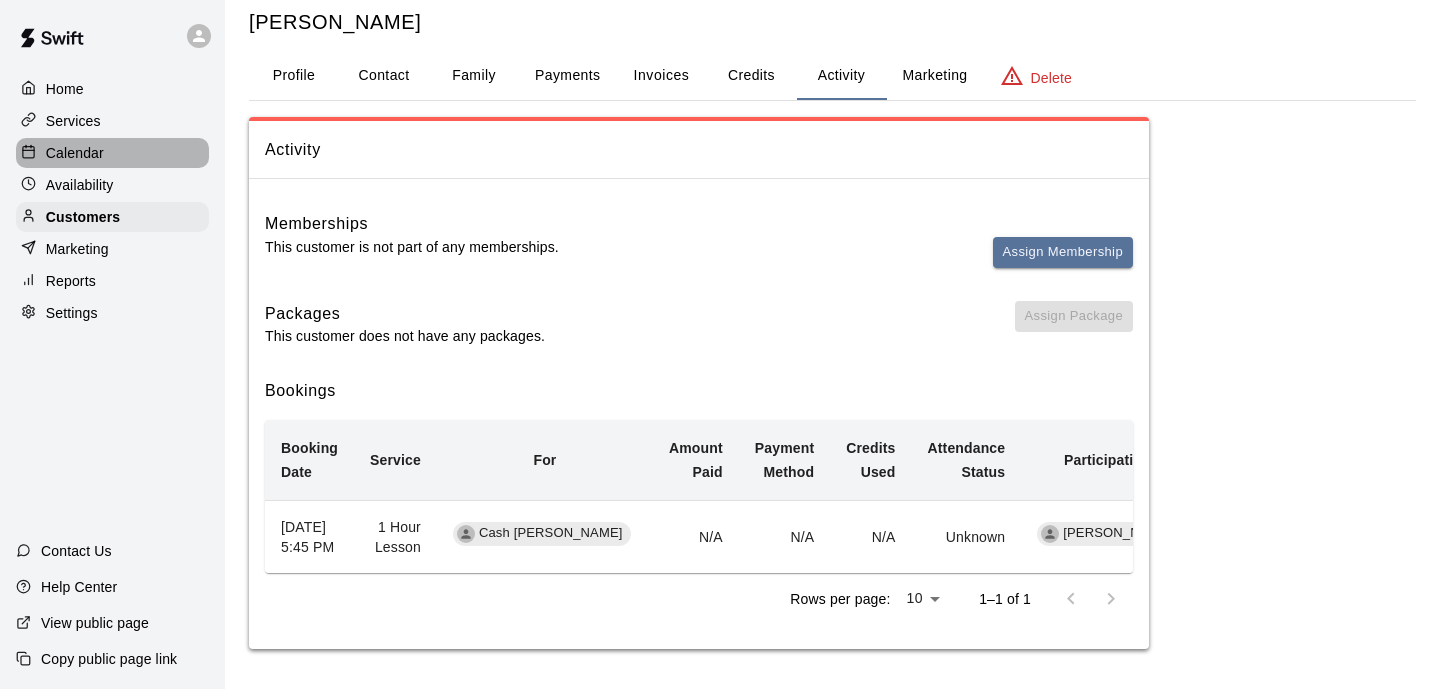 click at bounding box center [33, 153] 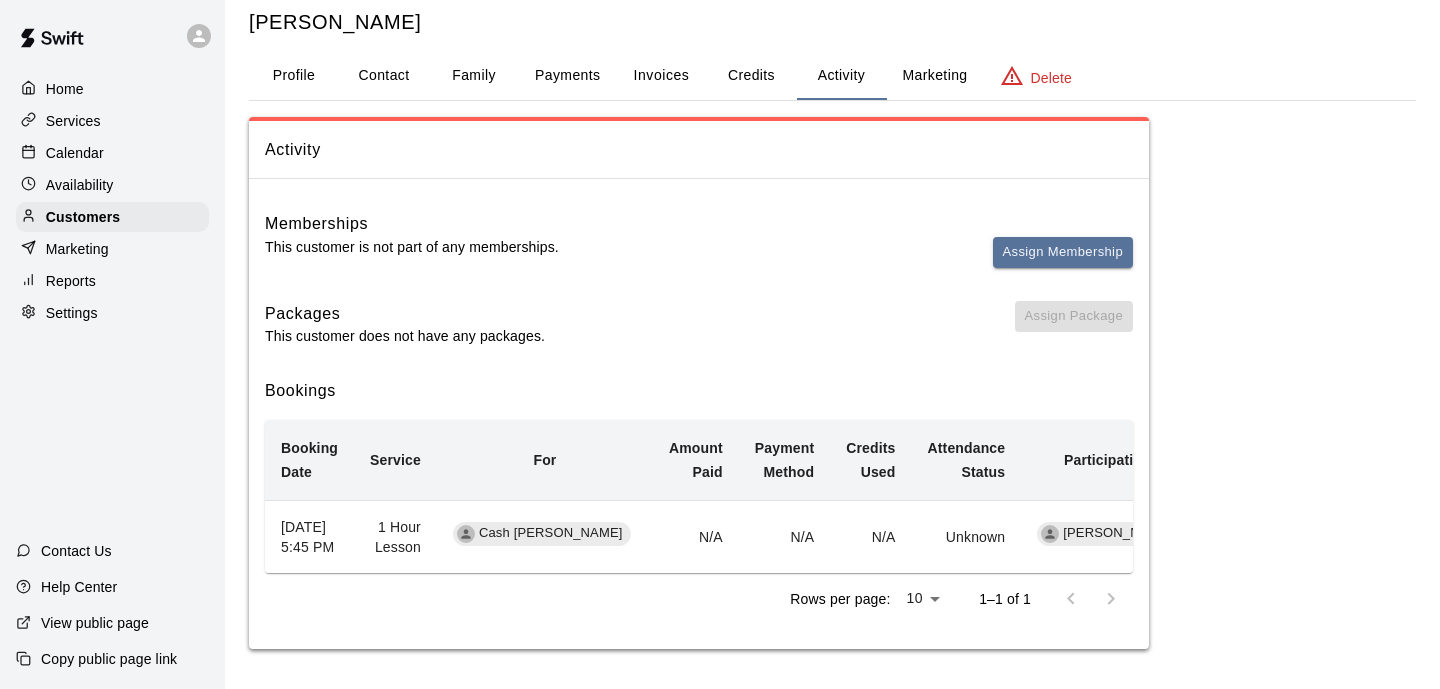 scroll, scrollTop: 0, scrollLeft: 0, axis: both 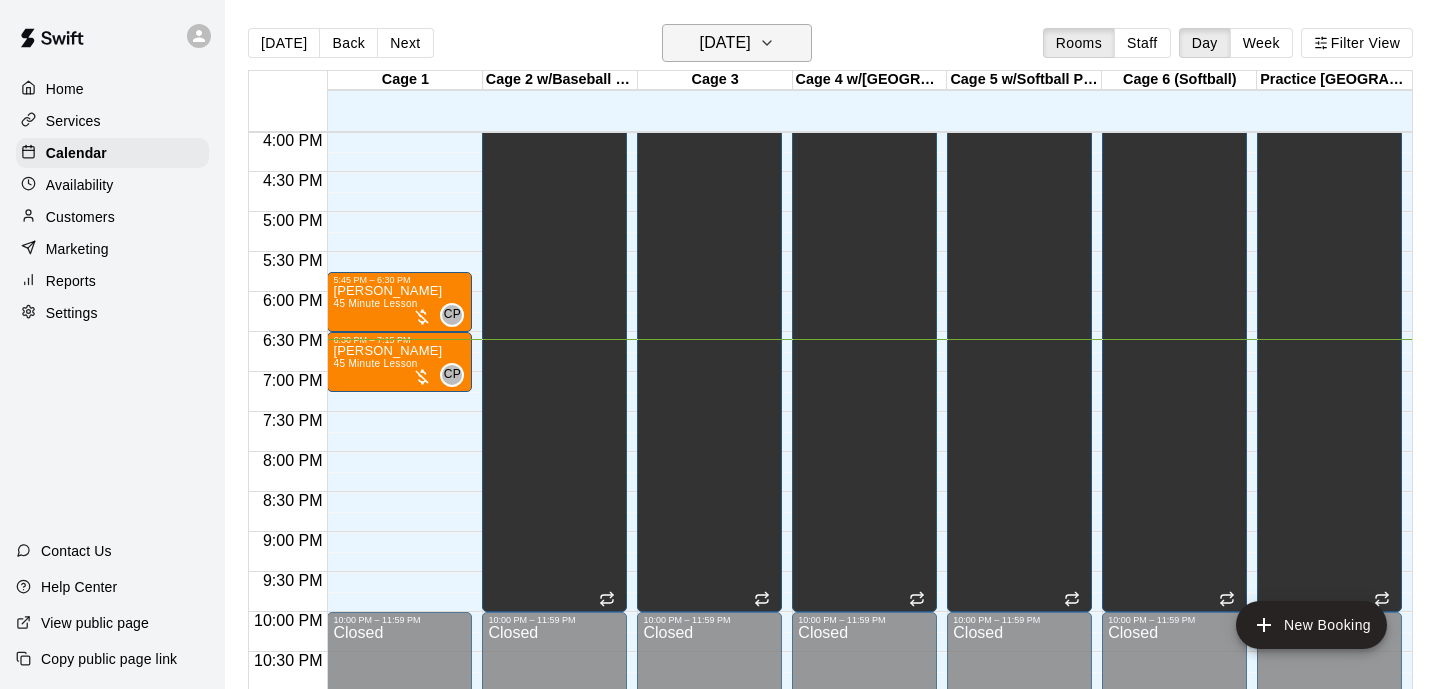 click on "[DATE]" at bounding box center (737, 43) 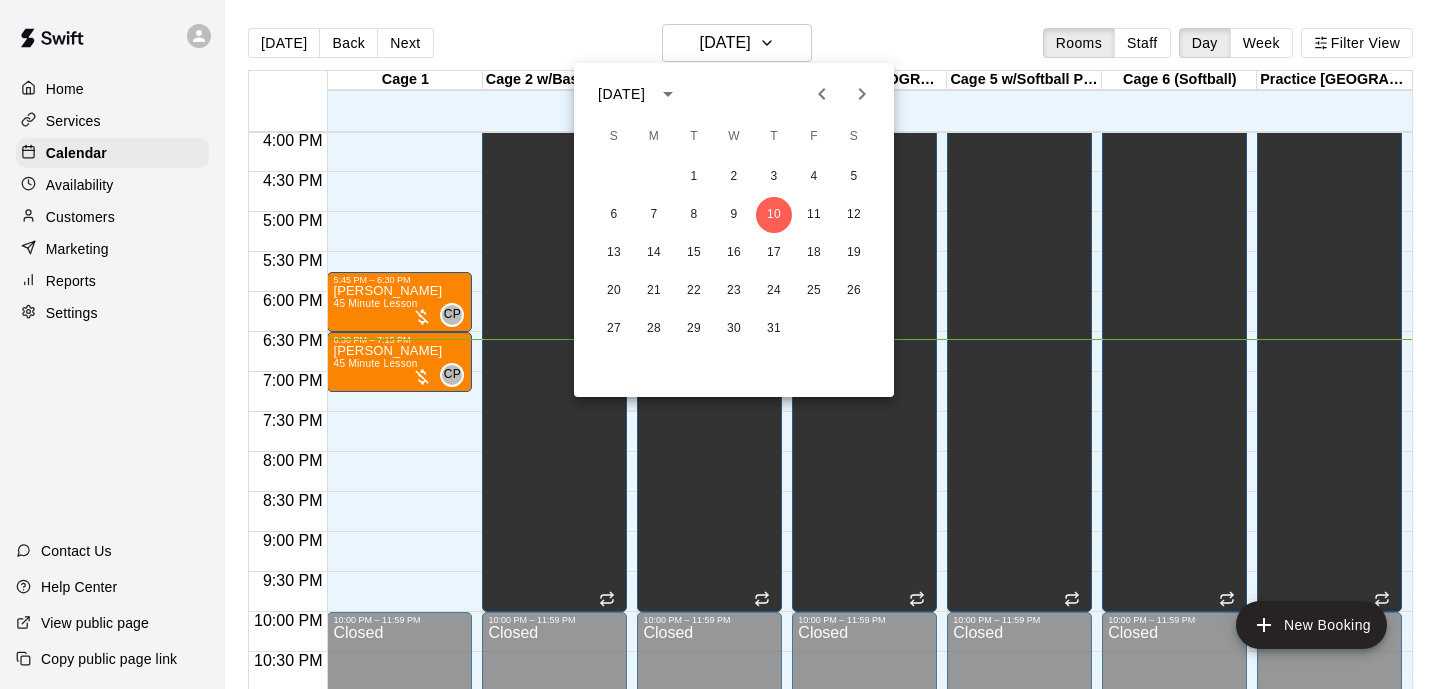 click 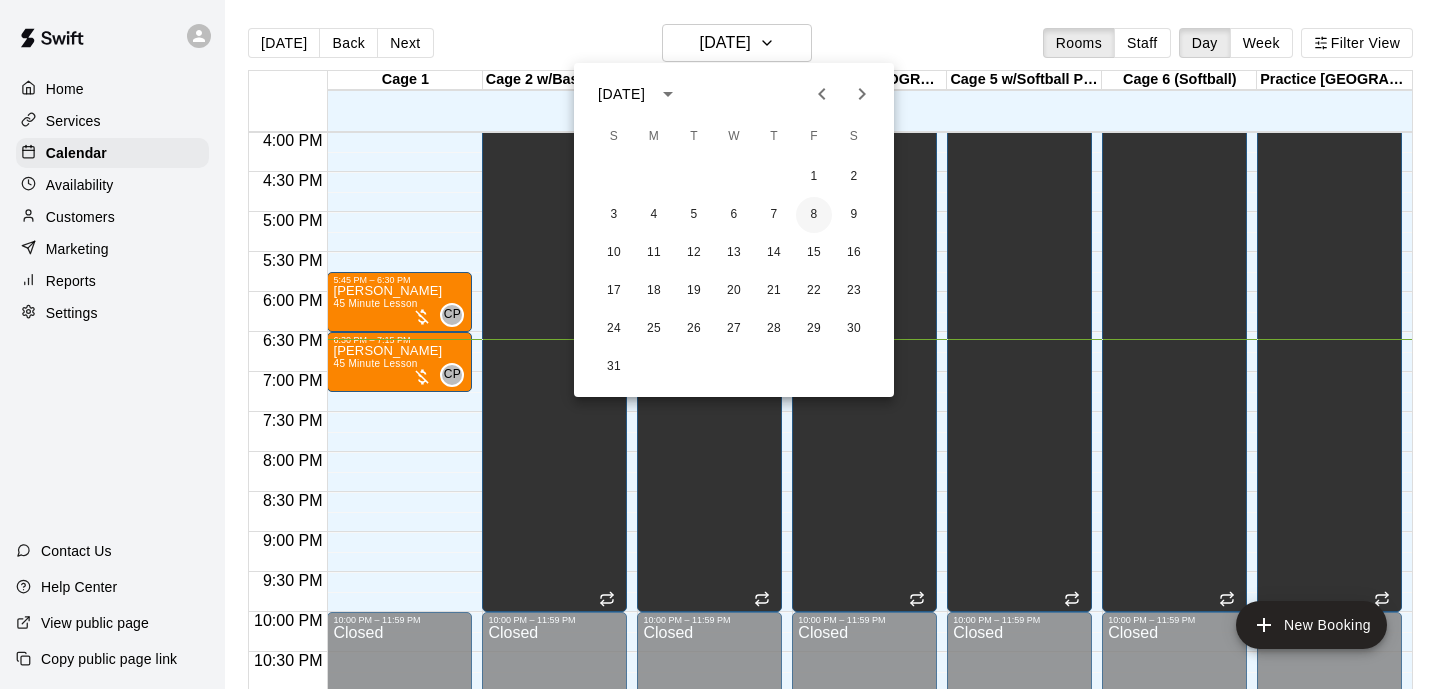 click on "8" at bounding box center (814, 215) 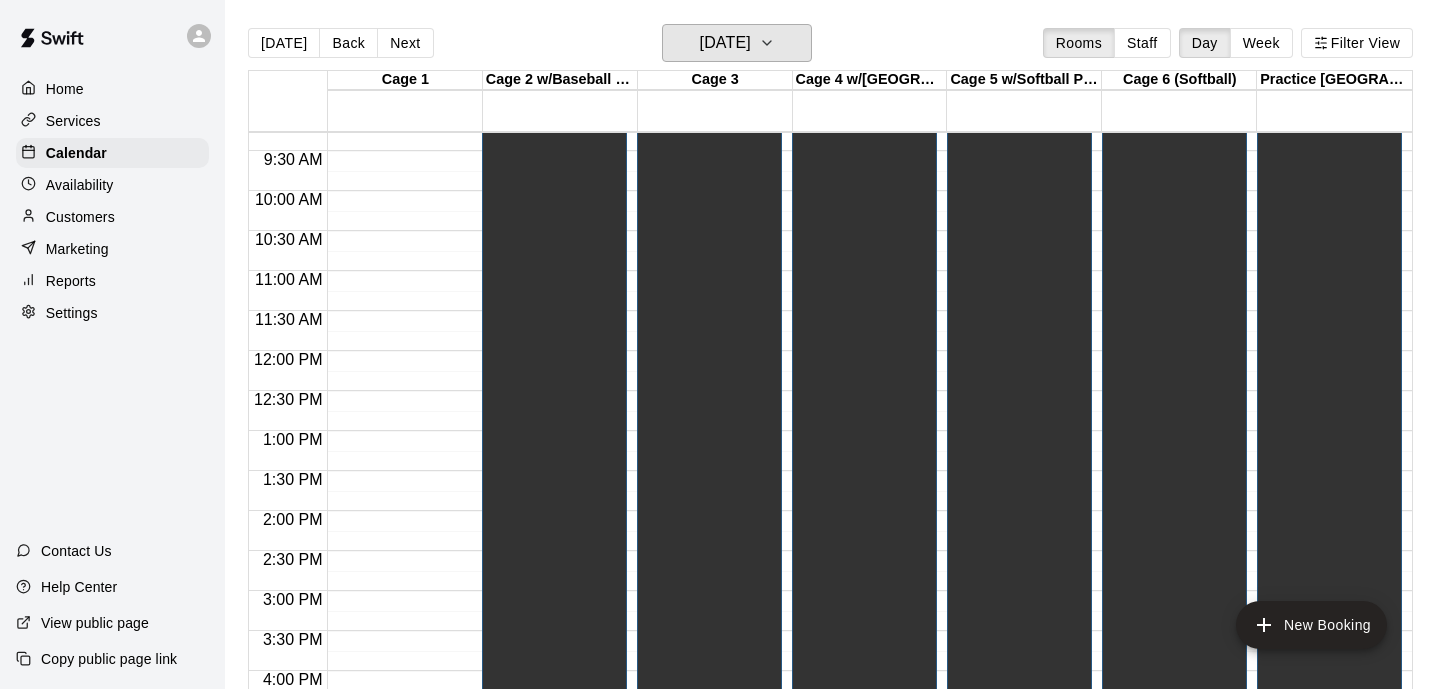scroll, scrollTop: 705, scrollLeft: 0, axis: vertical 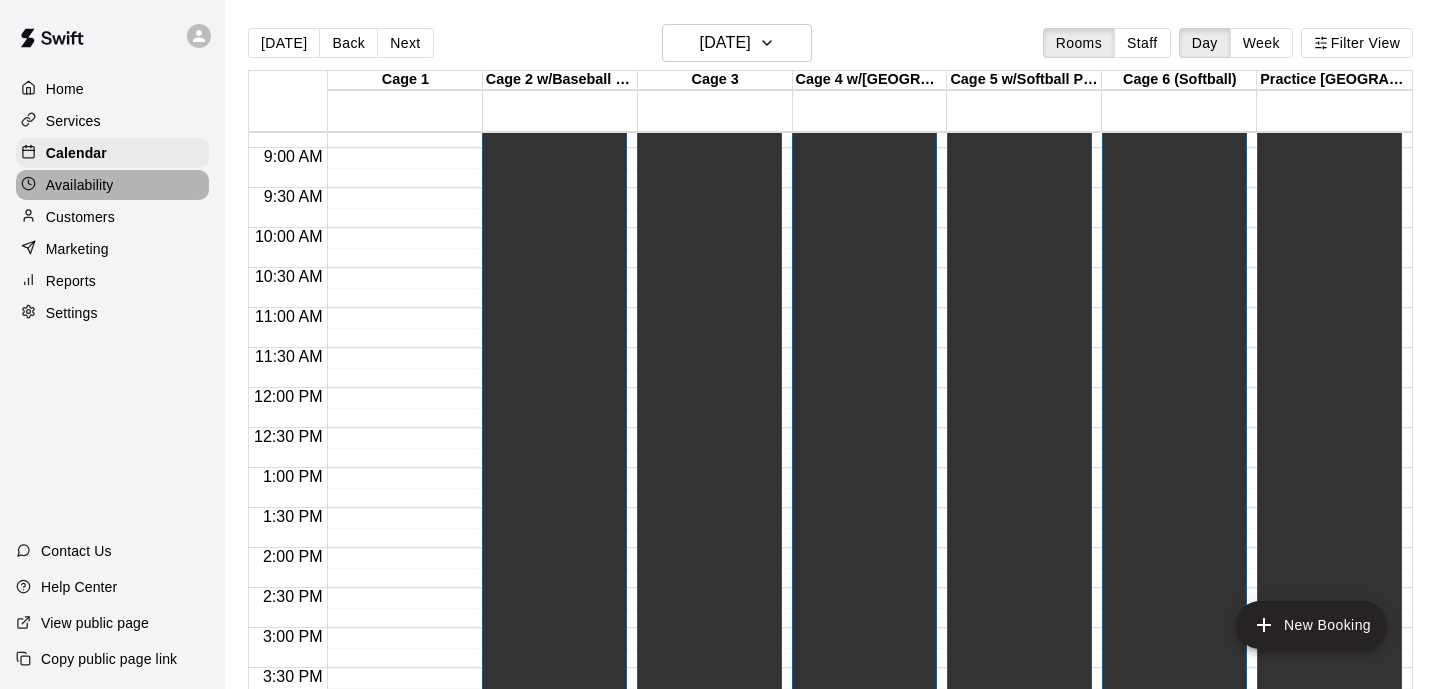 click on "Availability" at bounding box center [80, 185] 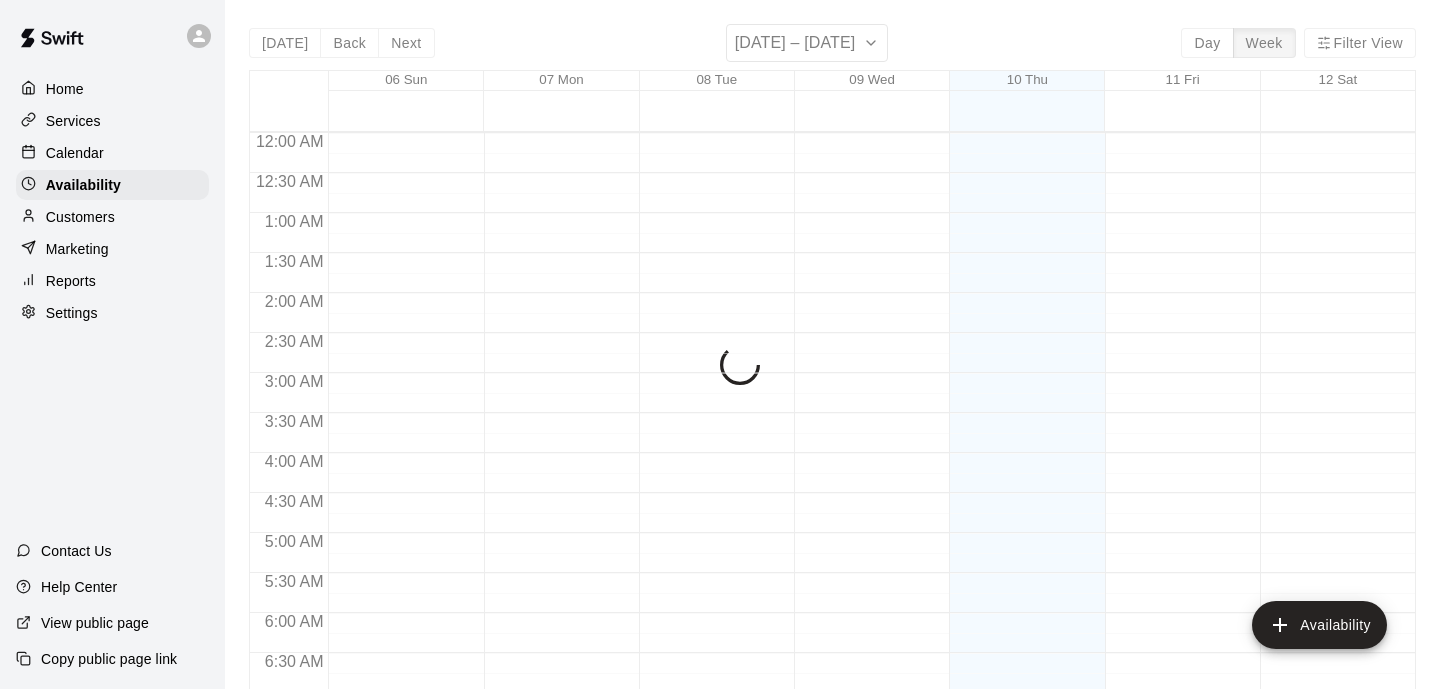 scroll, scrollTop: 1341, scrollLeft: 0, axis: vertical 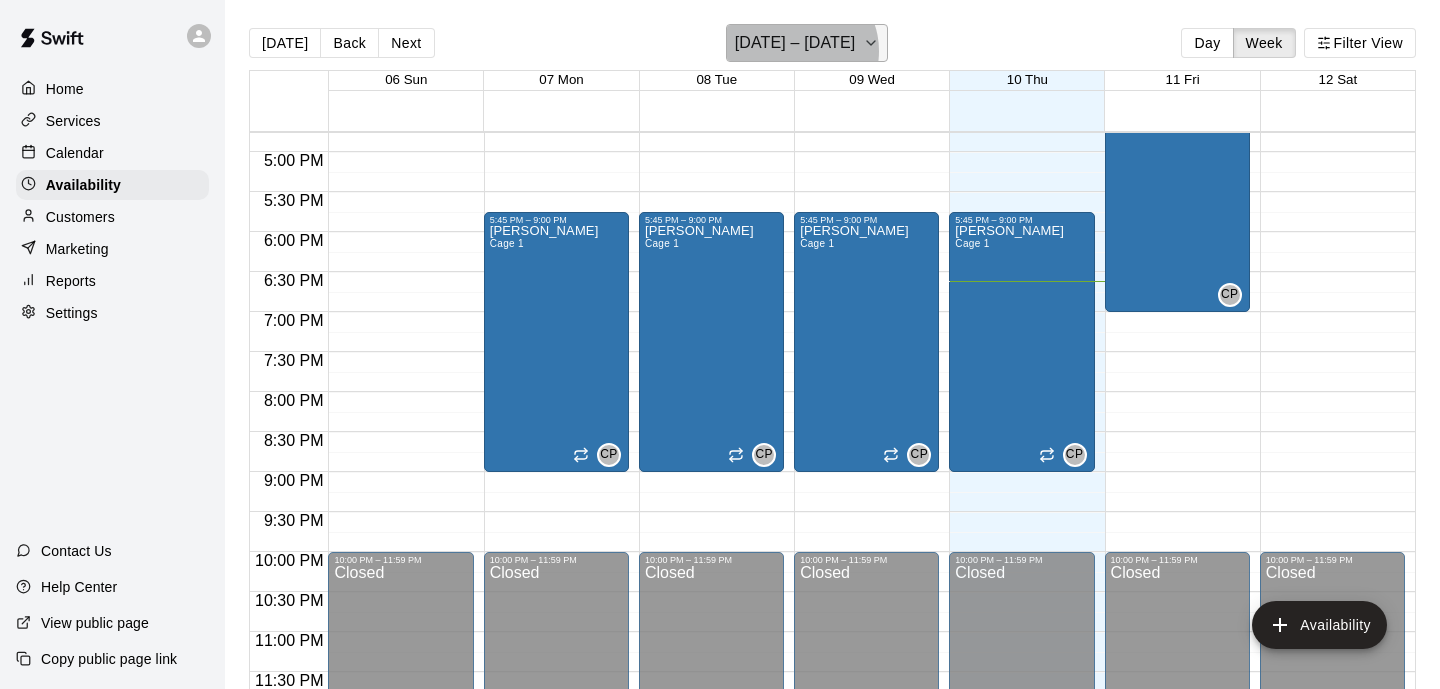click on "[DATE] – [DATE]" at bounding box center (795, 43) 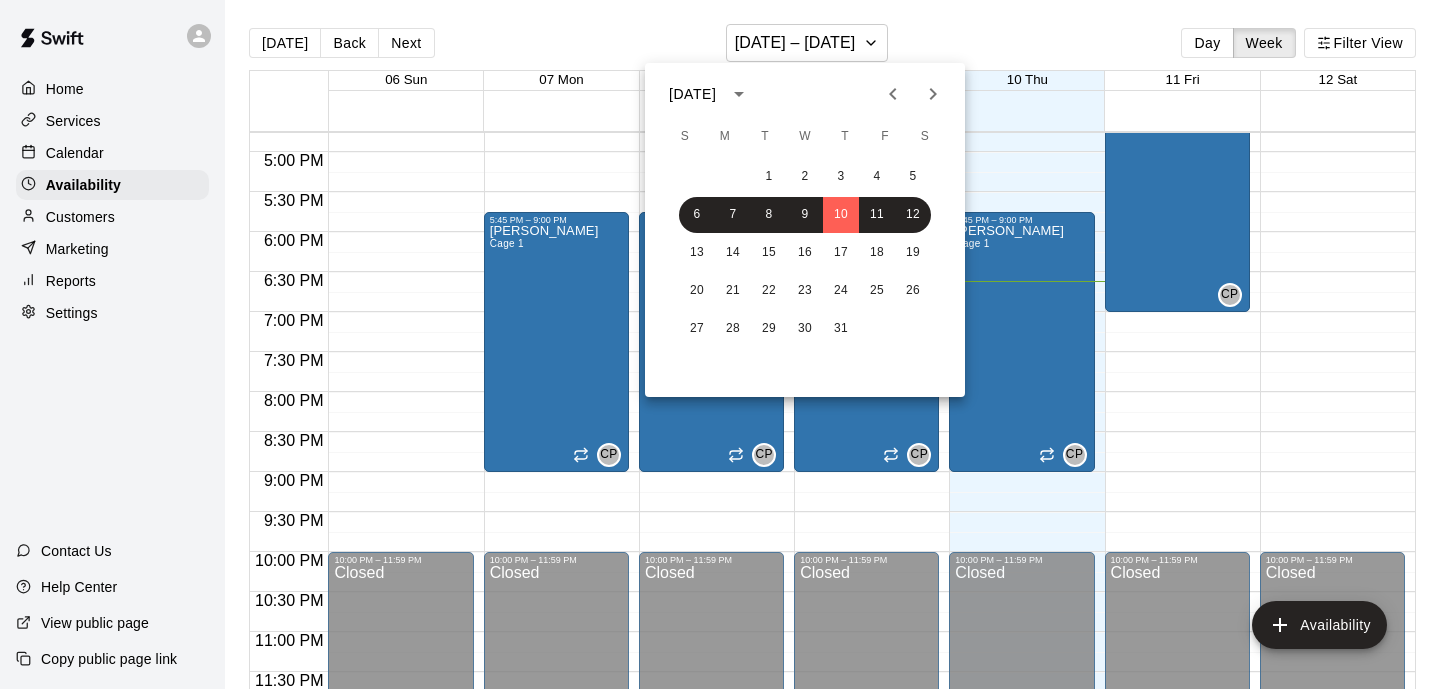 click at bounding box center (933, 94) 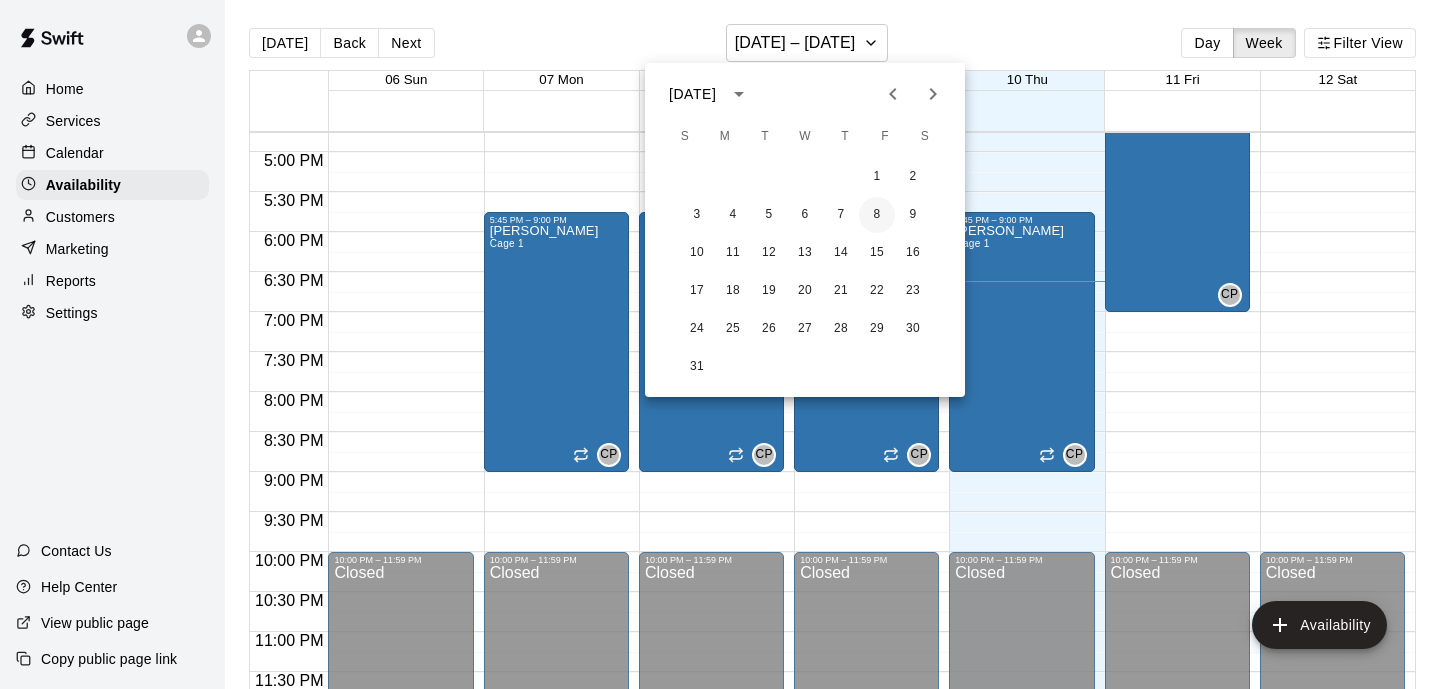 click on "8" at bounding box center (877, 215) 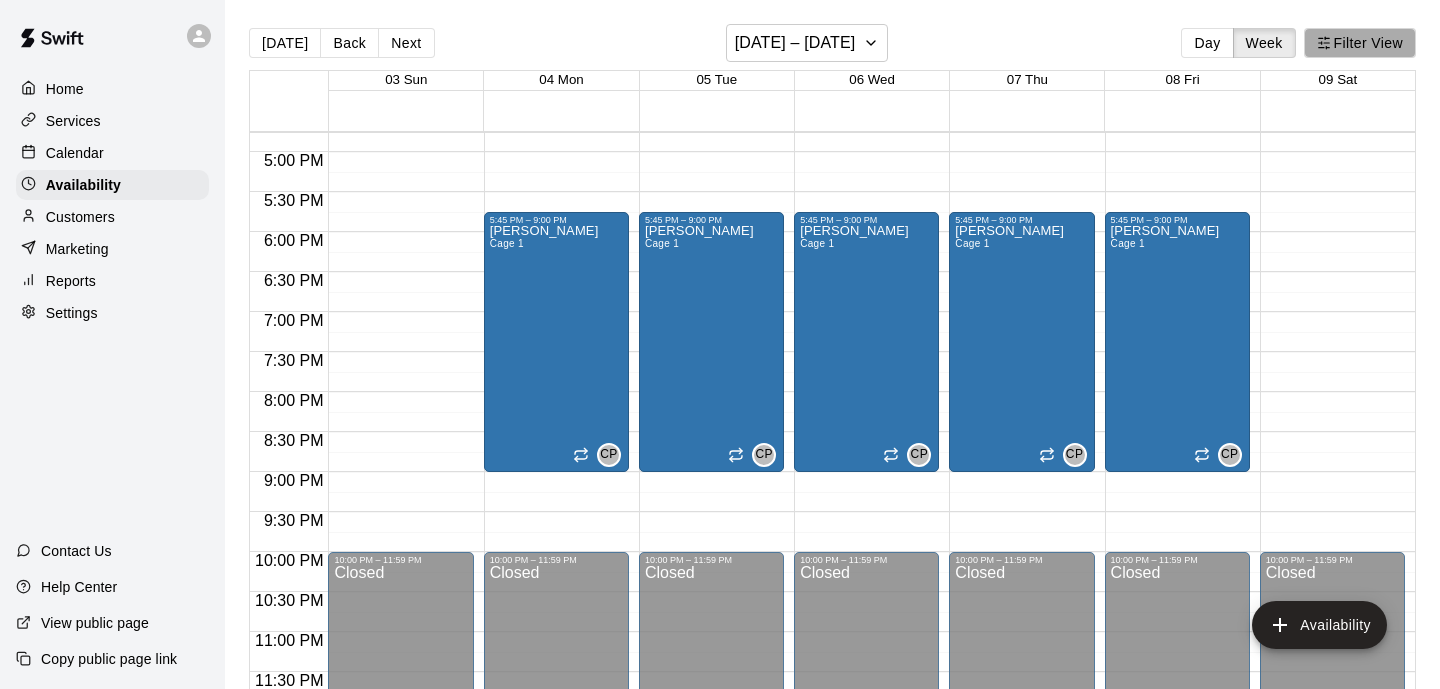 click on "Filter View" at bounding box center (1360, 43) 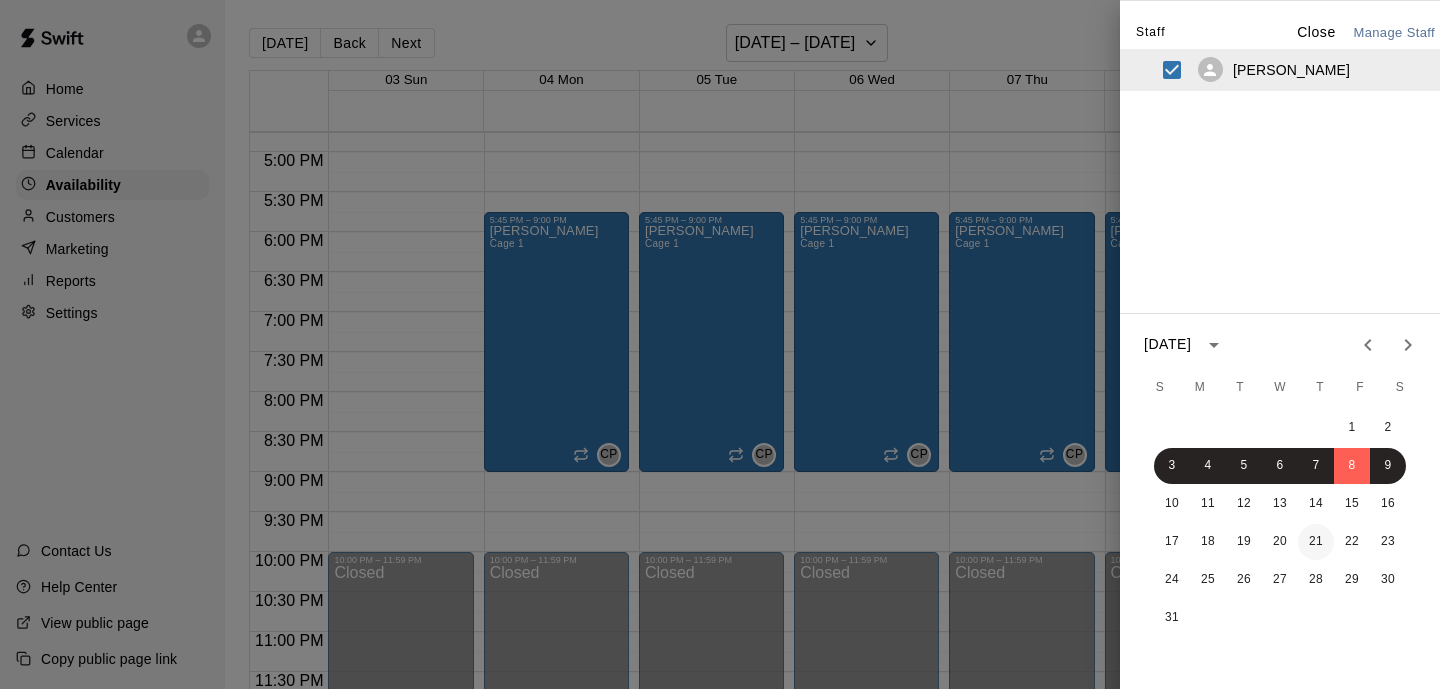 click on "21" at bounding box center (1316, 542) 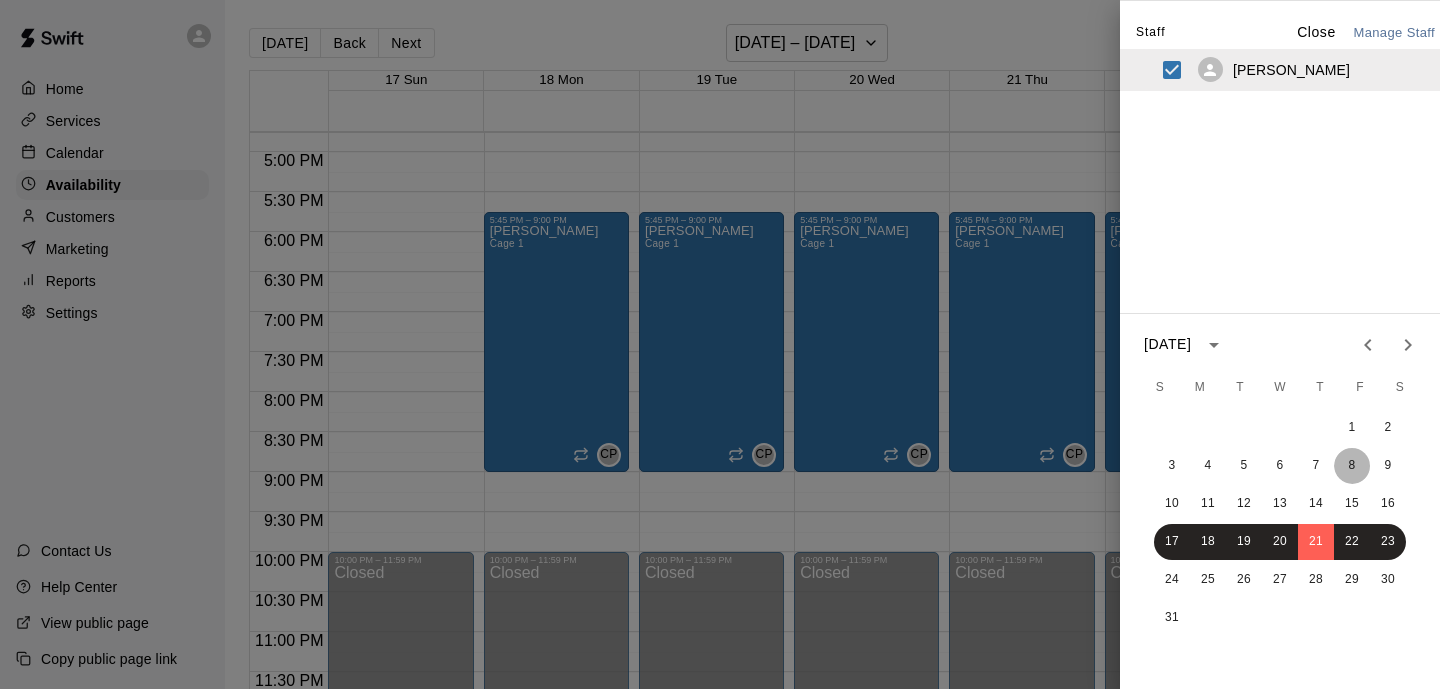click on "8" at bounding box center (1352, 466) 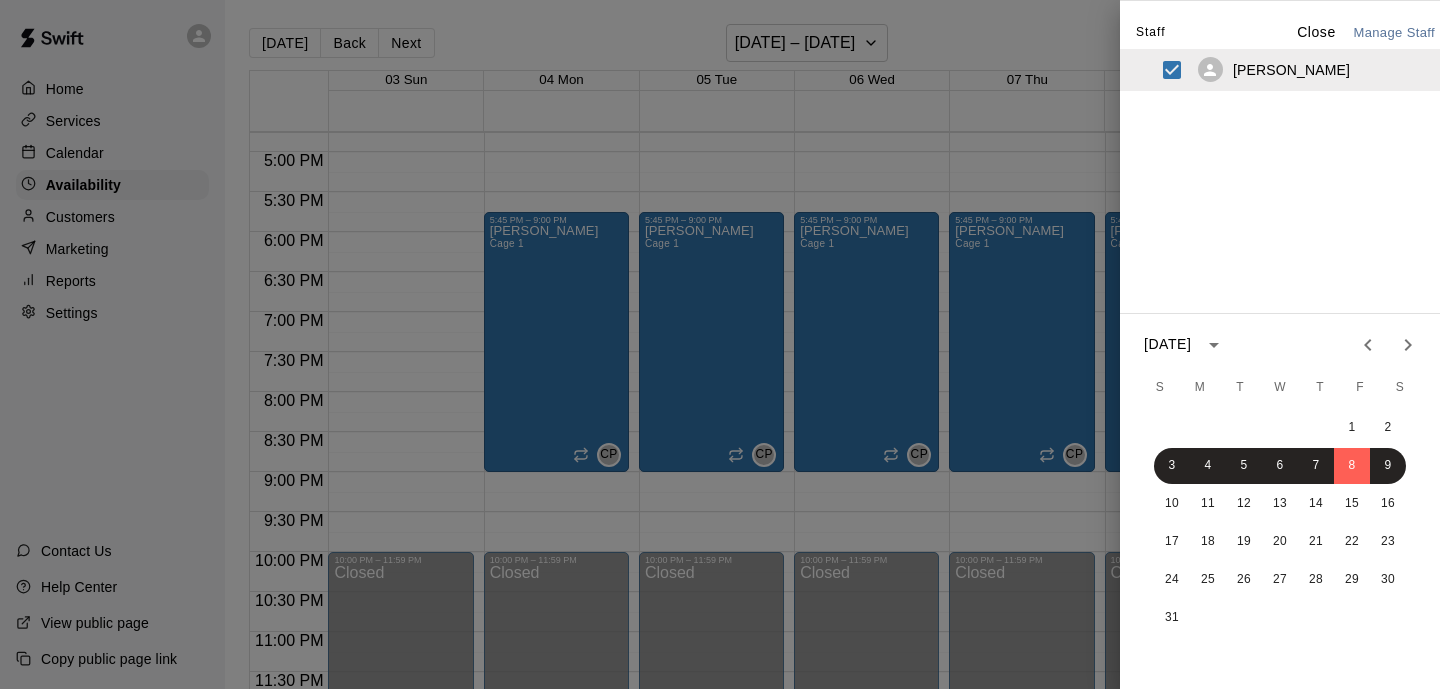 click on "Close" at bounding box center (1316, 32) 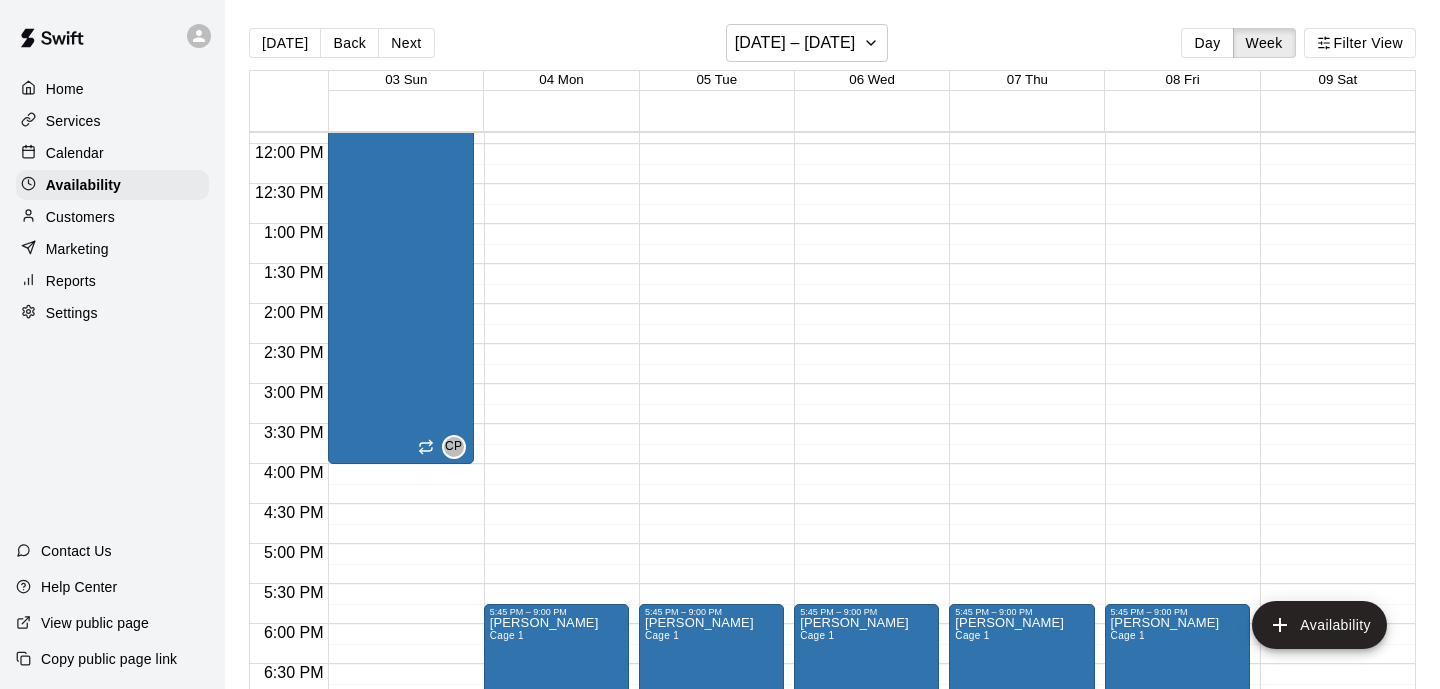 scroll, scrollTop: 765, scrollLeft: 0, axis: vertical 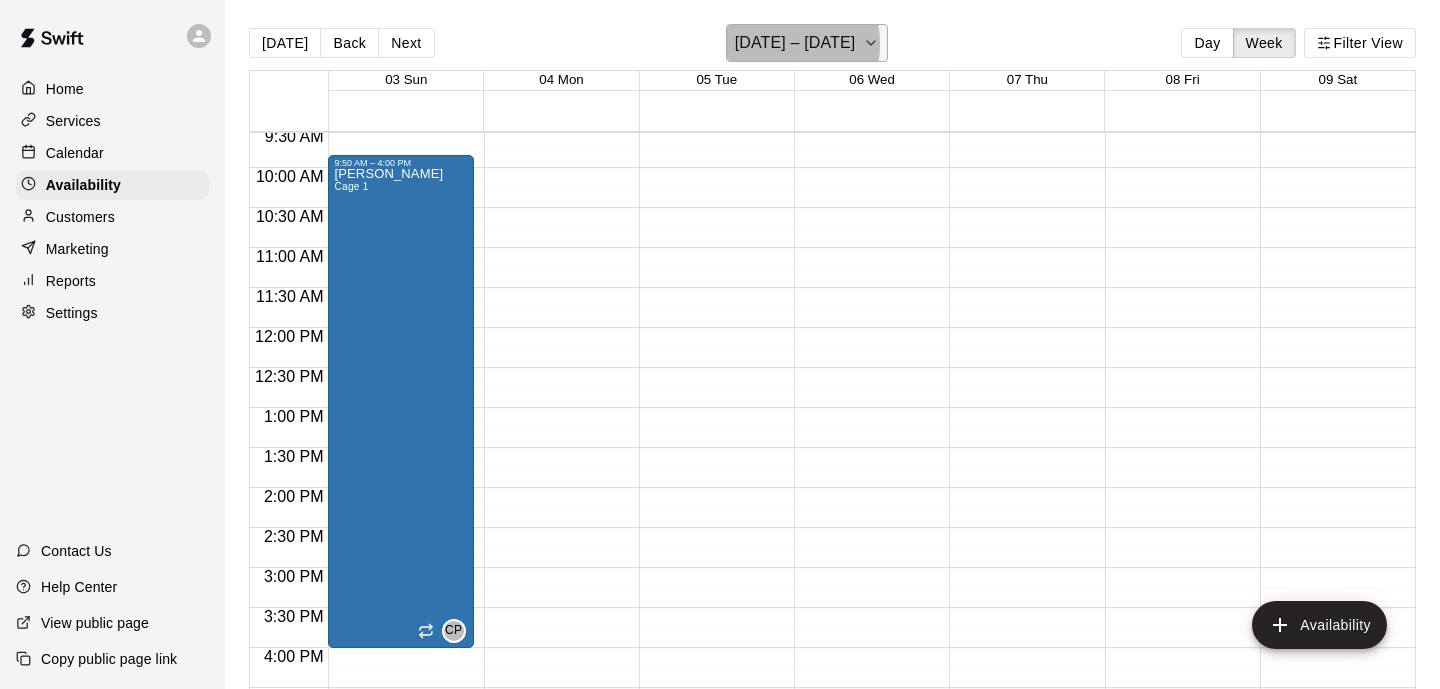 click on "[DATE] – [DATE]" at bounding box center [795, 43] 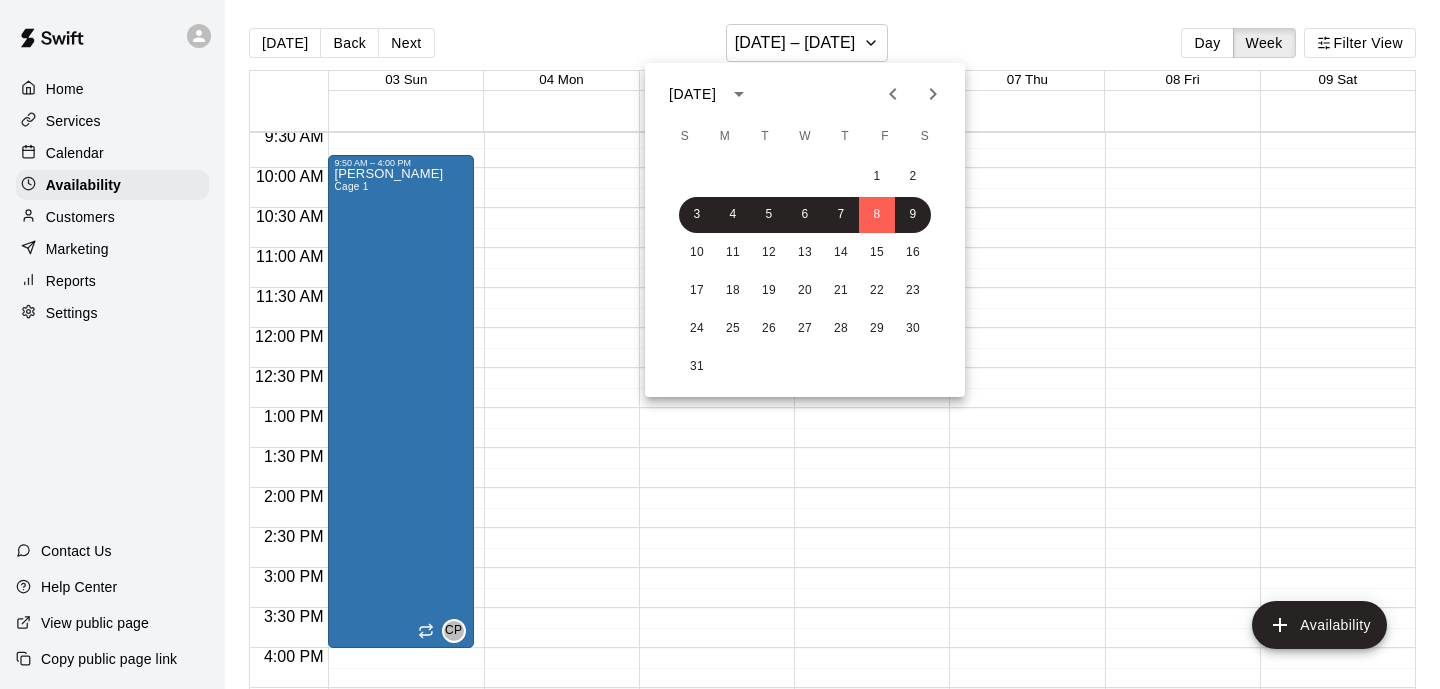 click at bounding box center [720, 344] 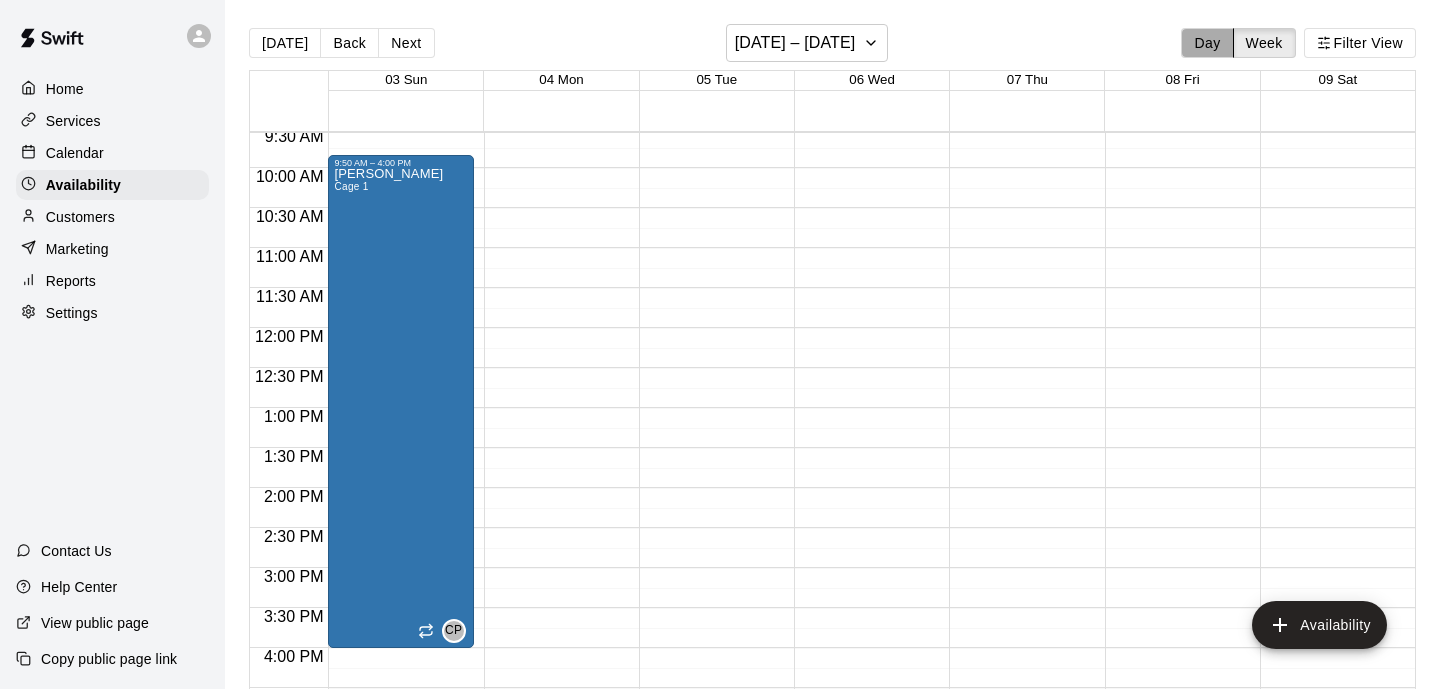 click on "Day" at bounding box center (1207, 43) 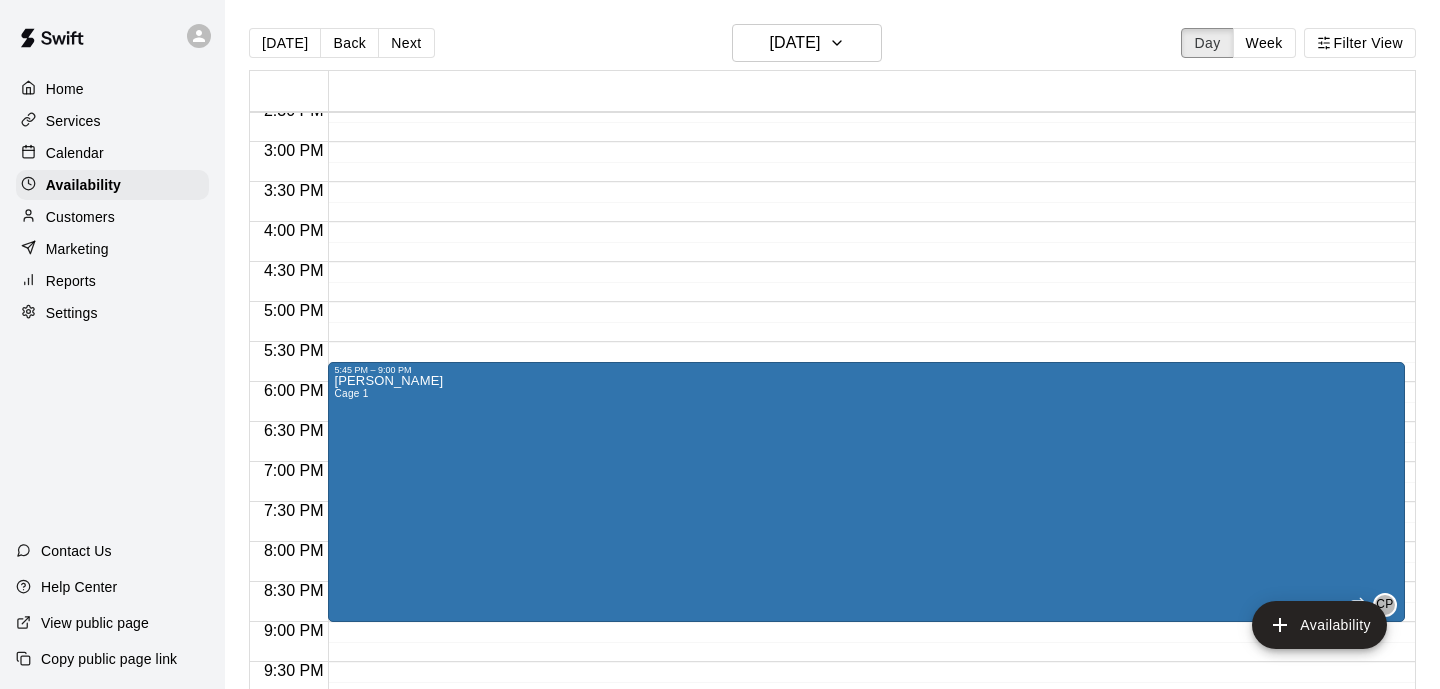 scroll, scrollTop: 1248, scrollLeft: 0, axis: vertical 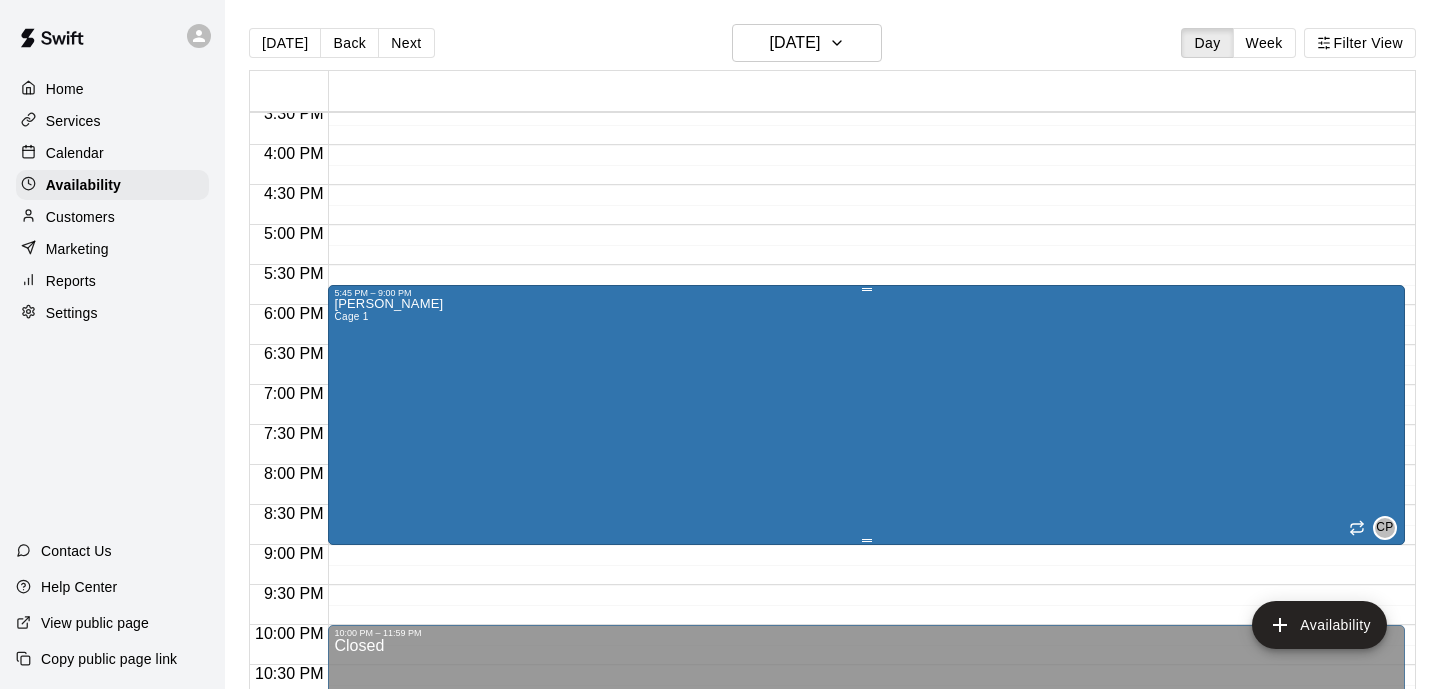click on "[PERSON_NAME] 1 CP" at bounding box center (866, 642) 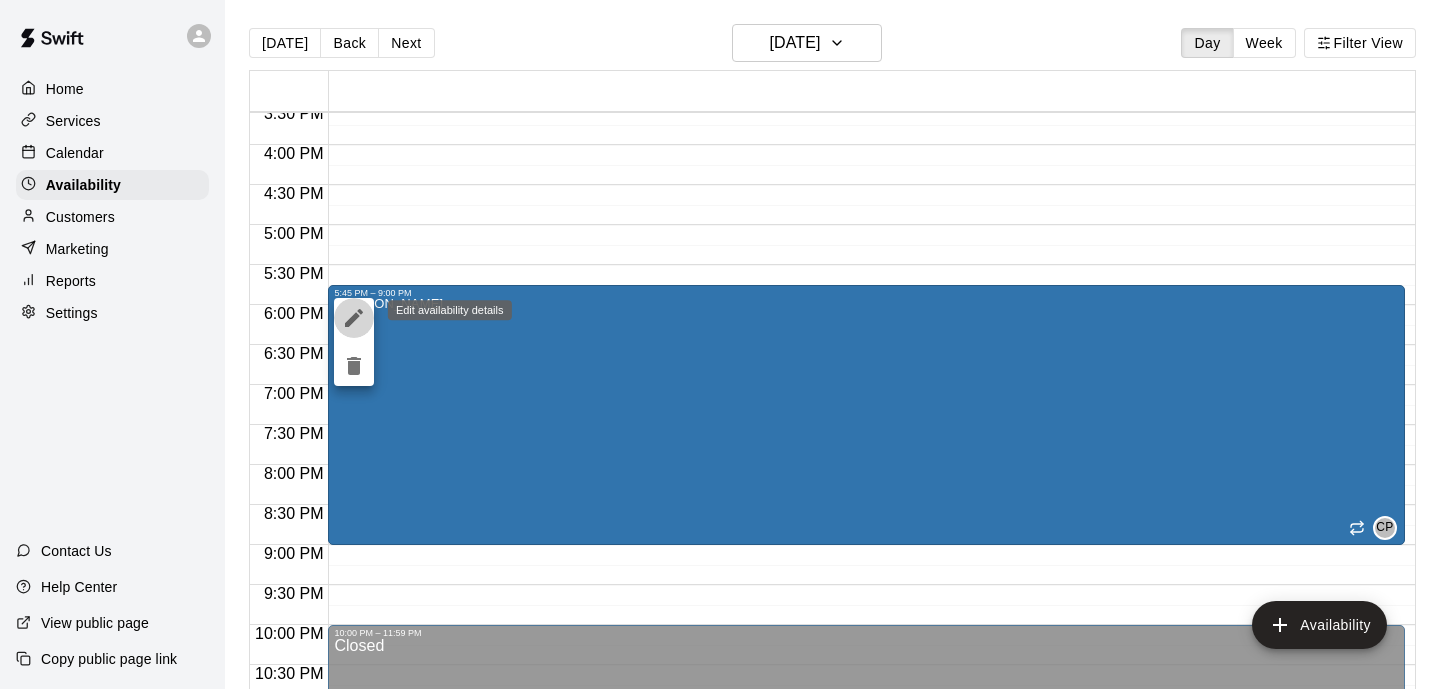 click 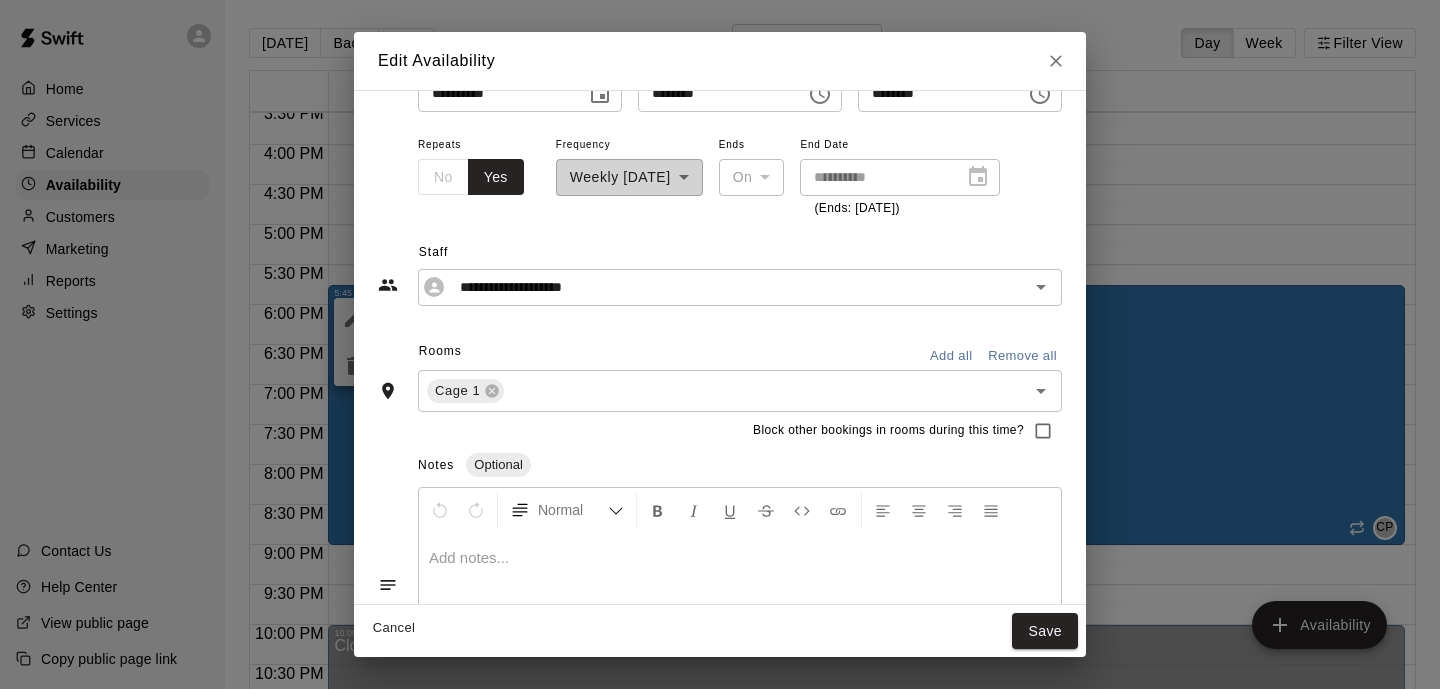 scroll, scrollTop: 157, scrollLeft: 0, axis: vertical 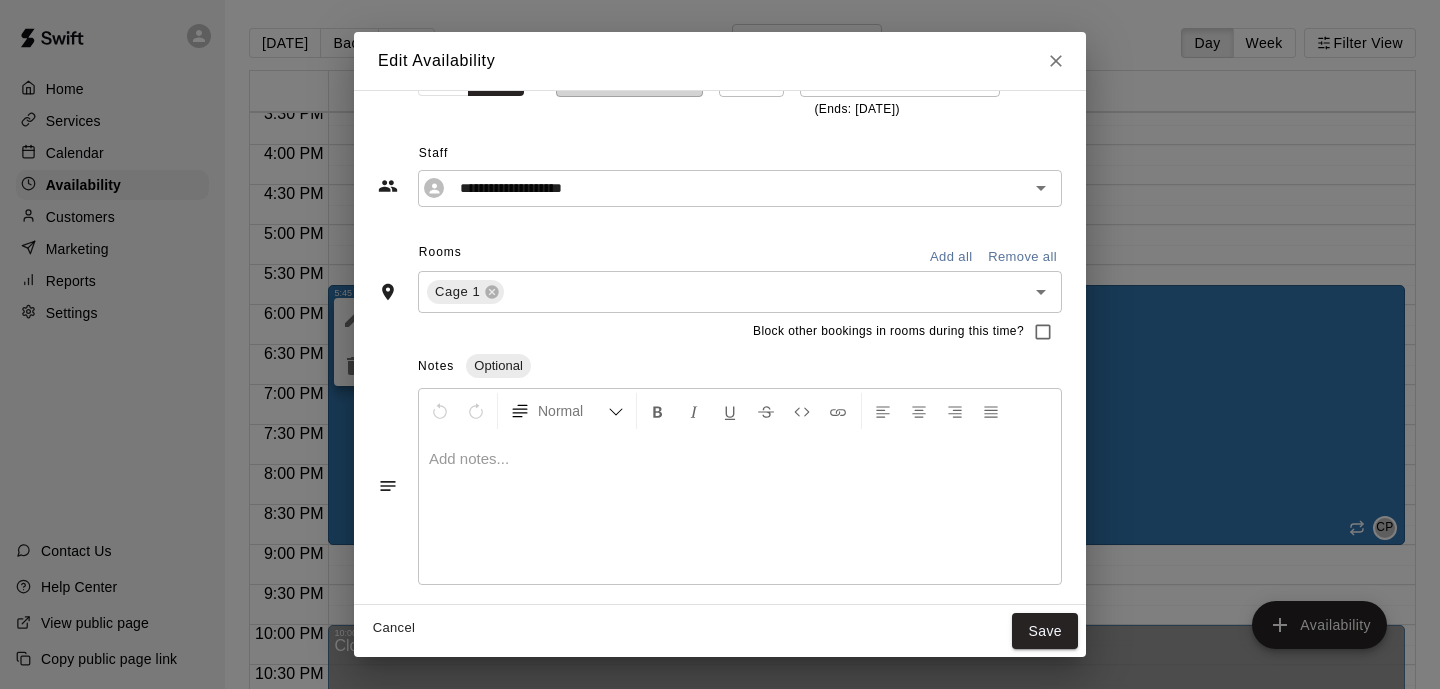 click on "Cancel" at bounding box center (394, 628) 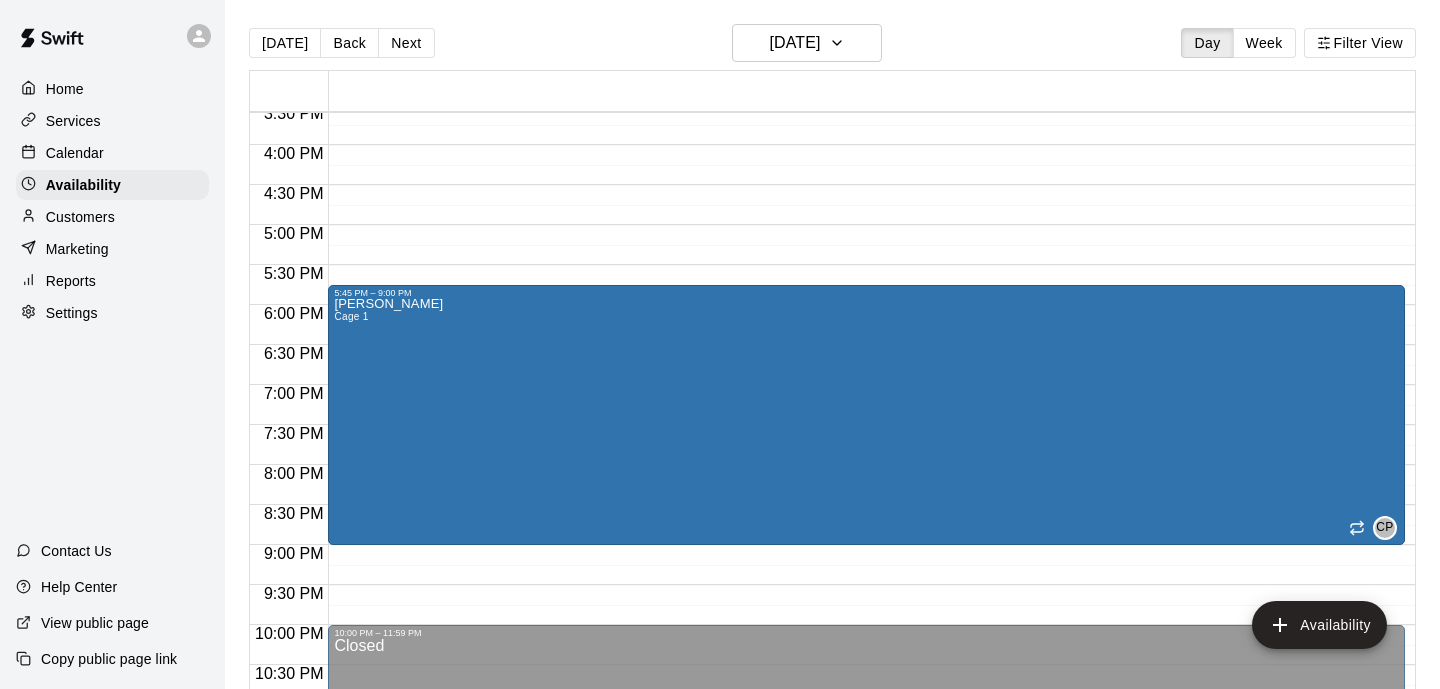 type on "**********" 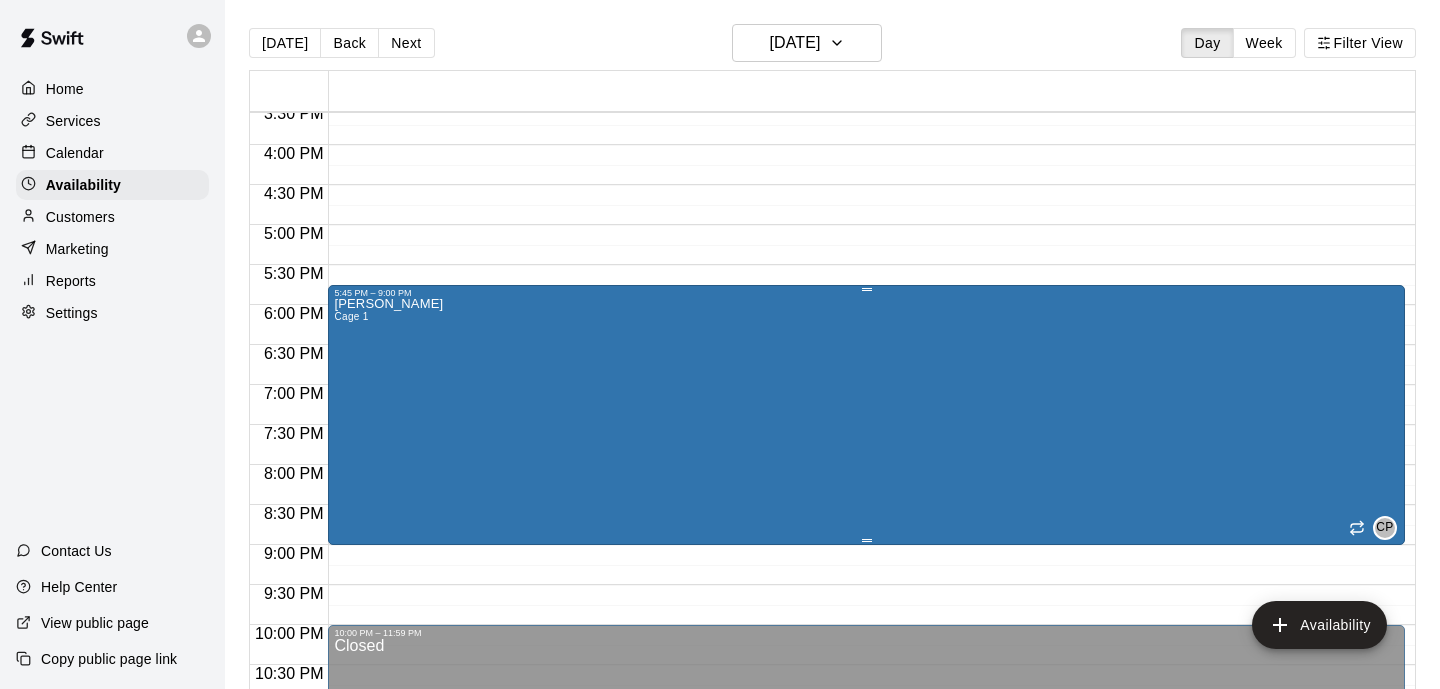 click on "5:45 PM – 9:00 PM [PERSON_NAME] Cage 1 CP" at bounding box center [866, 415] 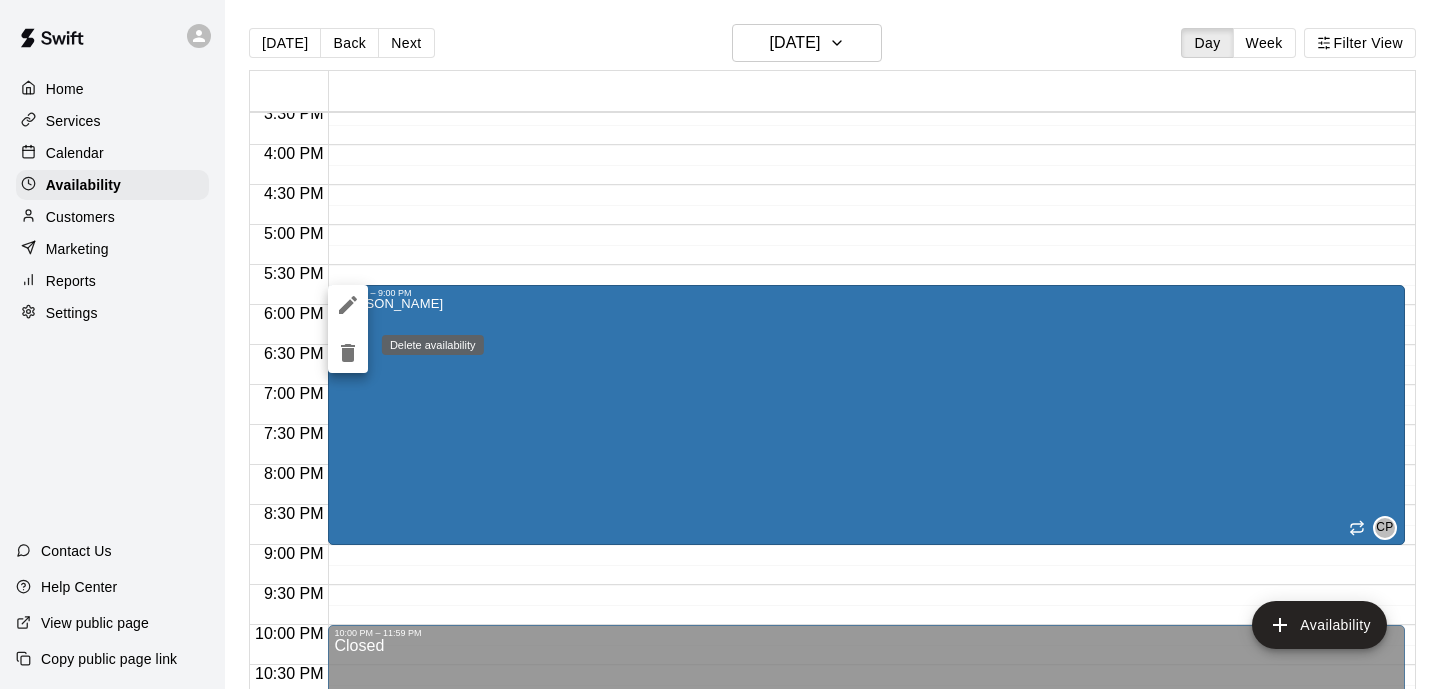 click at bounding box center [348, 353] 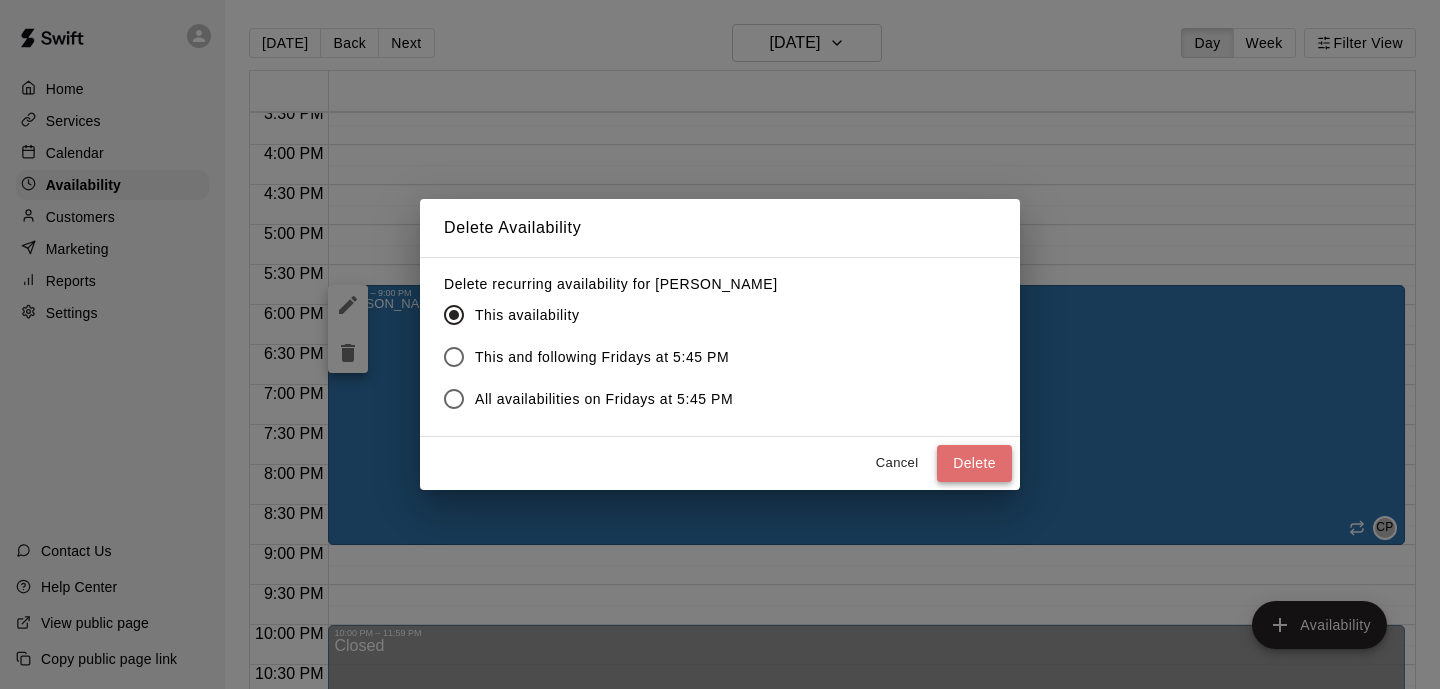 click on "Delete" at bounding box center (974, 463) 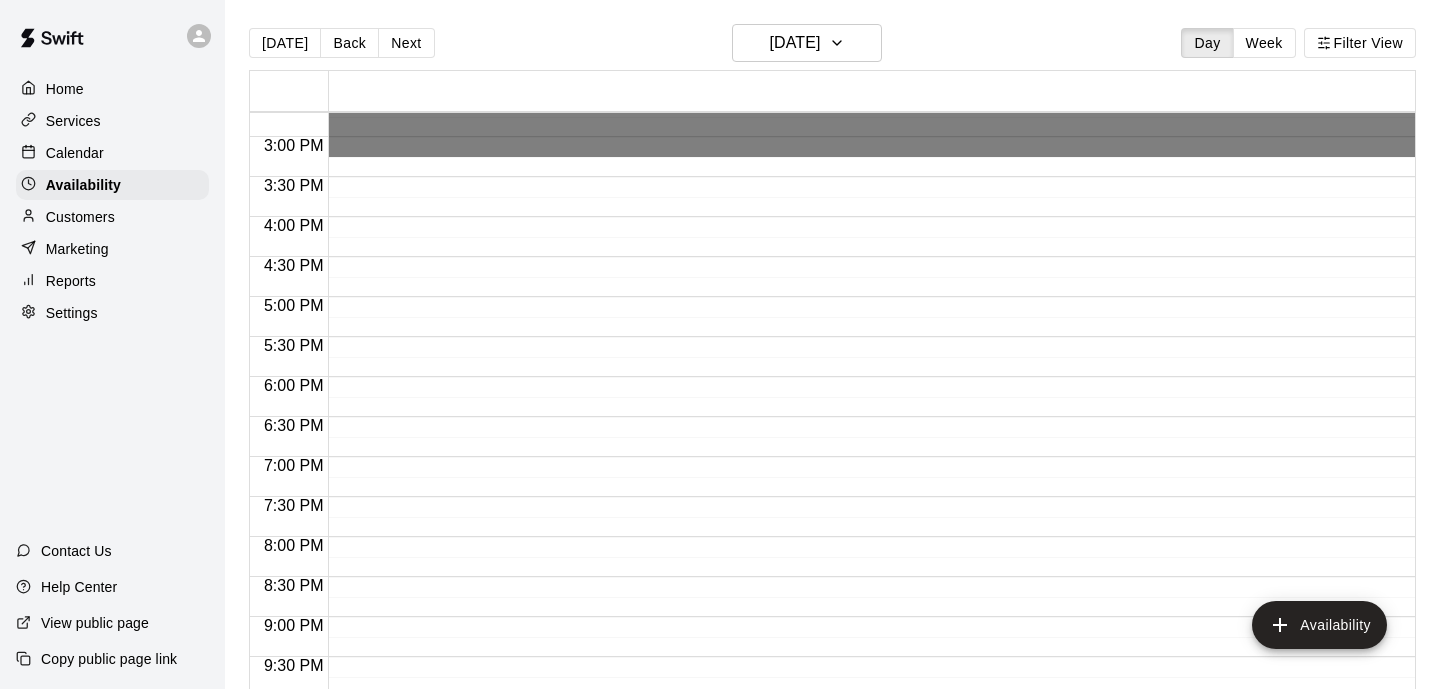 scroll, scrollTop: 1320, scrollLeft: 0, axis: vertical 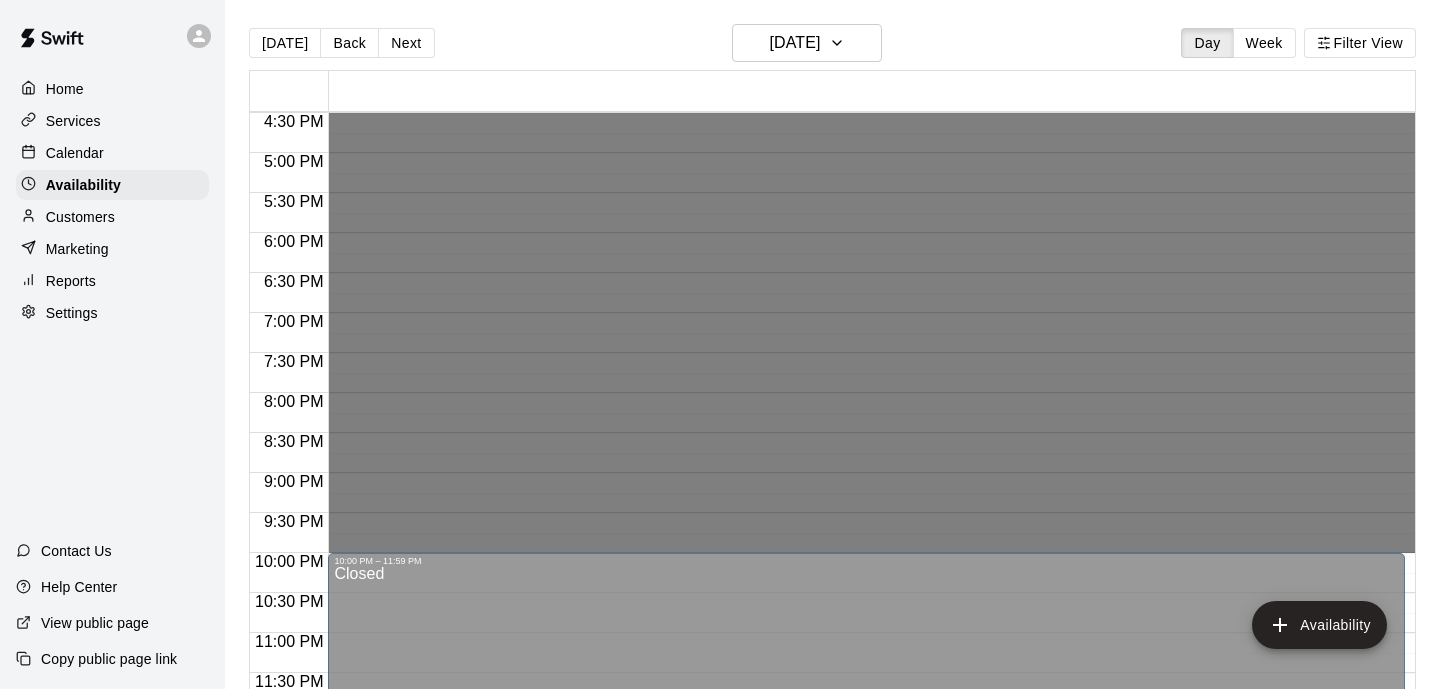 drag, startPoint x: 406, startPoint y: 226, endPoint x: 386, endPoint y: 543, distance: 317.63028 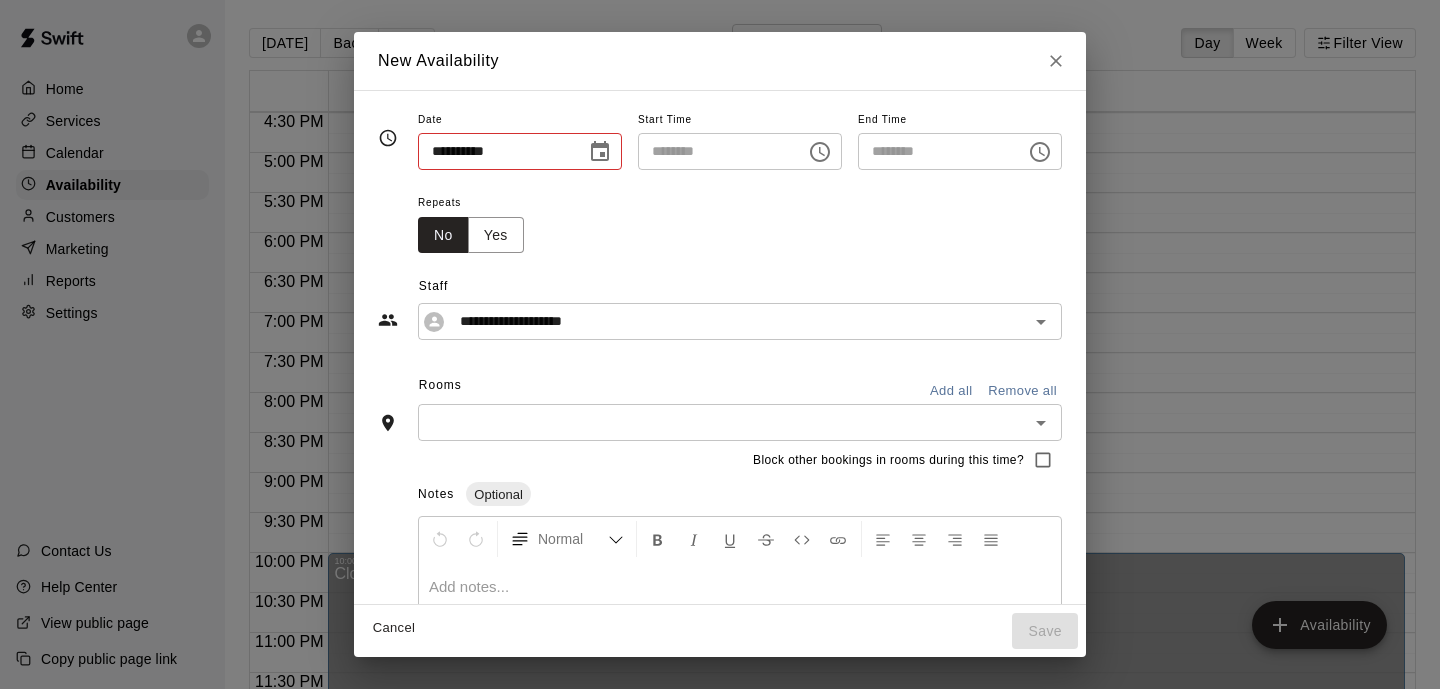 type on "**********" 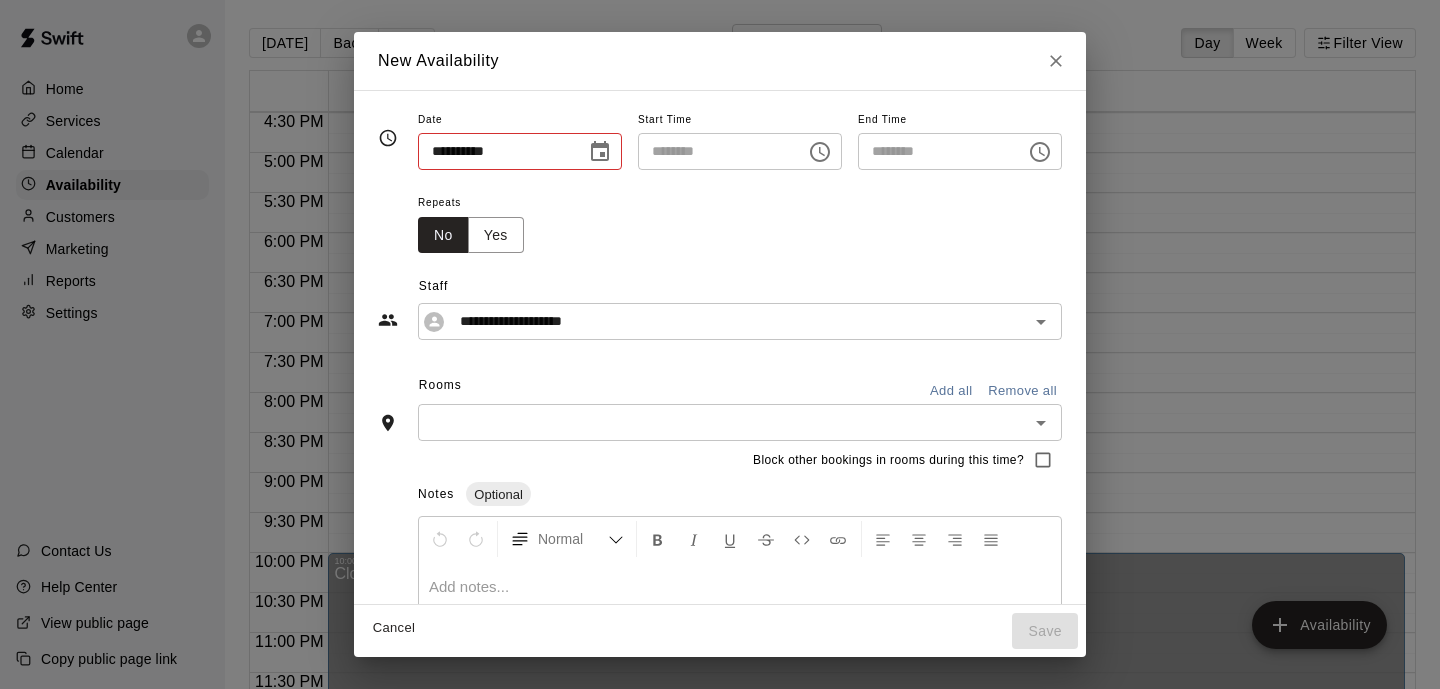 type on "********" 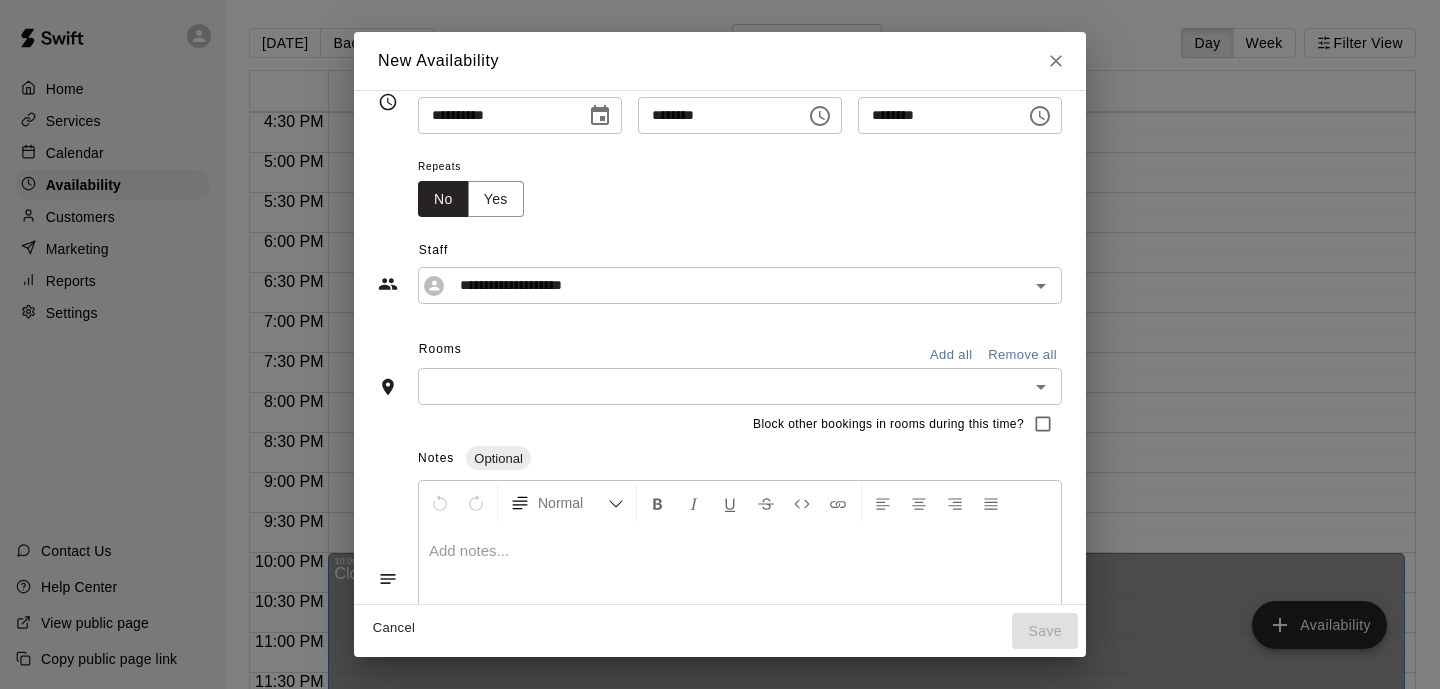 scroll, scrollTop: 0, scrollLeft: 0, axis: both 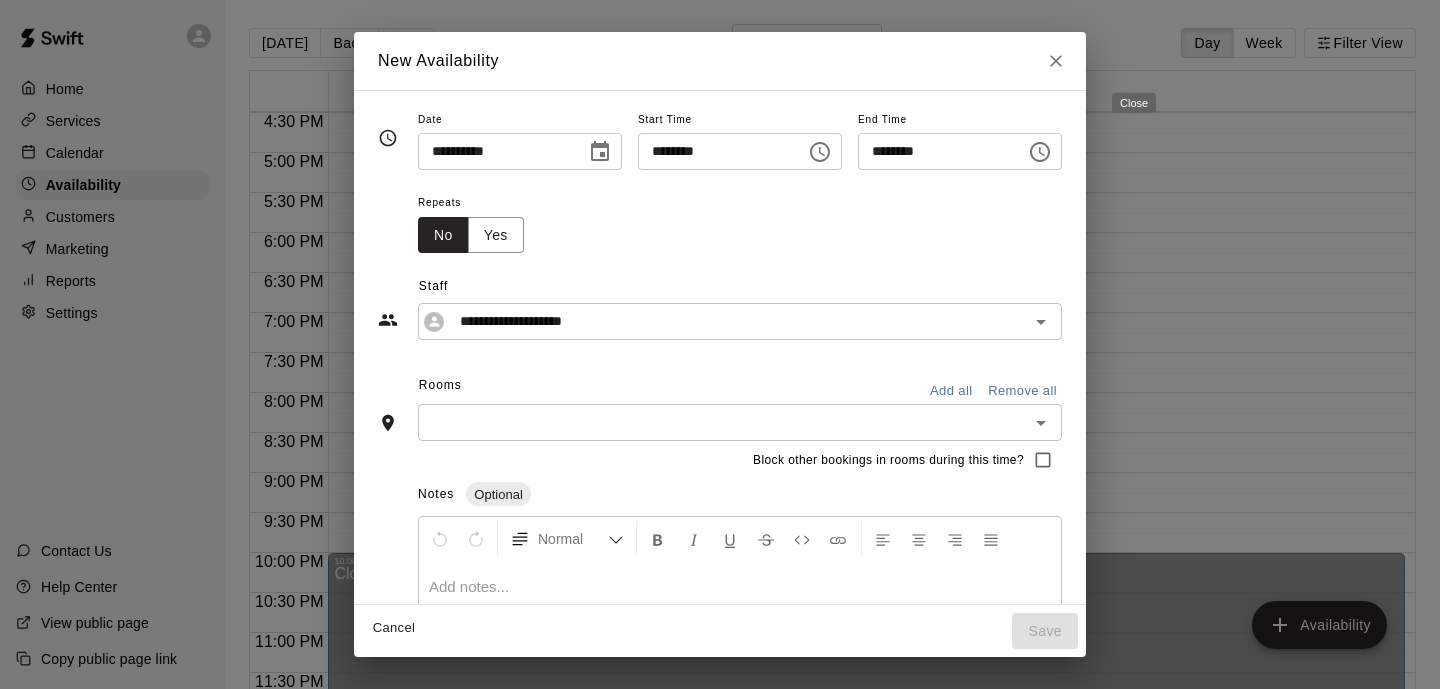 click 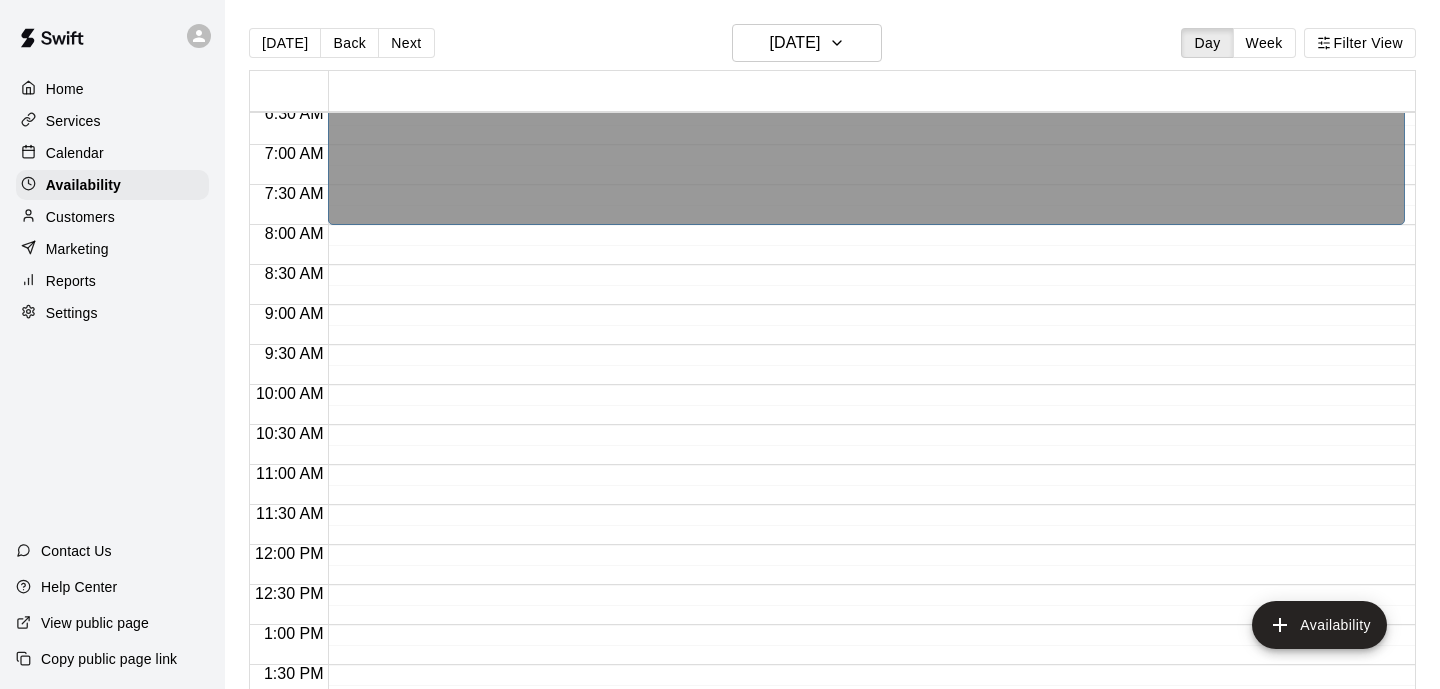 scroll, scrollTop: 816, scrollLeft: 0, axis: vertical 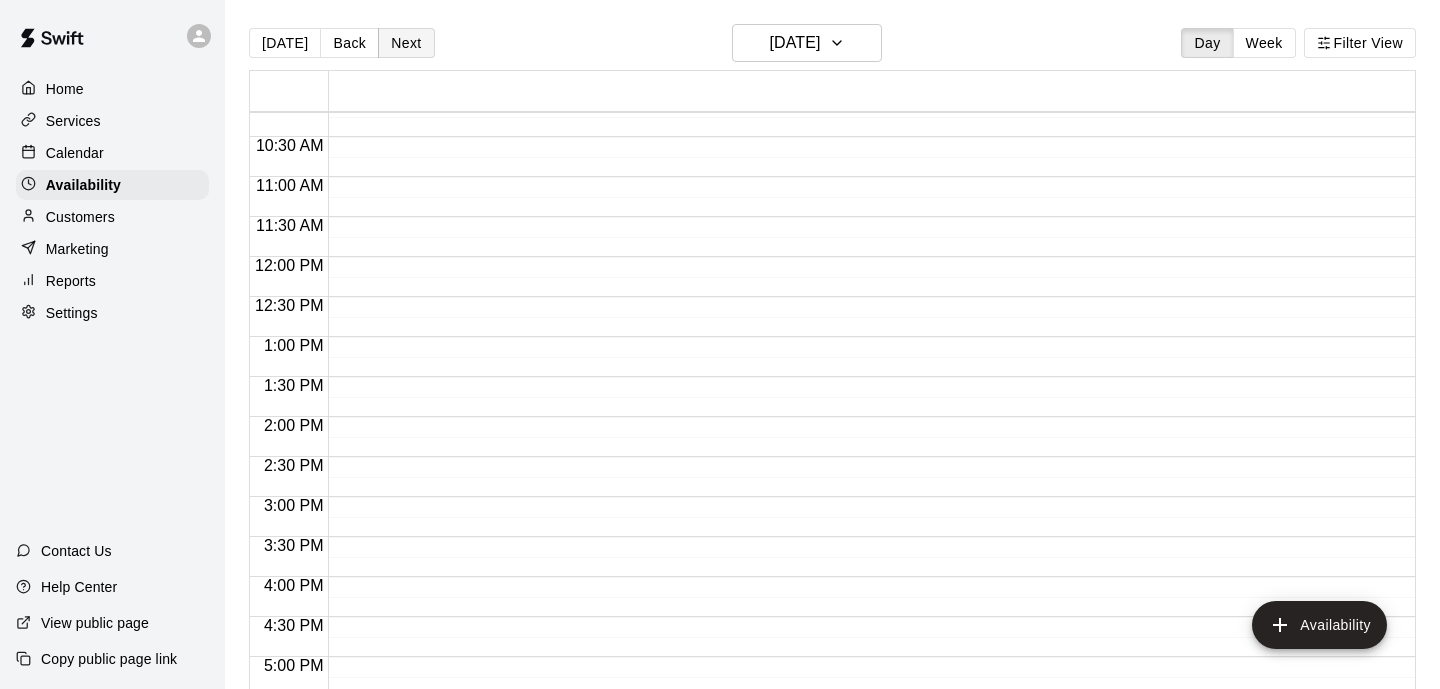 click on "Next" at bounding box center (406, 43) 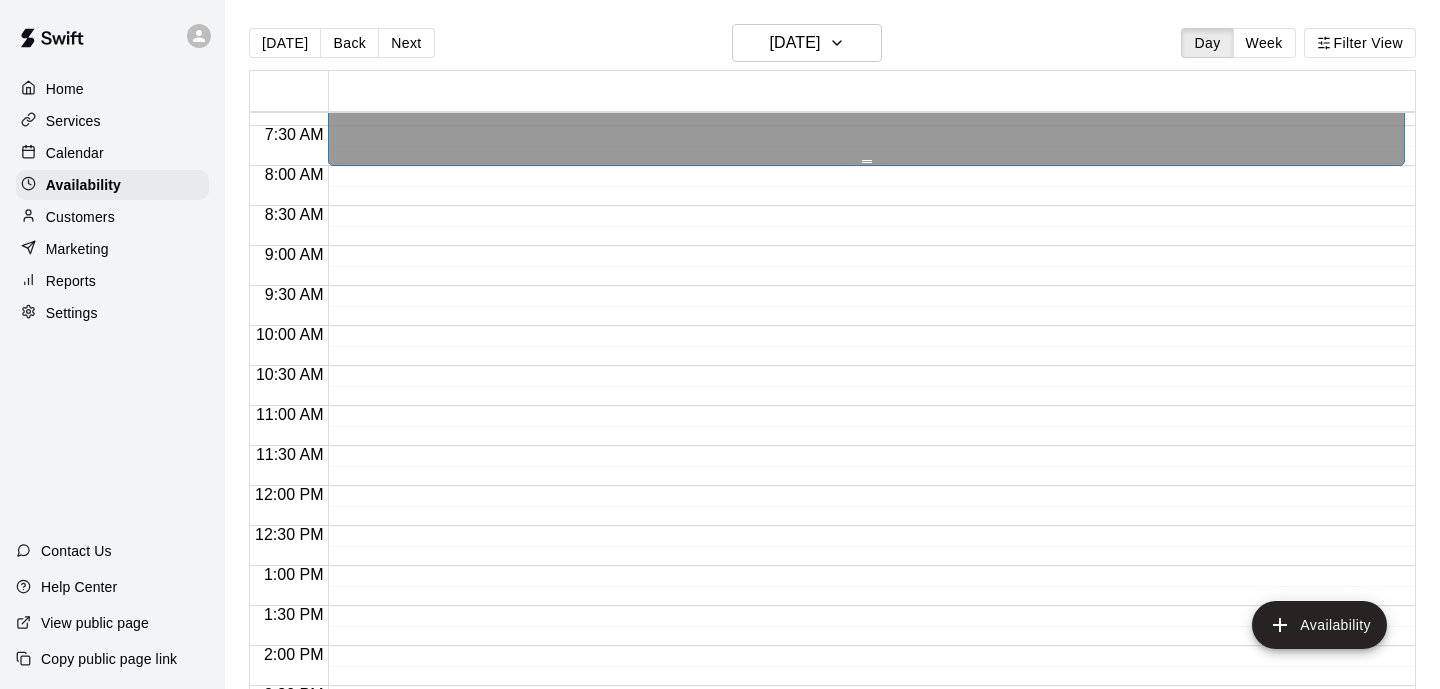 scroll, scrollTop: 384, scrollLeft: 0, axis: vertical 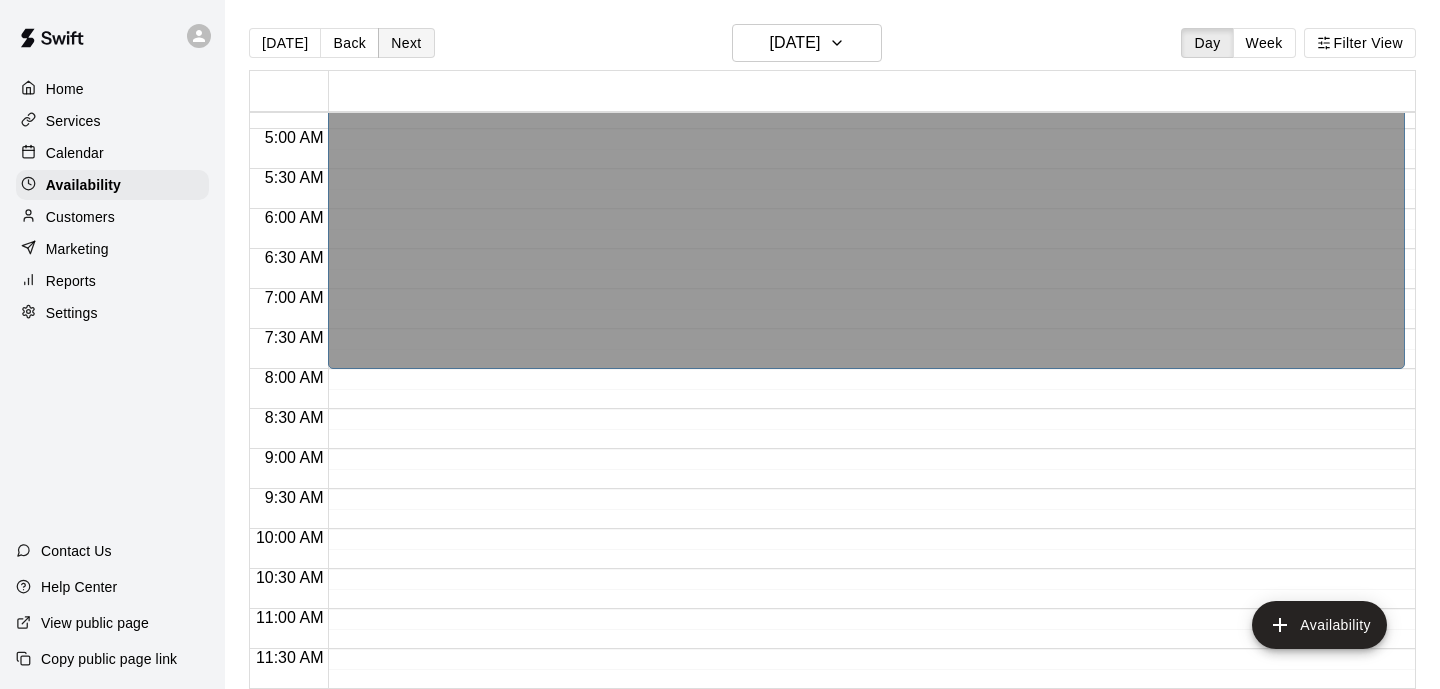 click on "Next" at bounding box center [406, 43] 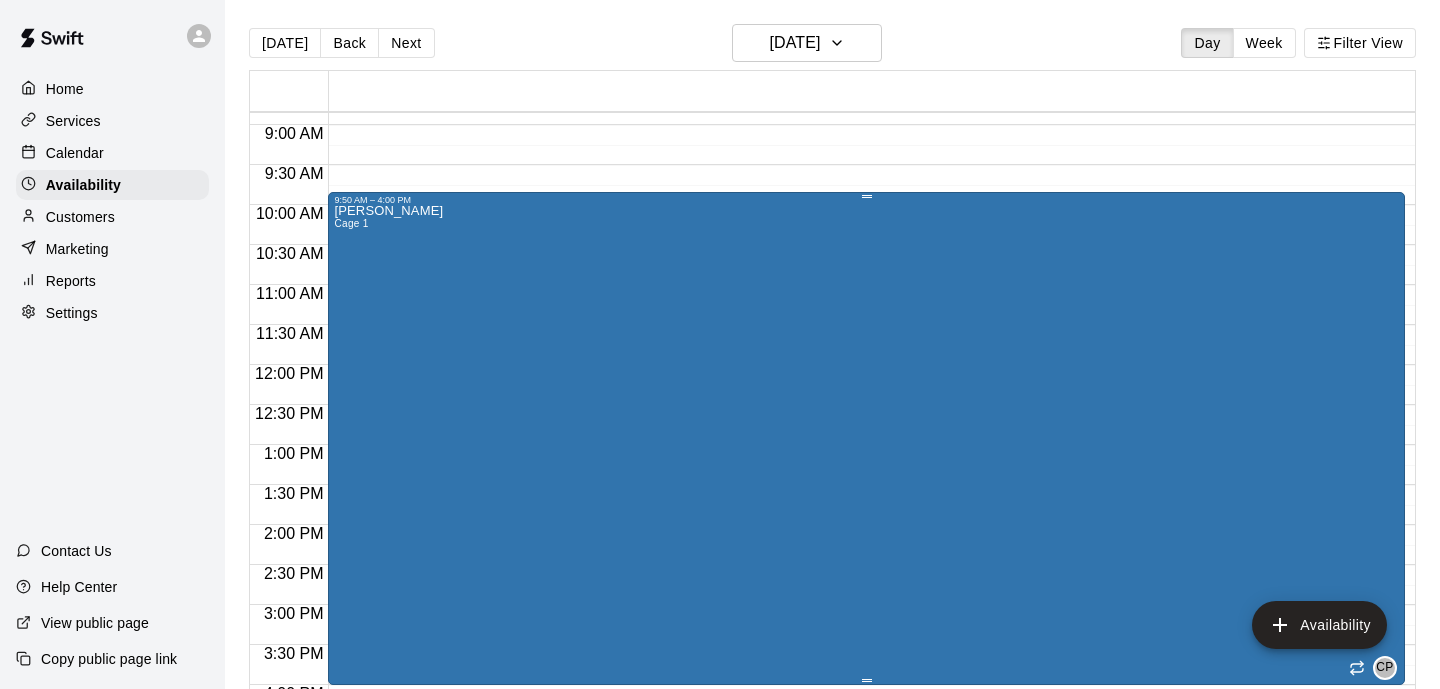 scroll, scrollTop: 816, scrollLeft: 0, axis: vertical 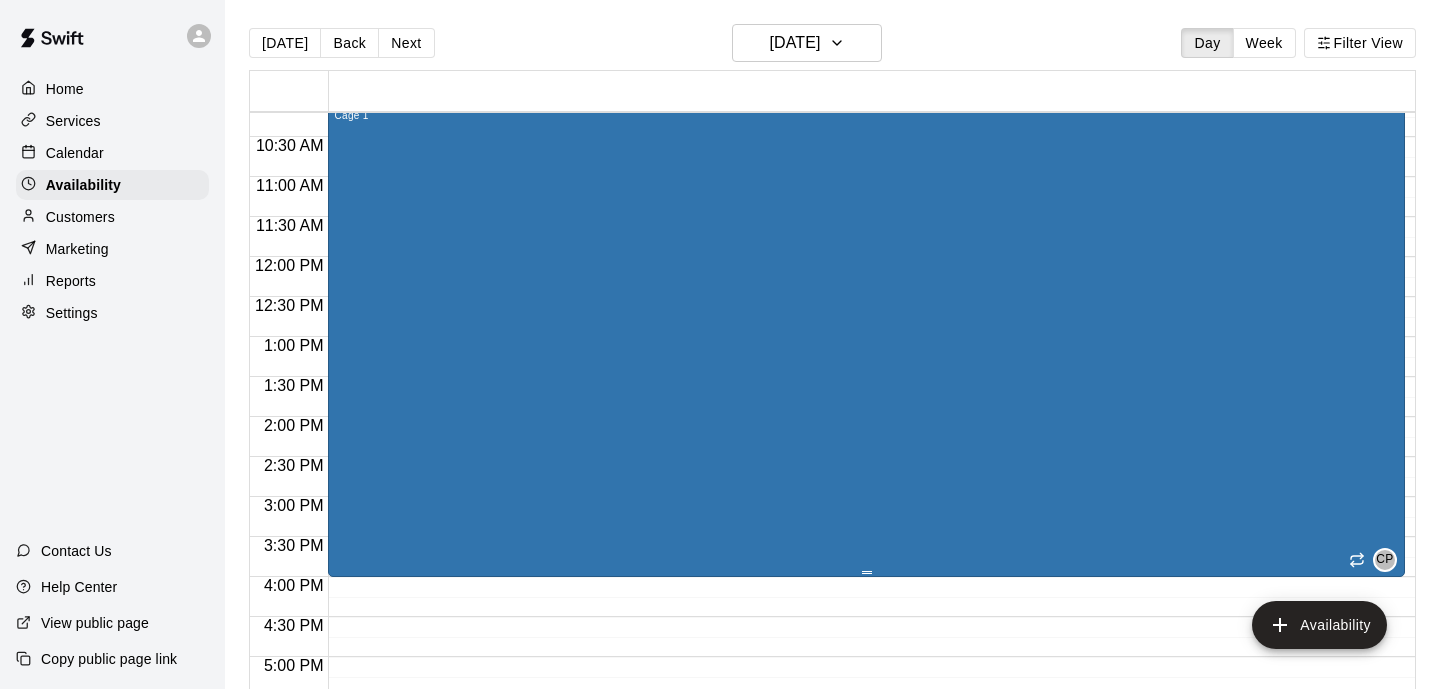 drag, startPoint x: 679, startPoint y: 298, endPoint x: 559, endPoint y: 275, distance: 122.18429 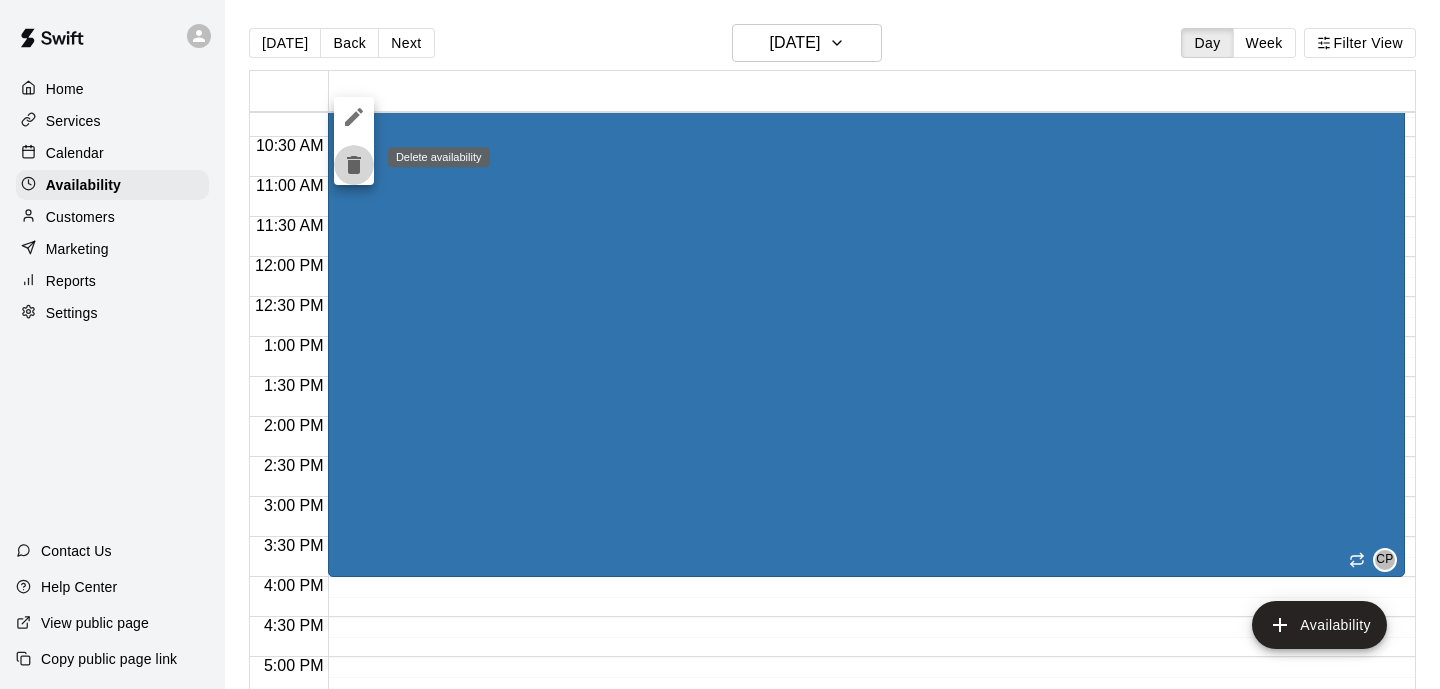 click 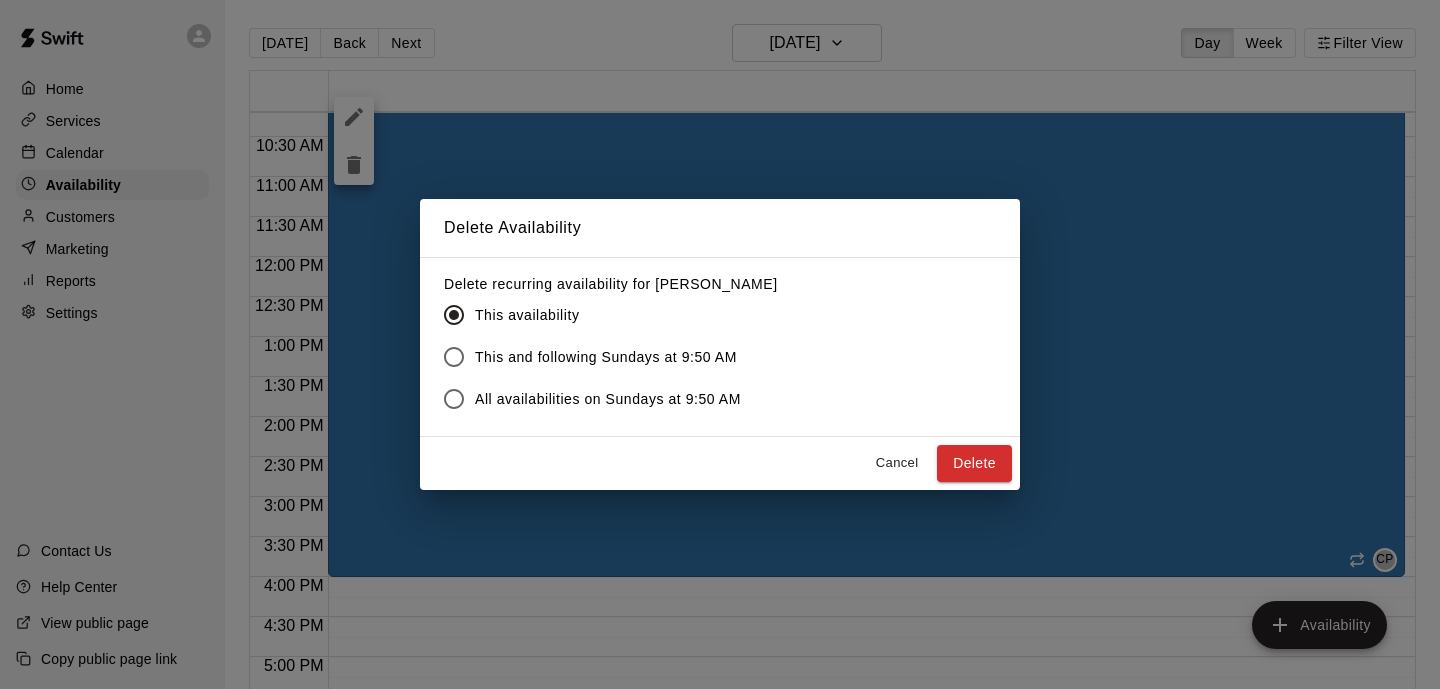 click on "Delete" at bounding box center (974, 463) 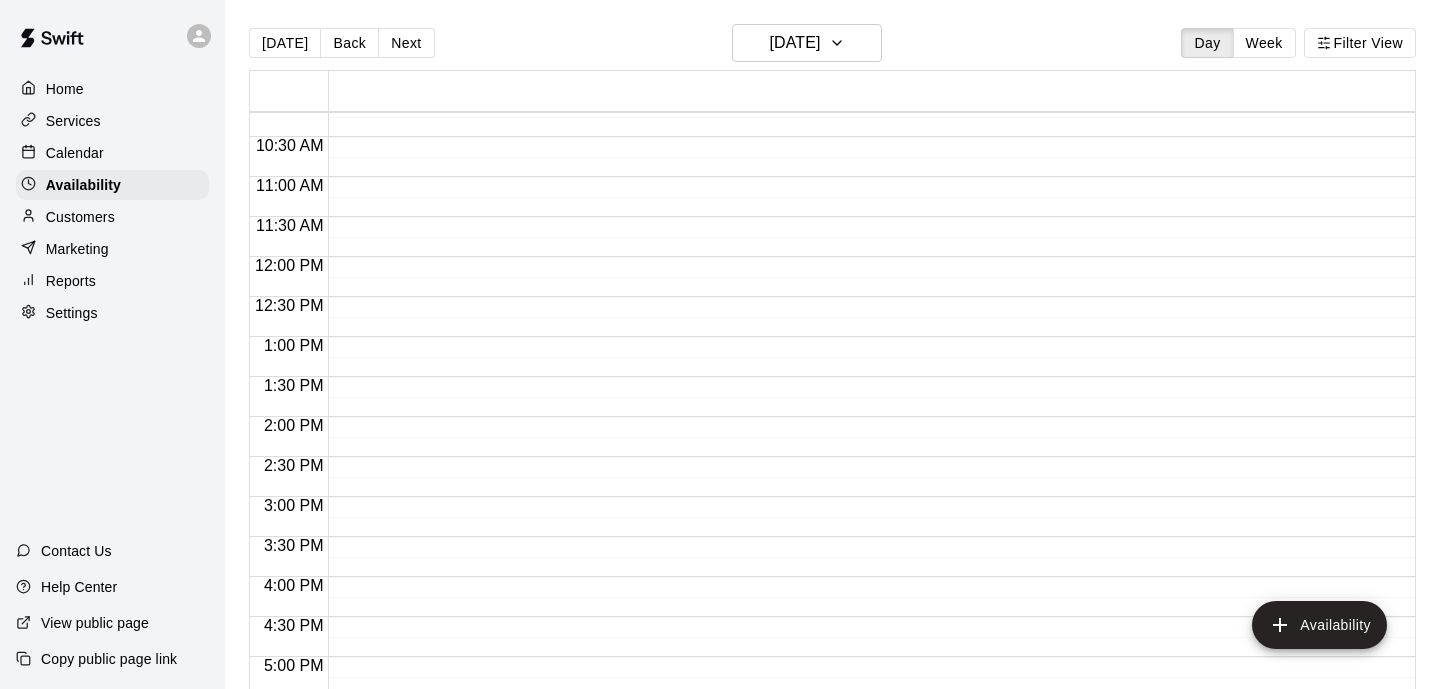 click on "Next" at bounding box center (406, 43) 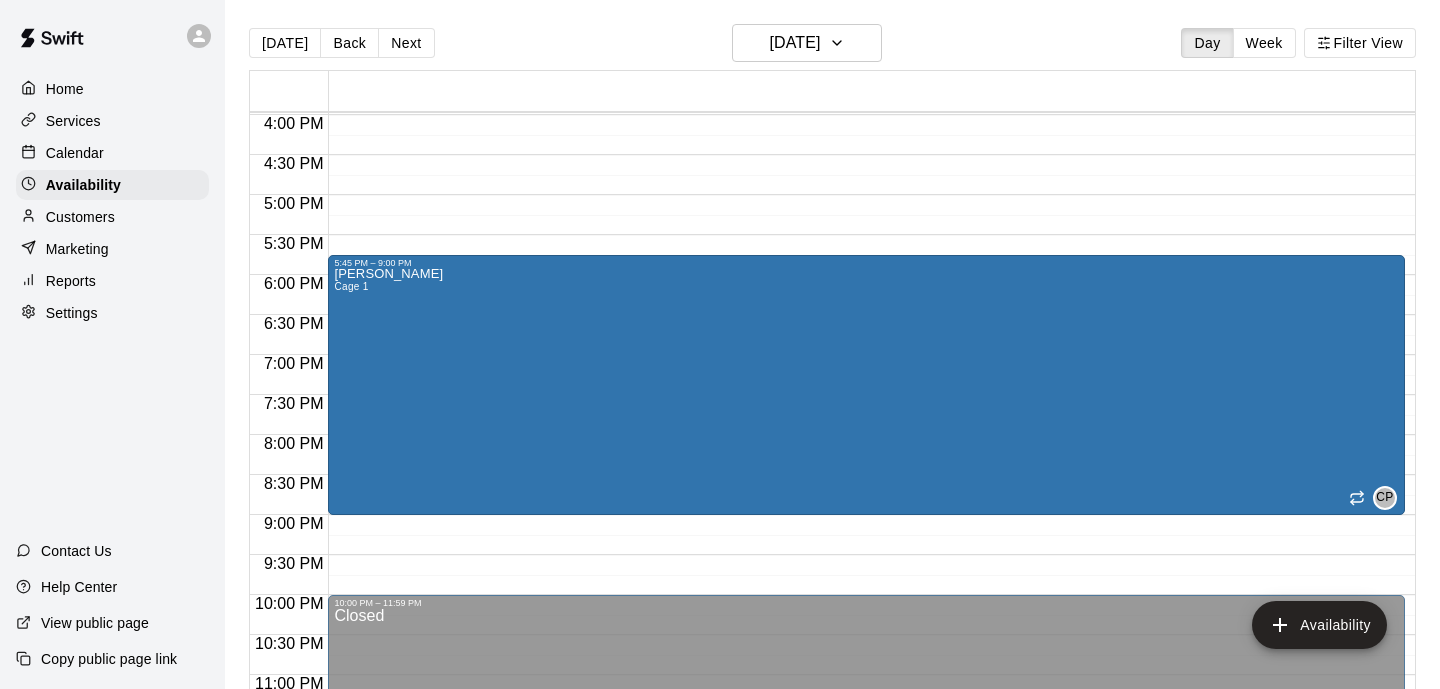 scroll, scrollTop: 1320, scrollLeft: 0, axis: vertical 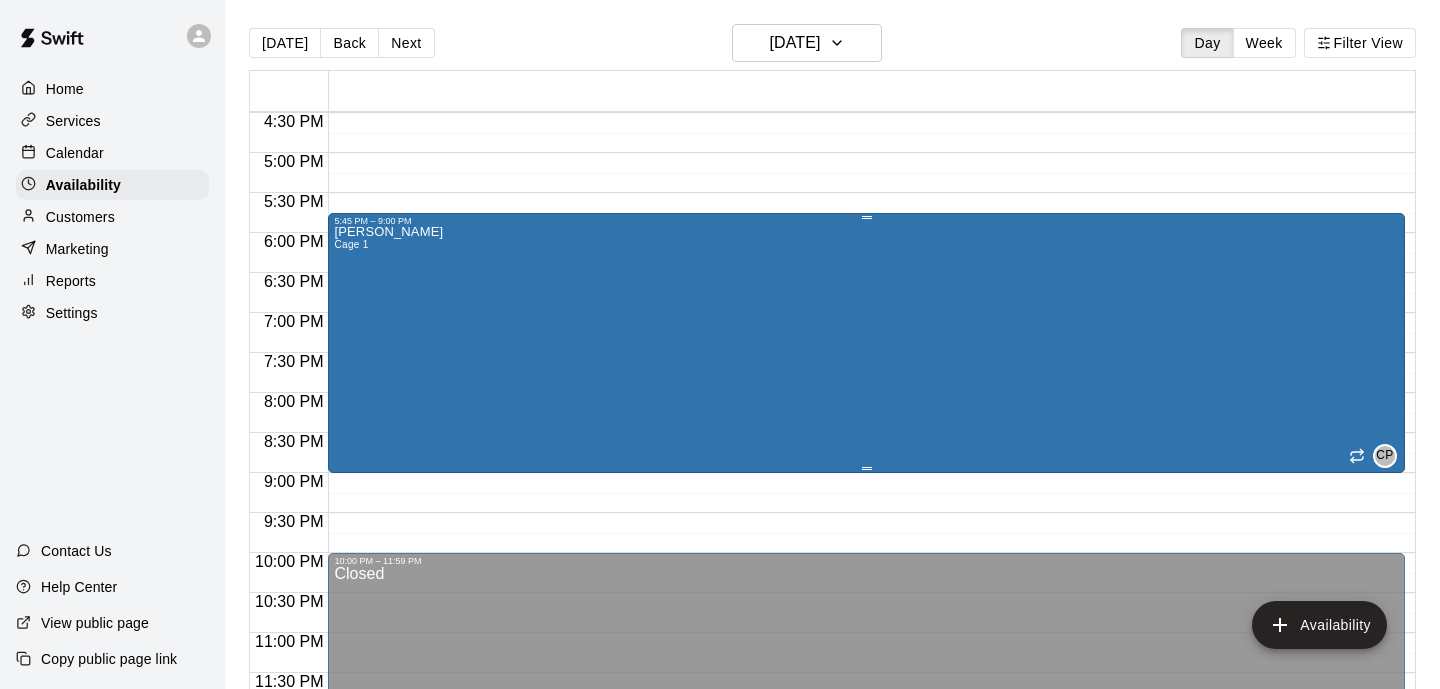 click on "[PERSON_NAME] 1 CP" at bounding box center [866, 570] 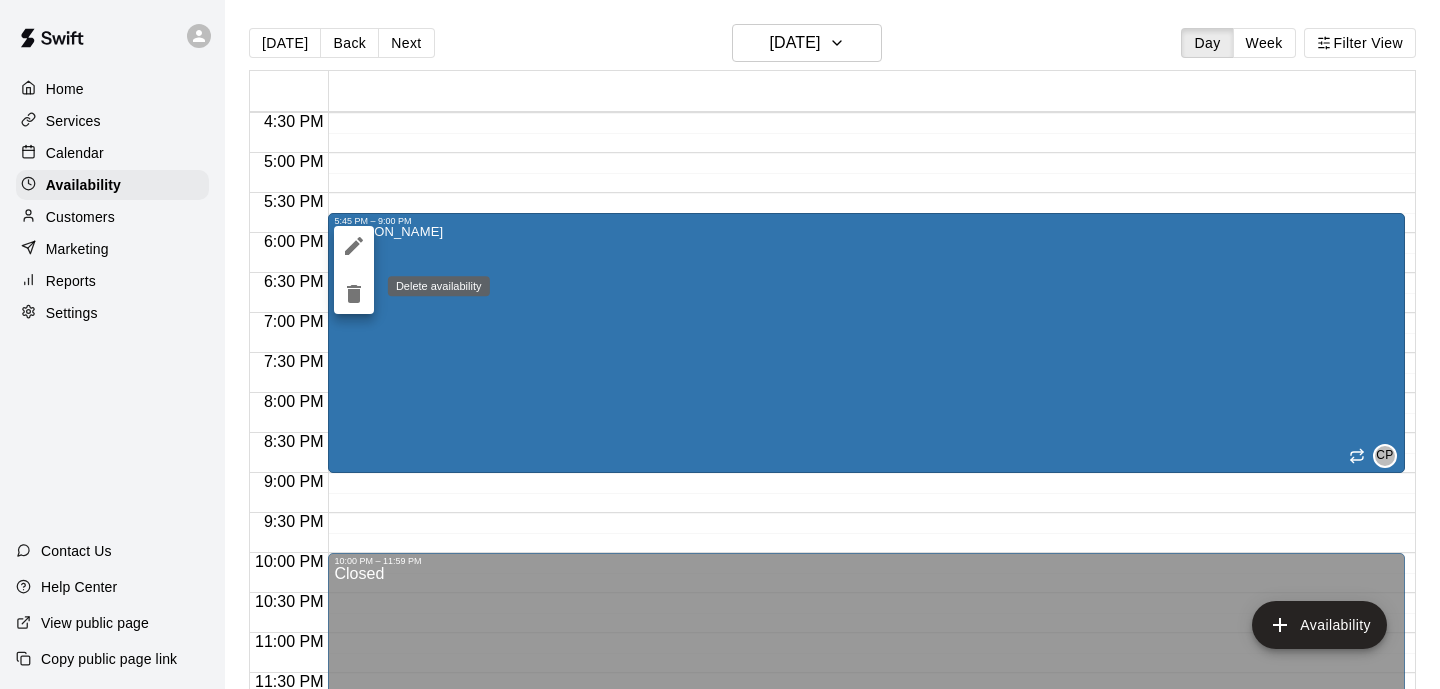 click 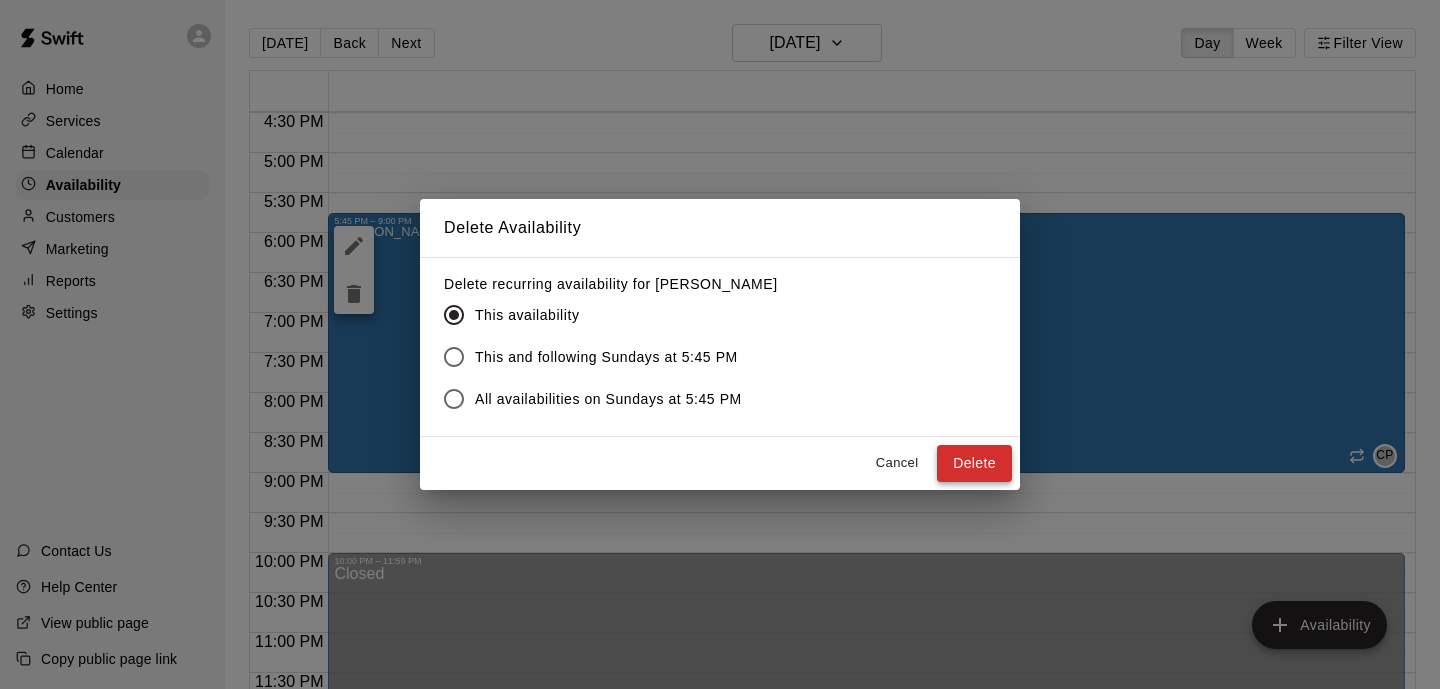 click on "Delete" at bounding box center [974, 463] 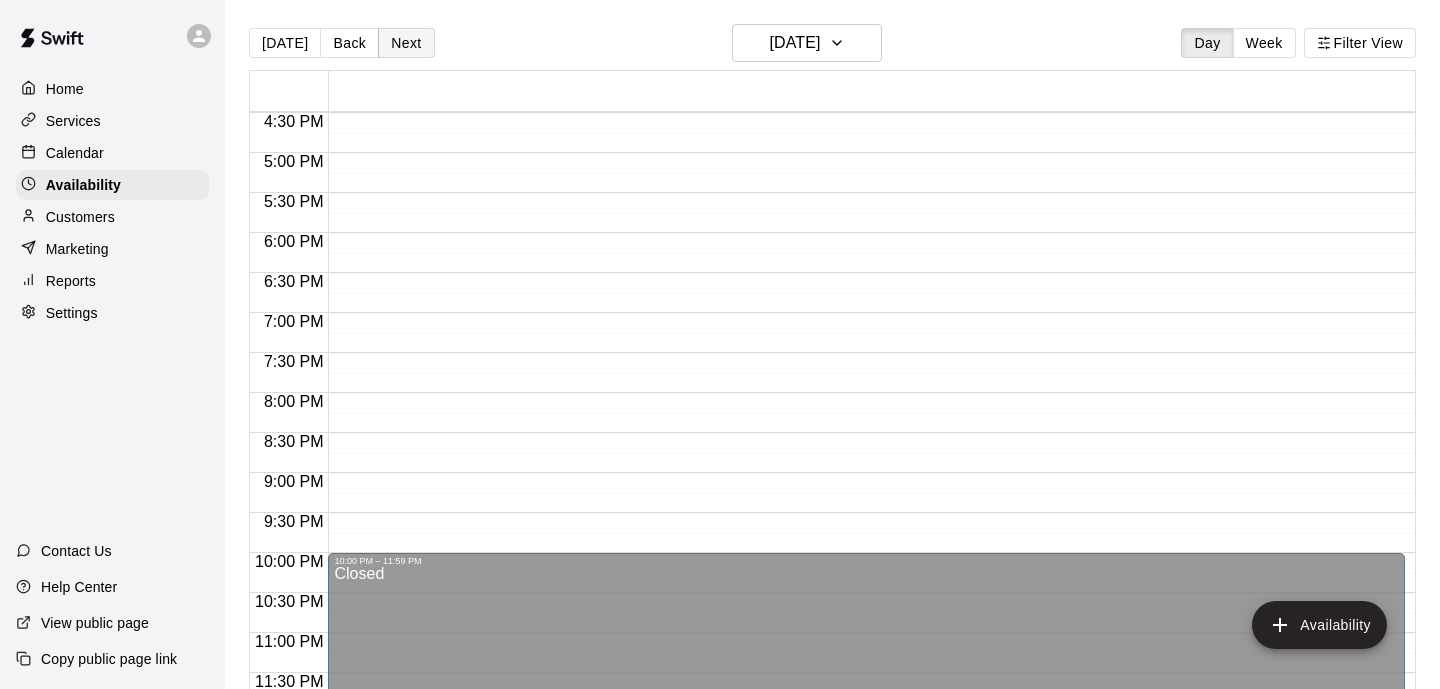 click on "Next" at bounding box center (406, 43) 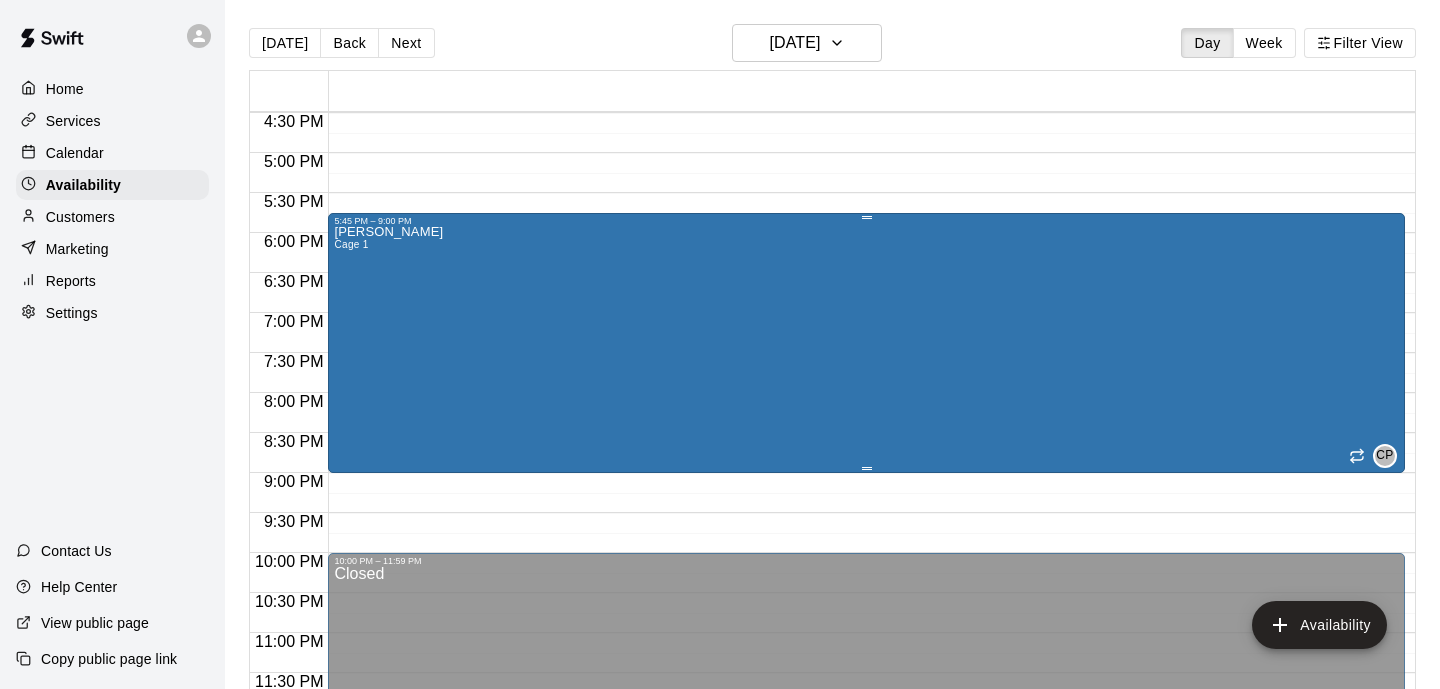 click on "[PERSON_NAME] 1 CP" at bounding box center (866, 570) 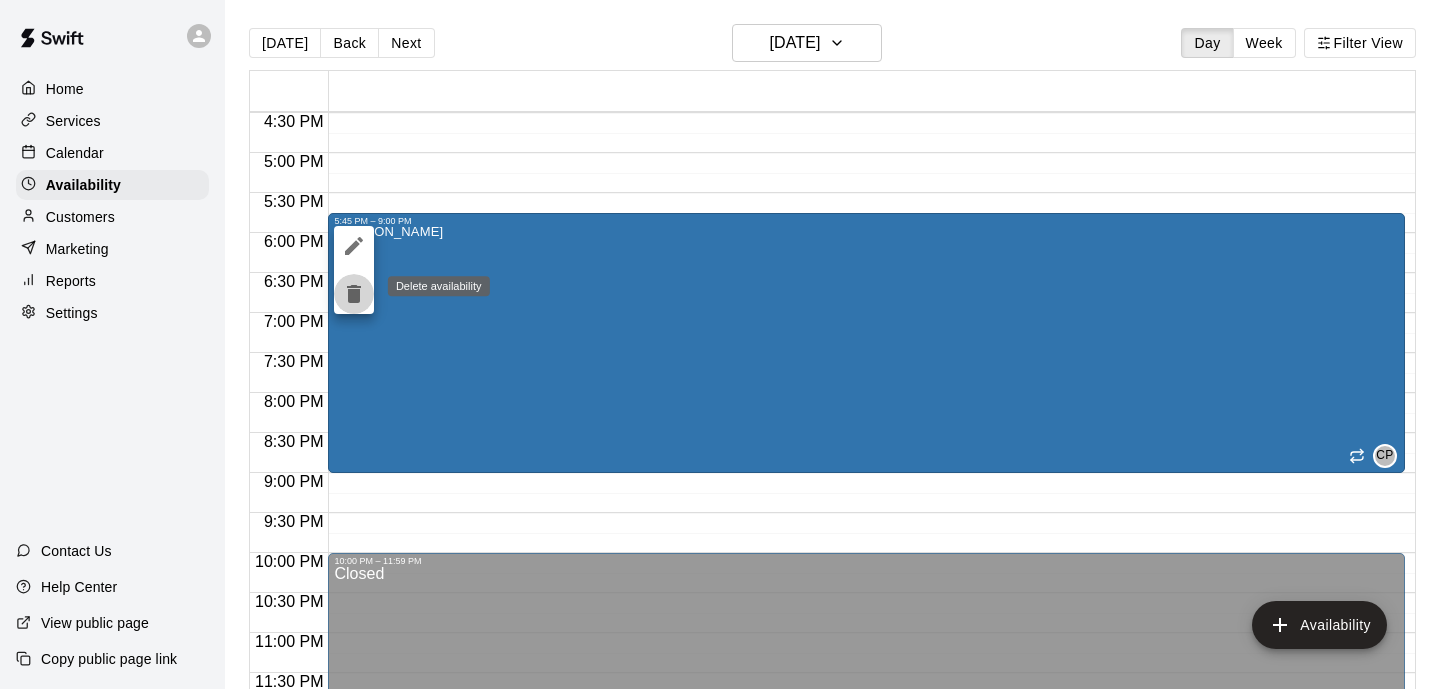 click 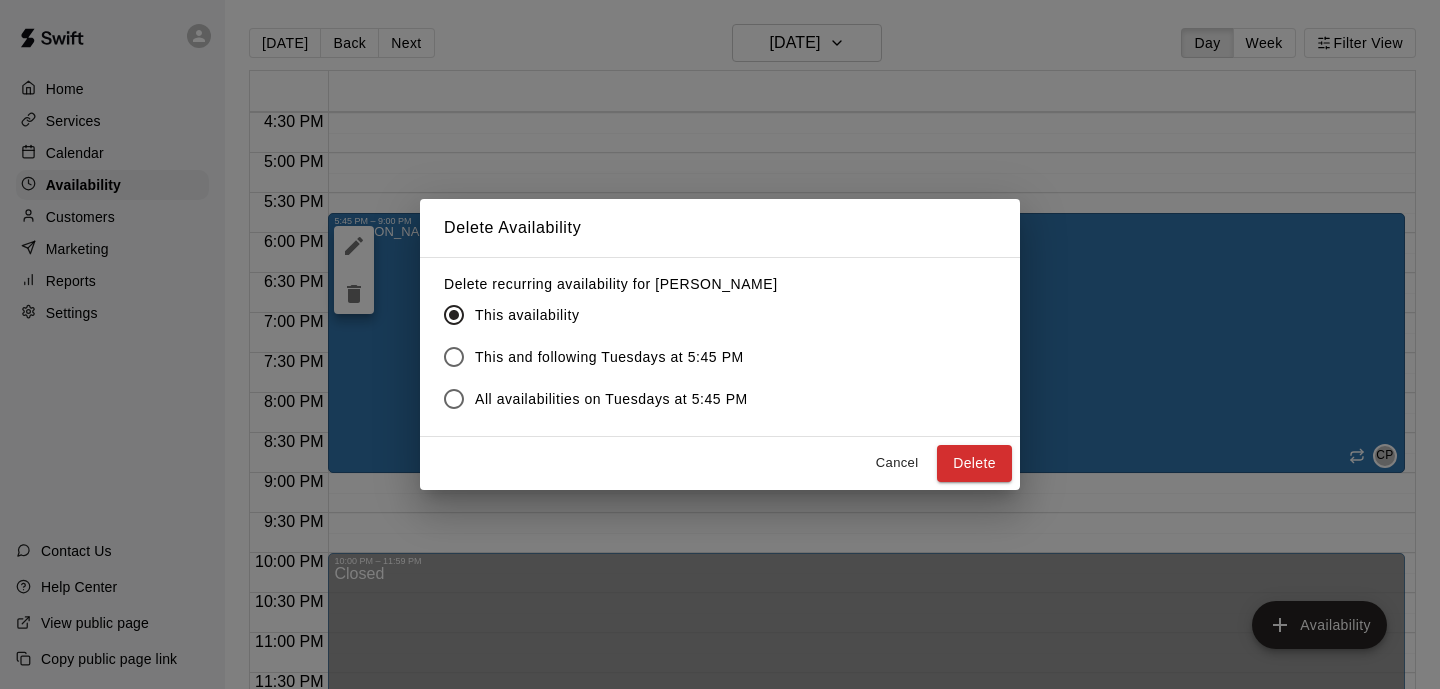 click on "Delete" at bounding box center (974, 463) 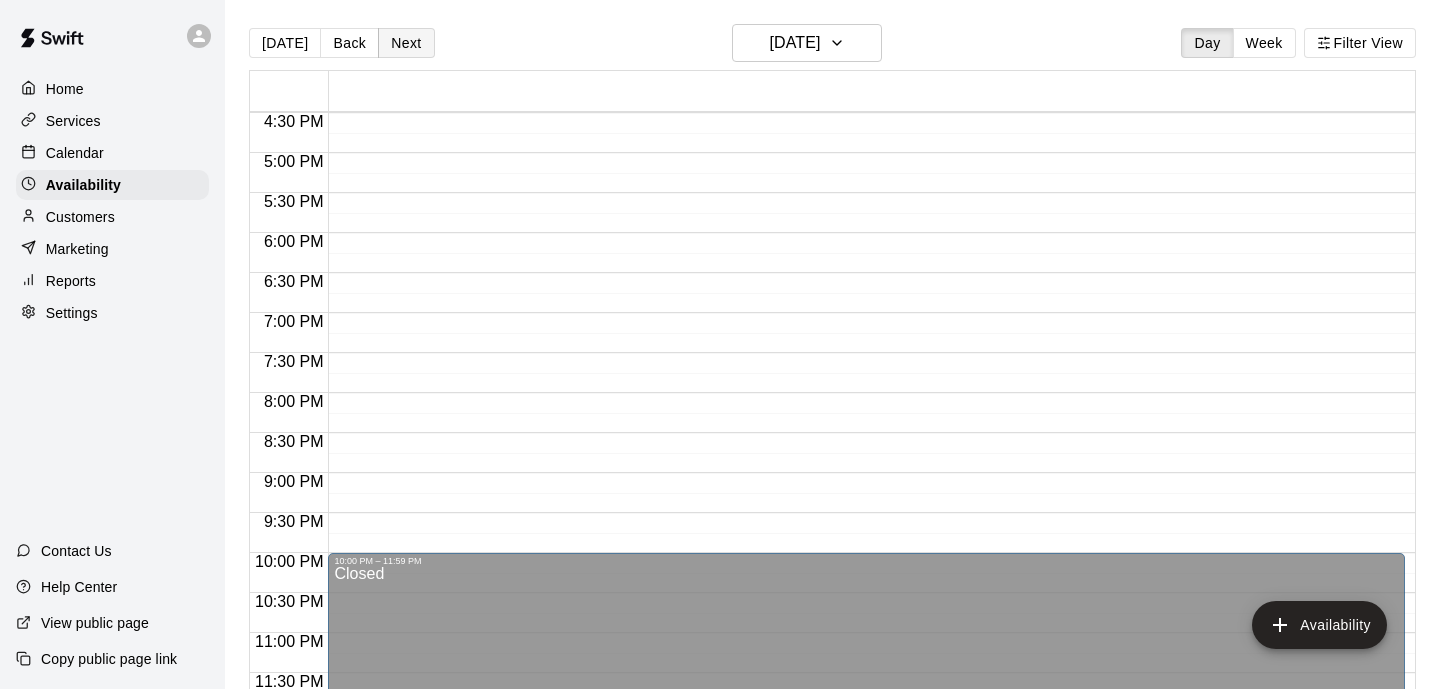 click on "Next" at bounding box center (406, 43) 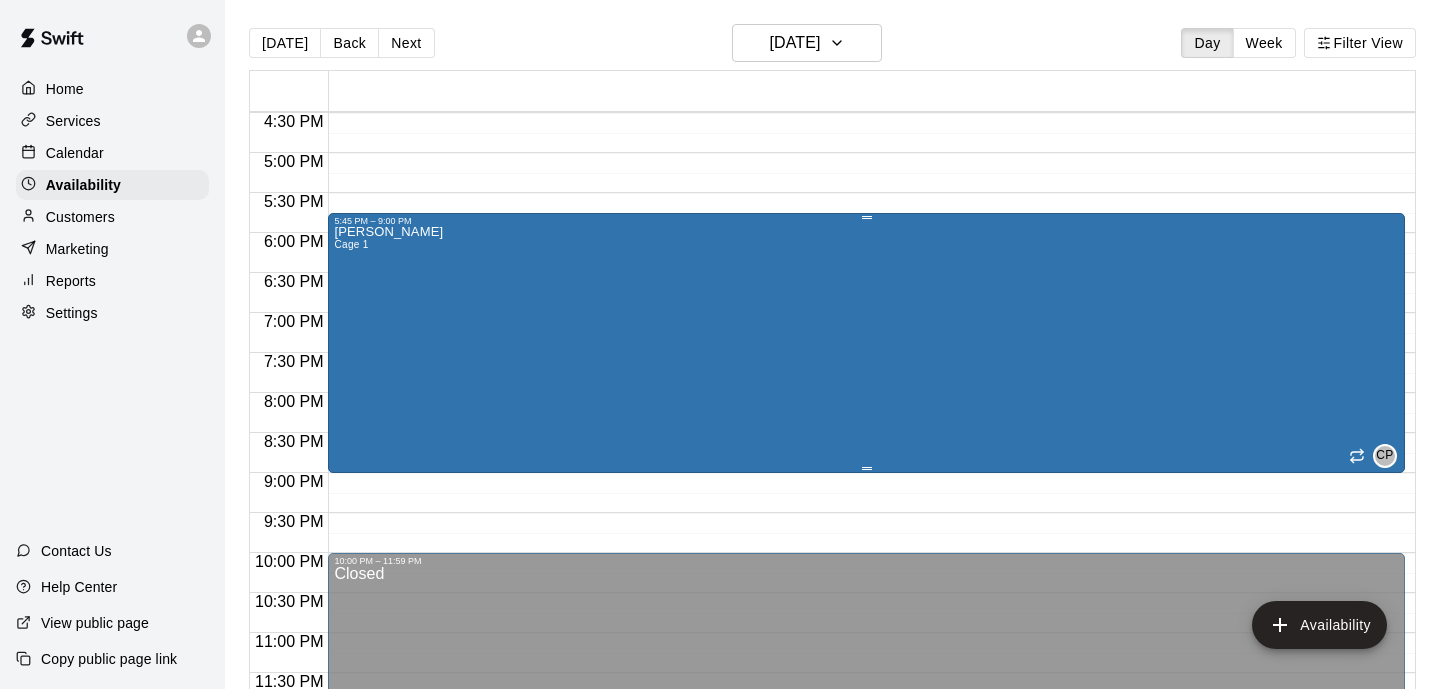 click on "[PERSON_NAME] Cage 1" at bounding box center [388, 570] 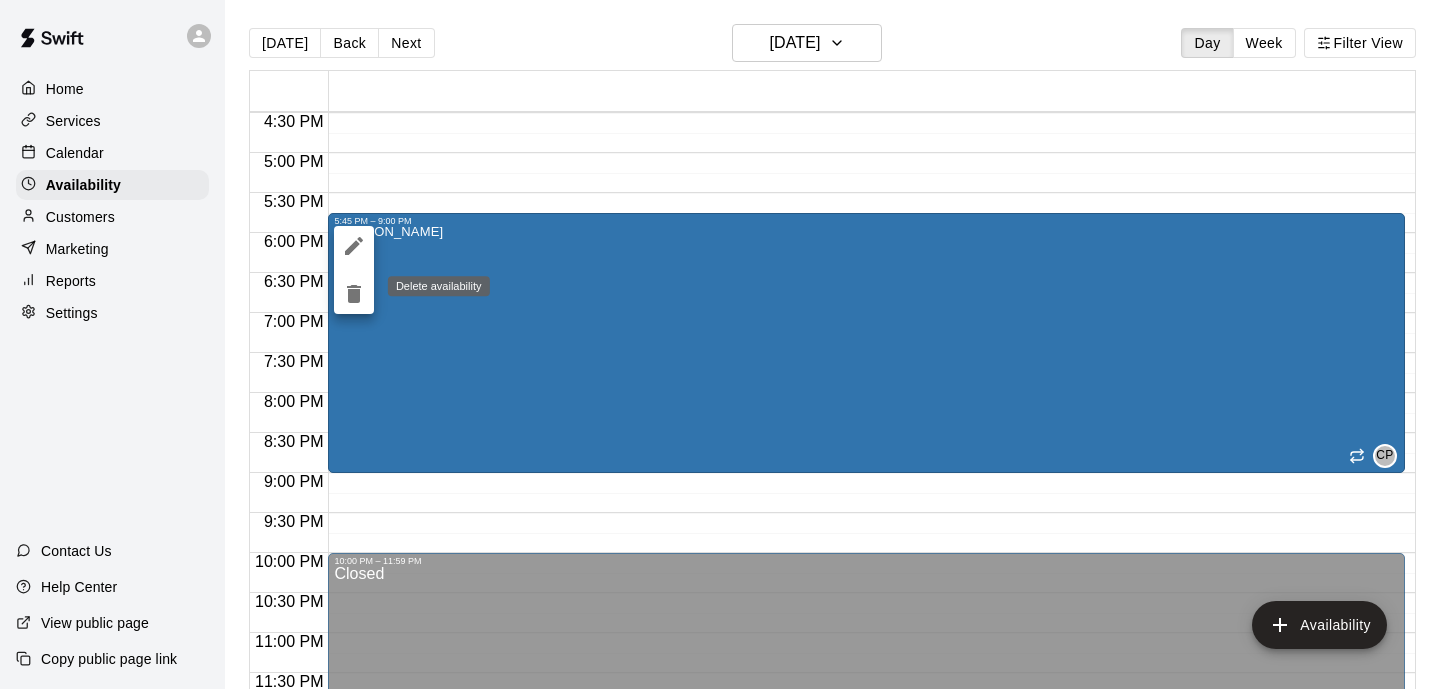 click 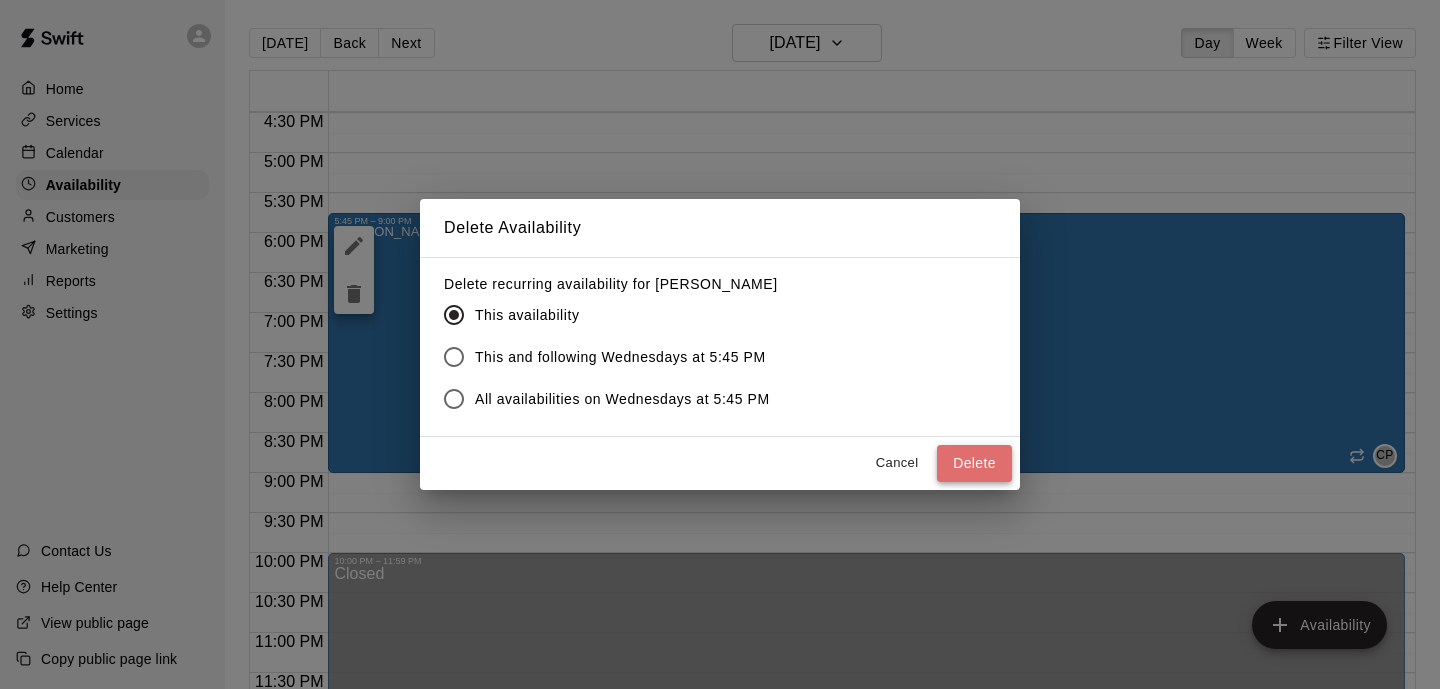 click on "Delete" at bounding box center (974, 463) 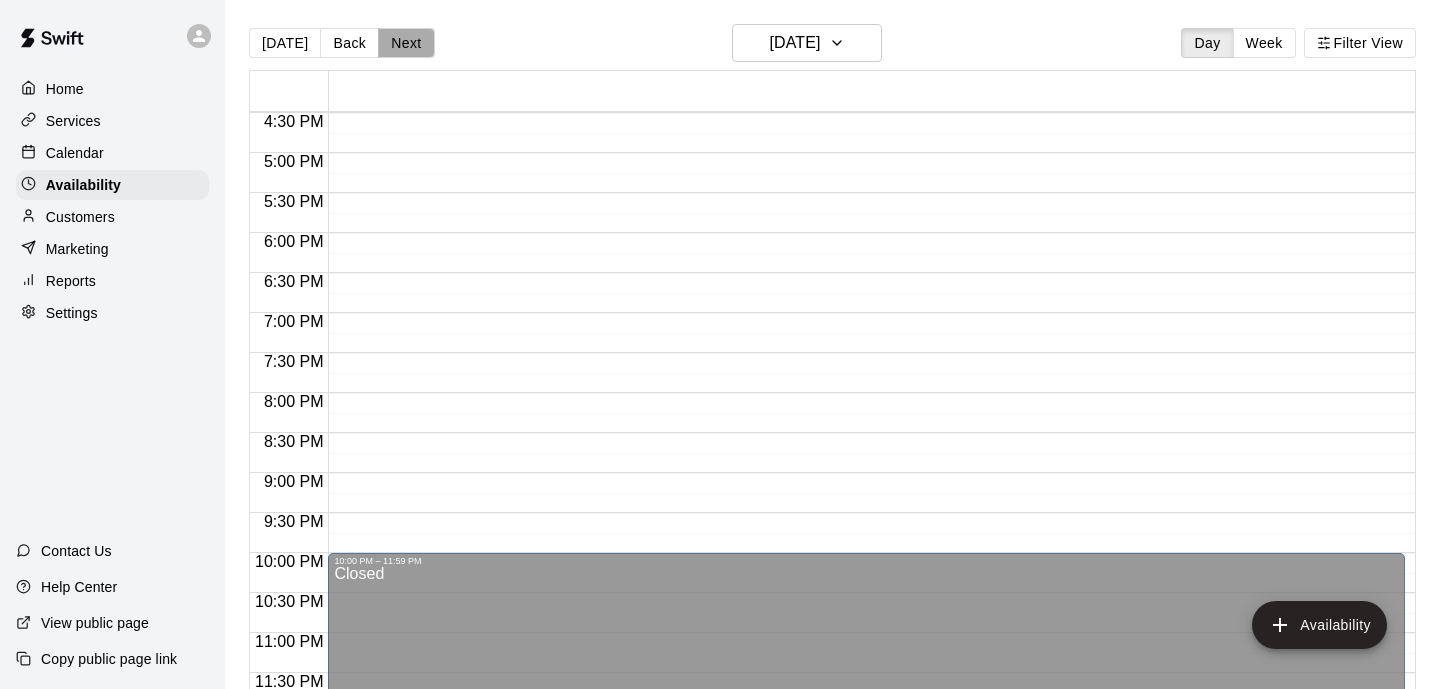 click on "Next" at bounding box center [406, 43] 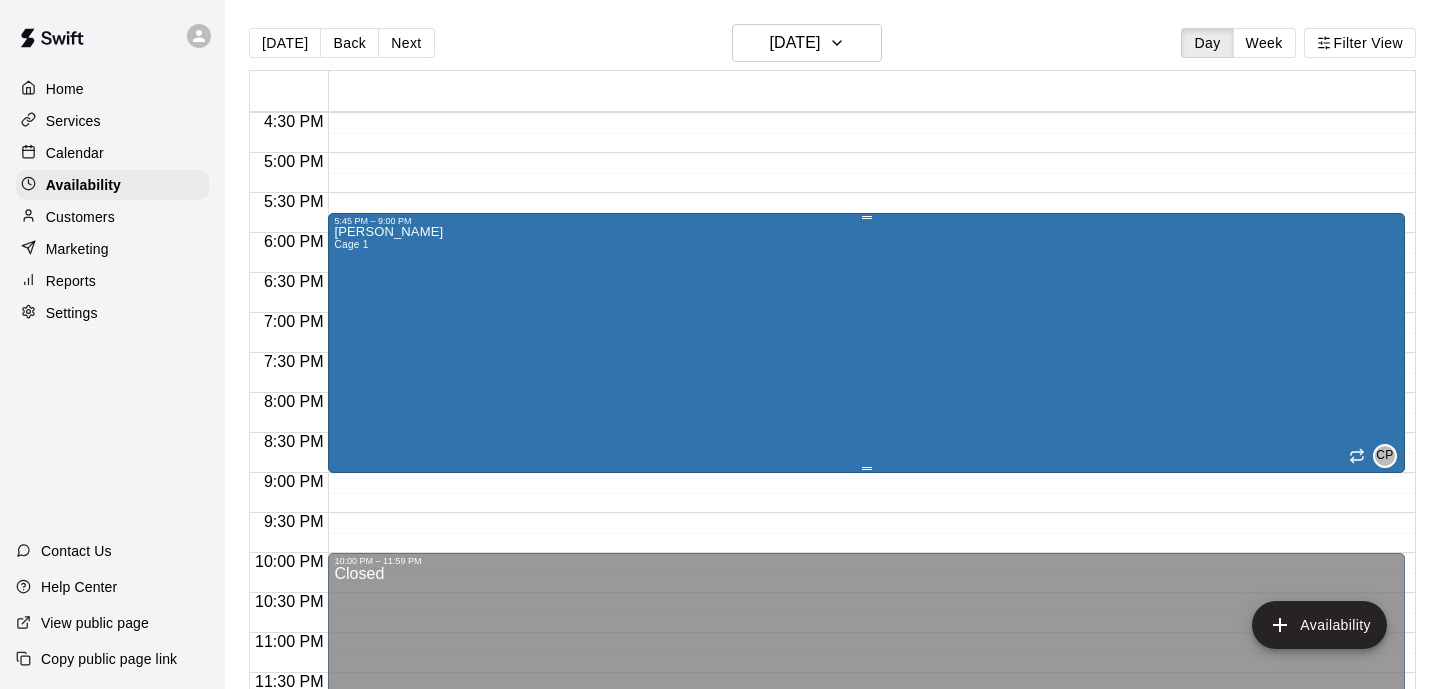 click on "[PERSON_NAME] 1 CP" at bounding box center [866, 570] 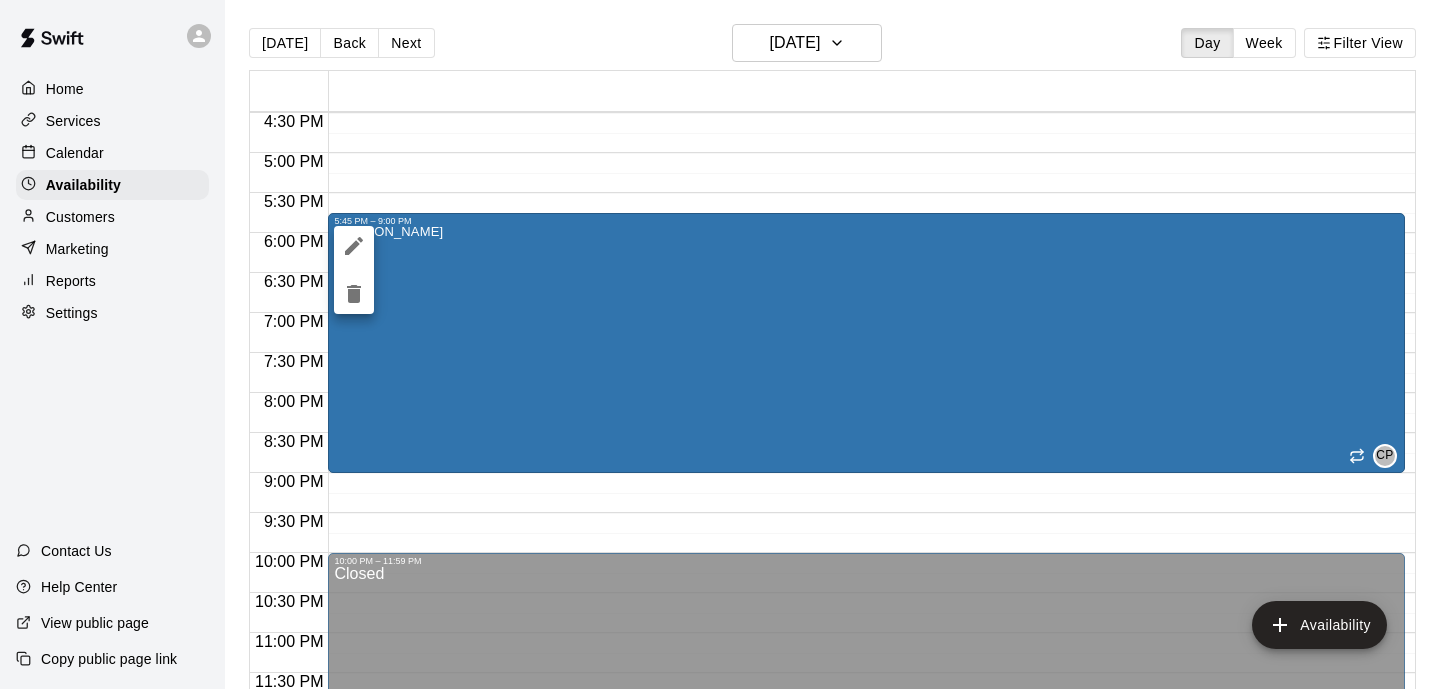 click 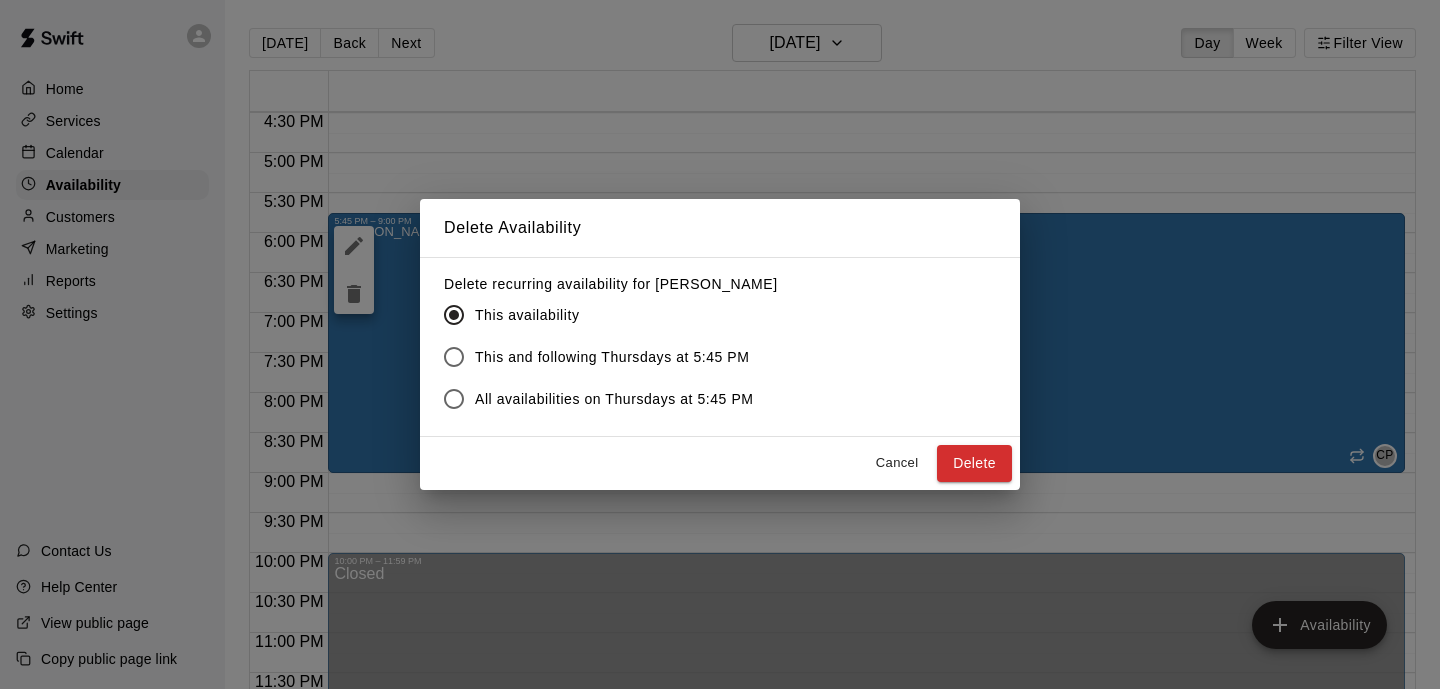 click on "Delete" at bounding box center [974, 463] 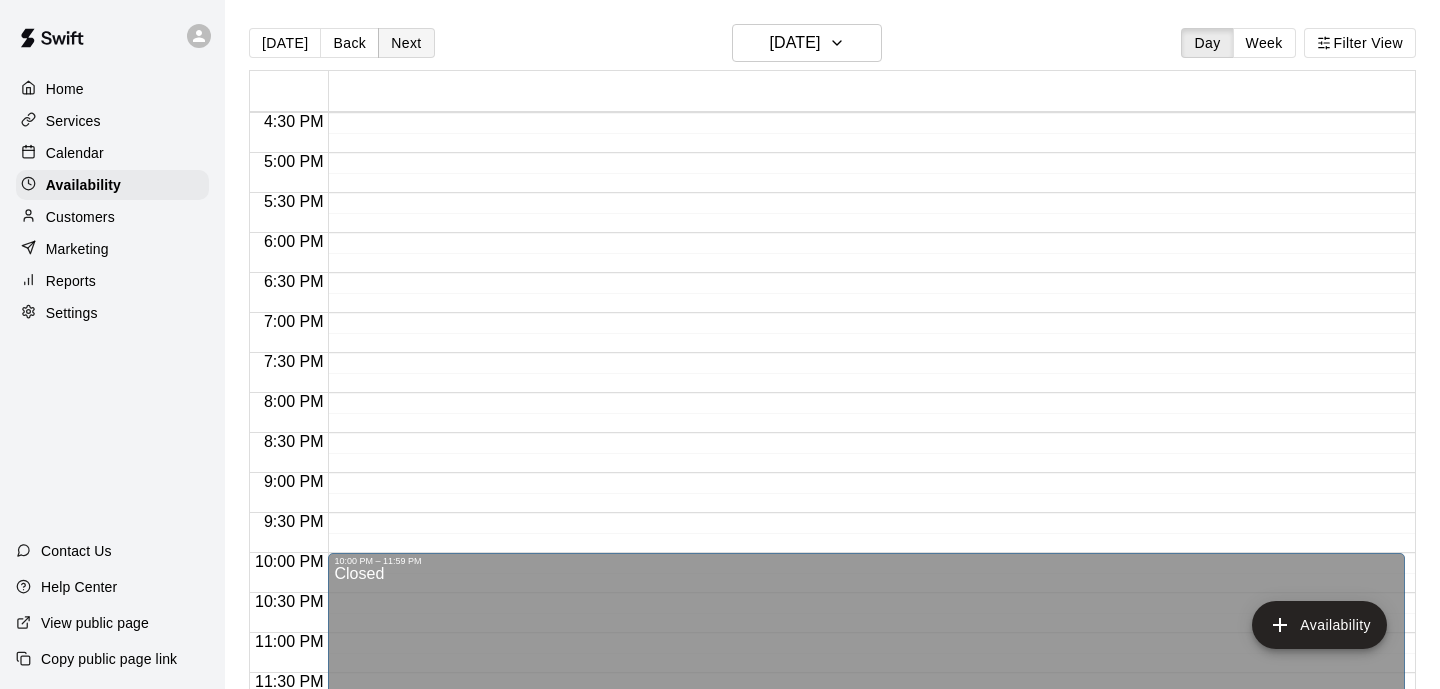 click on "Next" at bounding box center [406, 43] 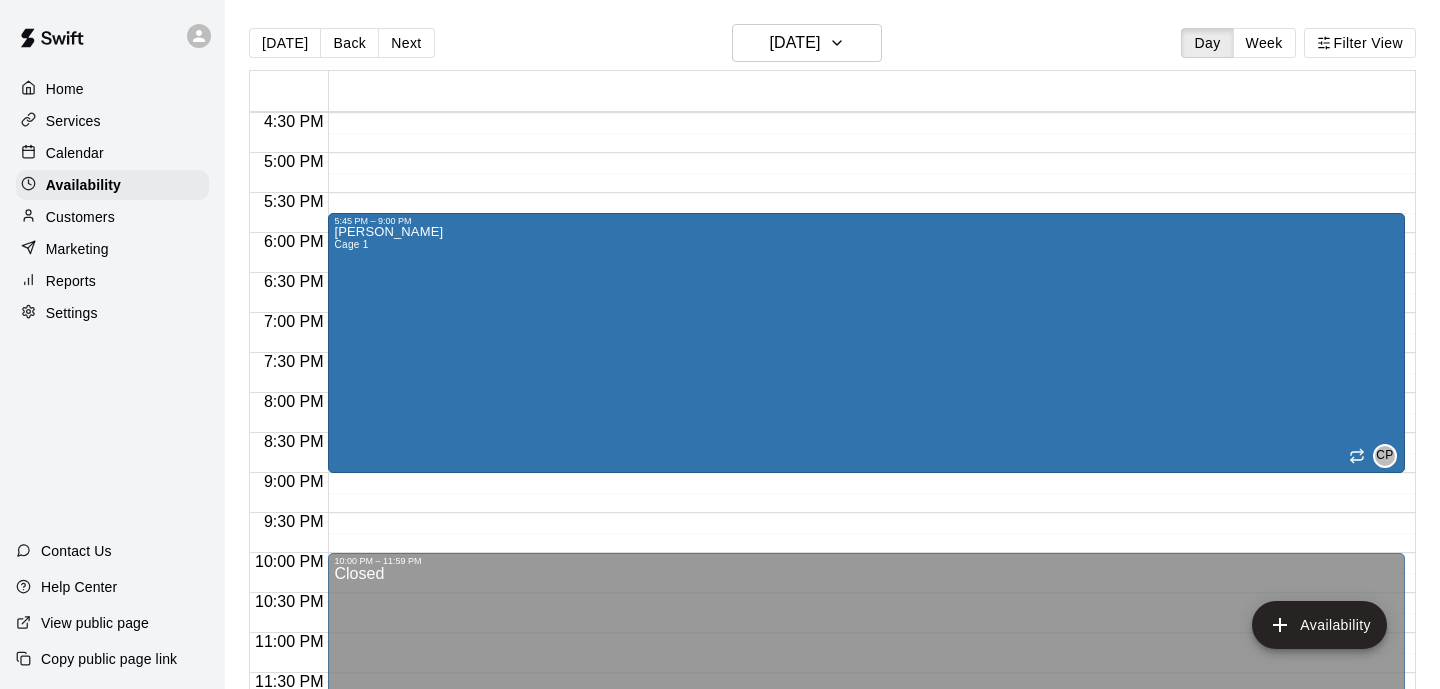 click on "[PERSON_NAME] 1 CP" at bounding box center [866, 570] 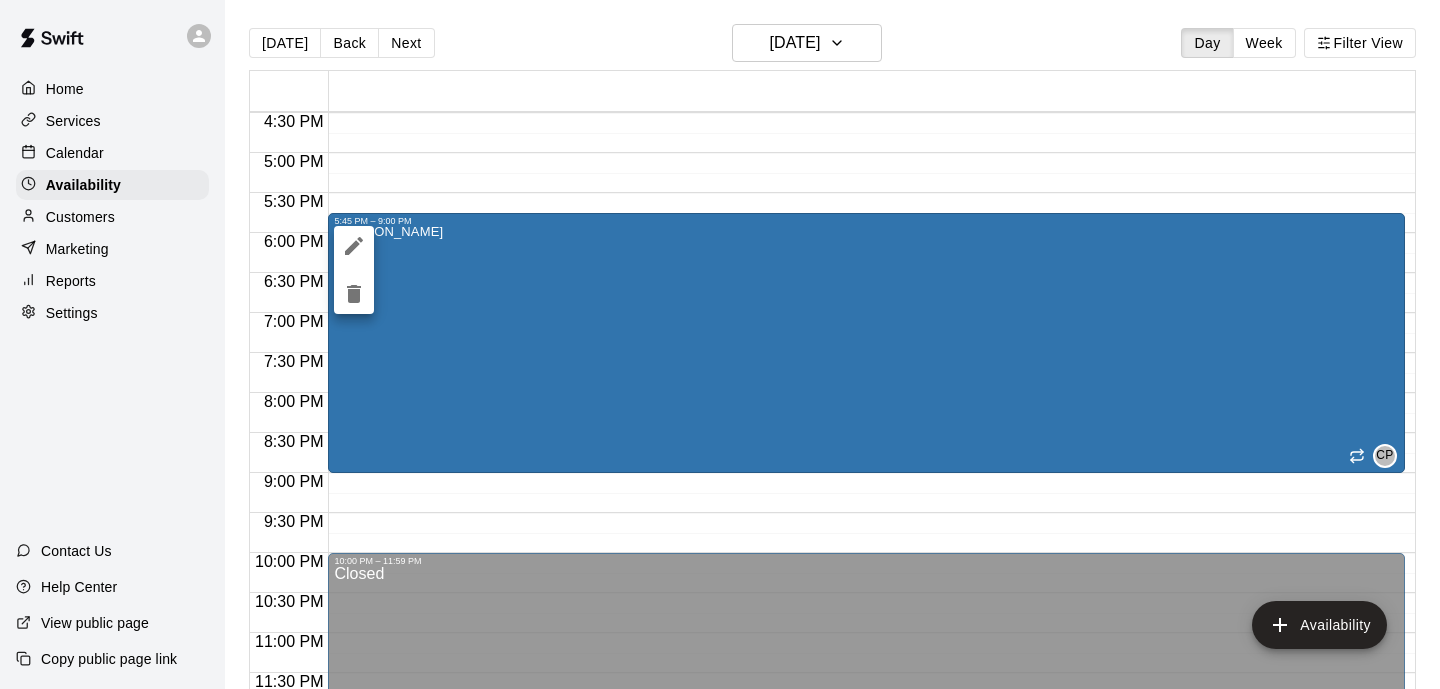 click 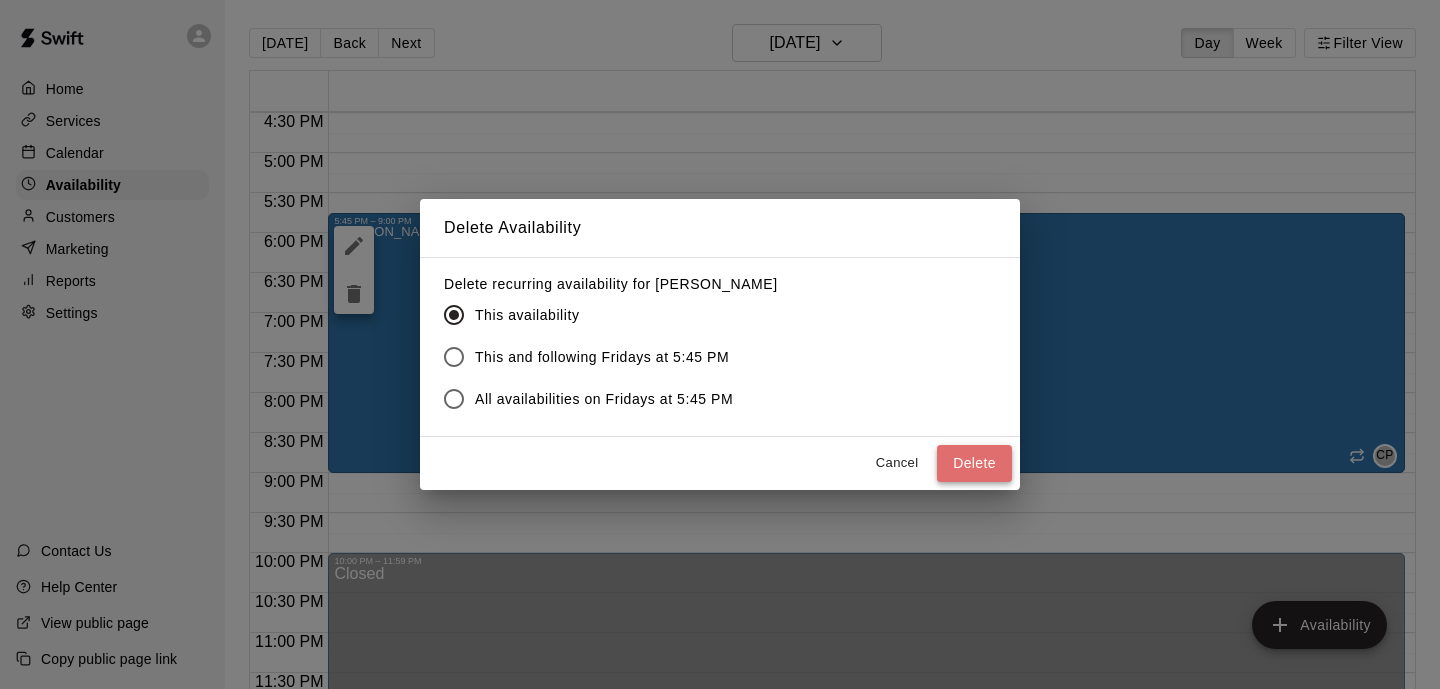 click on "Delete" at bounding box center [974, 463] 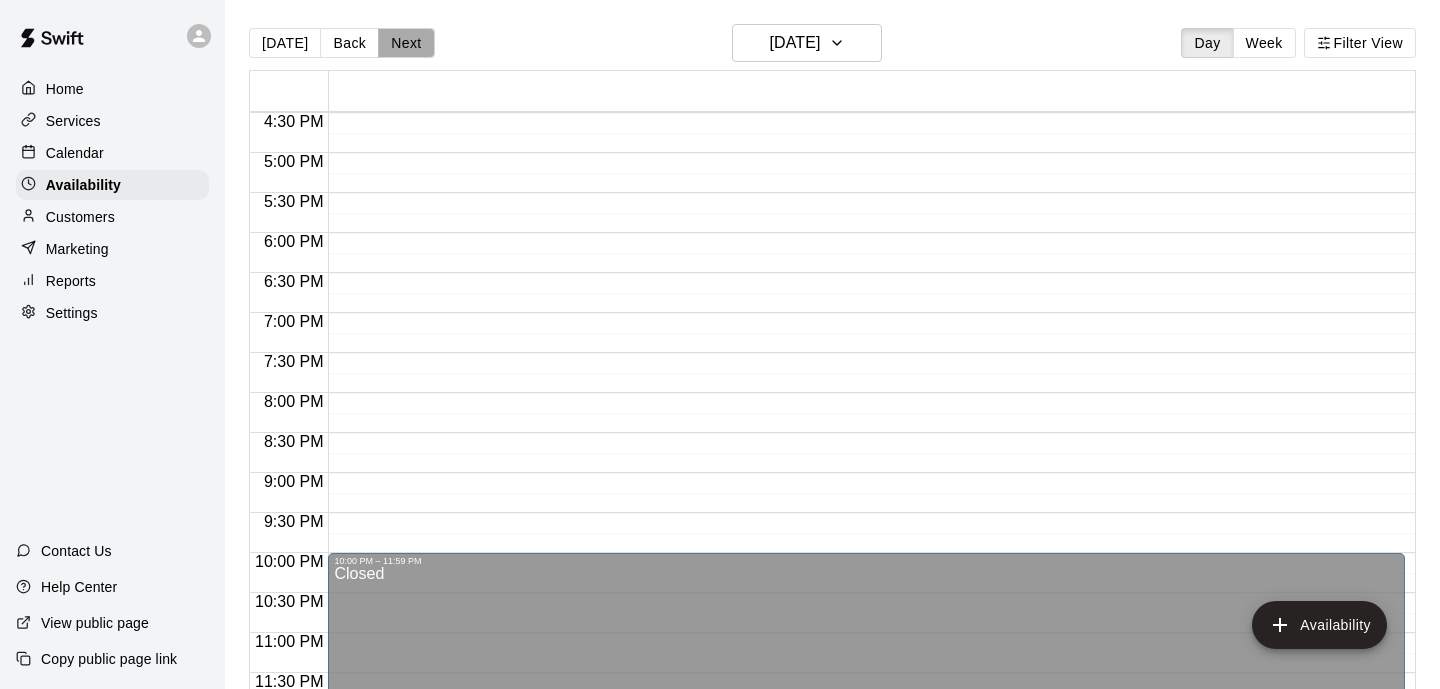 click on "Next" at bounding box center (406, 43) 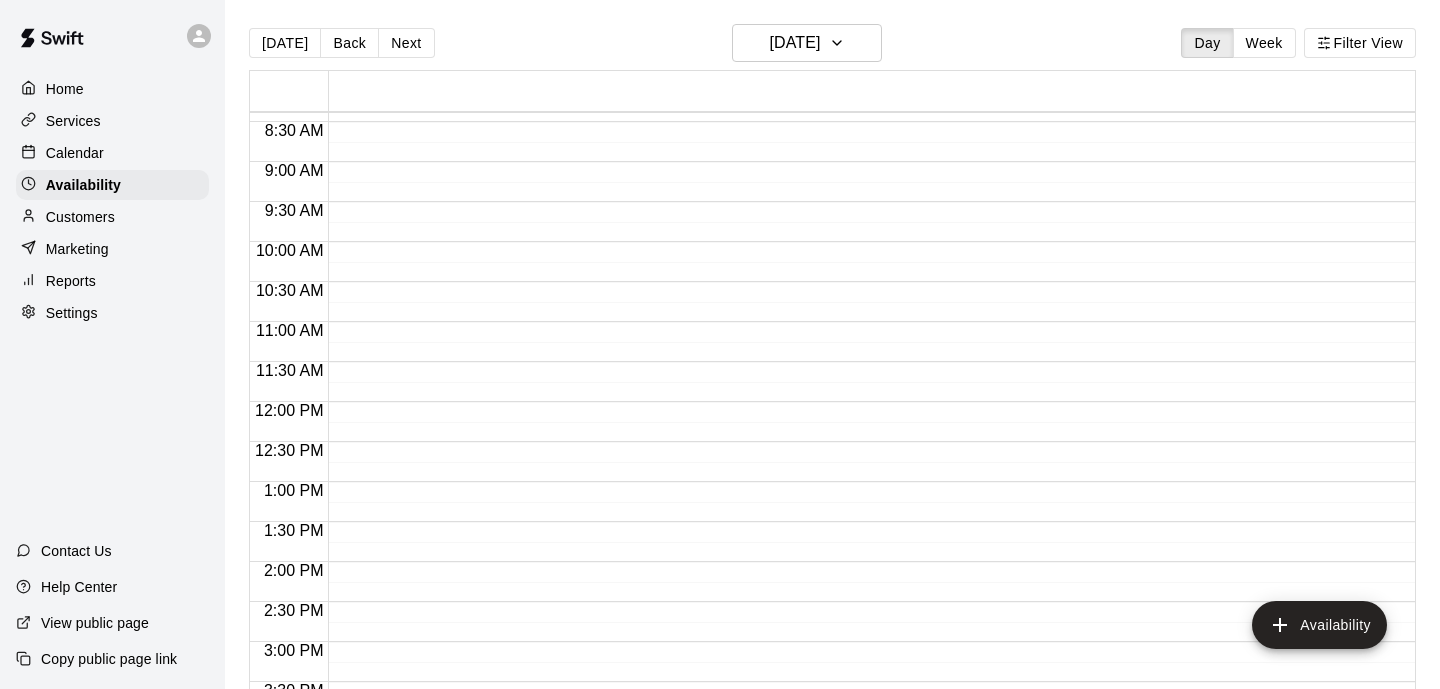 scroll, scrollTop: 600, scrollLeft: 0, axis: vertical 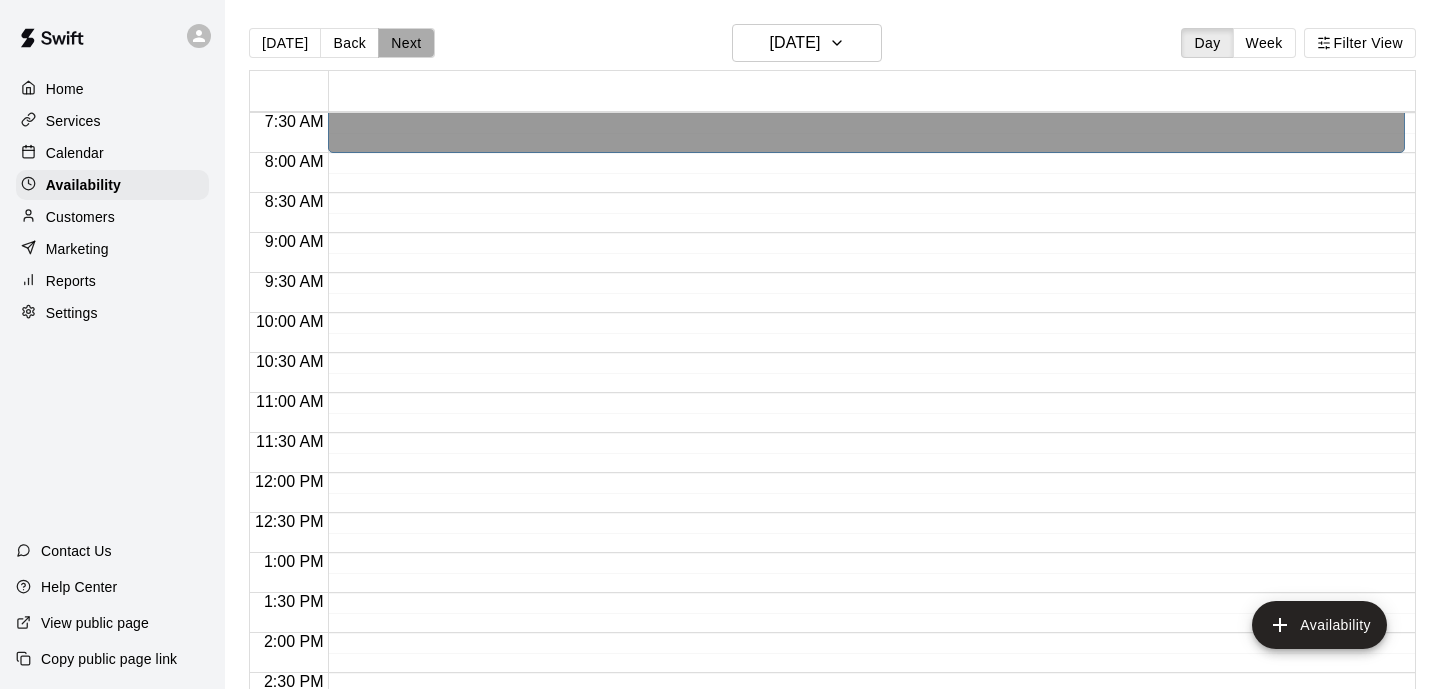 click on "Next" at bounding box center (406, 43) 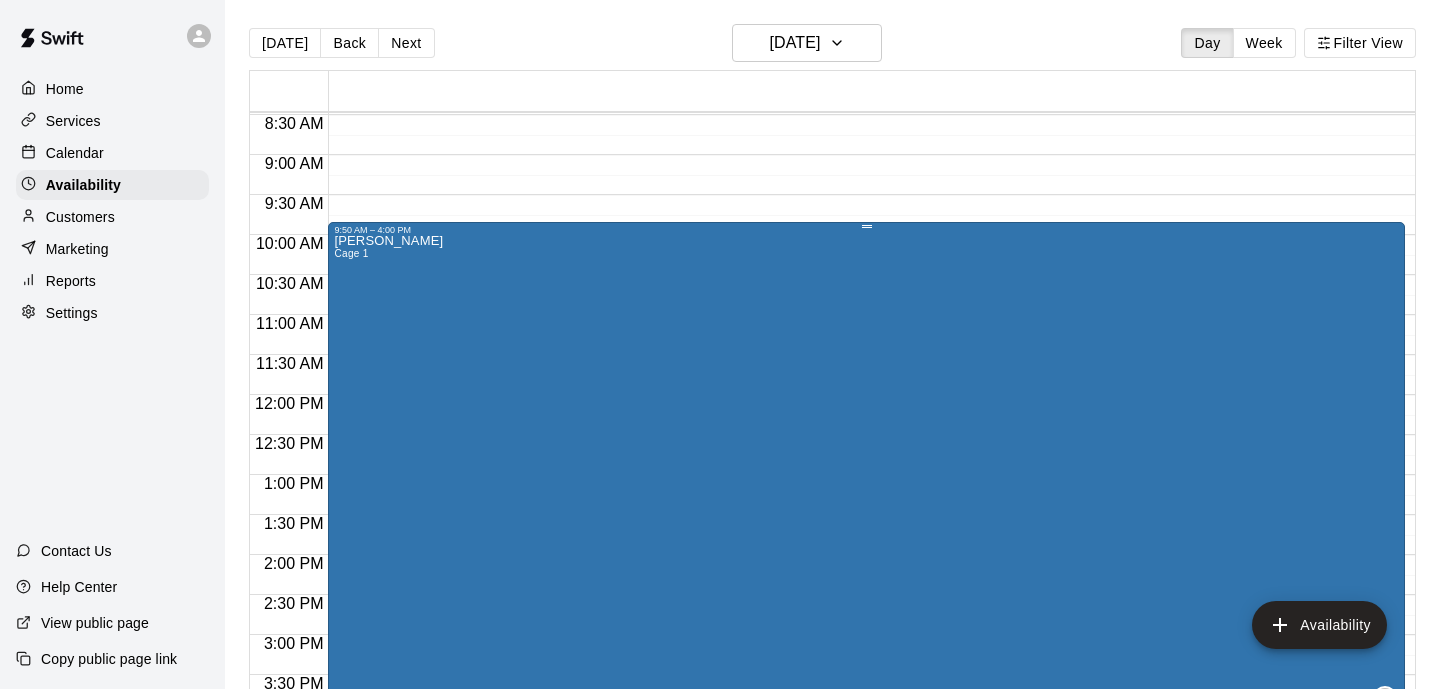 scroll, scrollTop: 744, scrollLeft: 0, axis: vertical 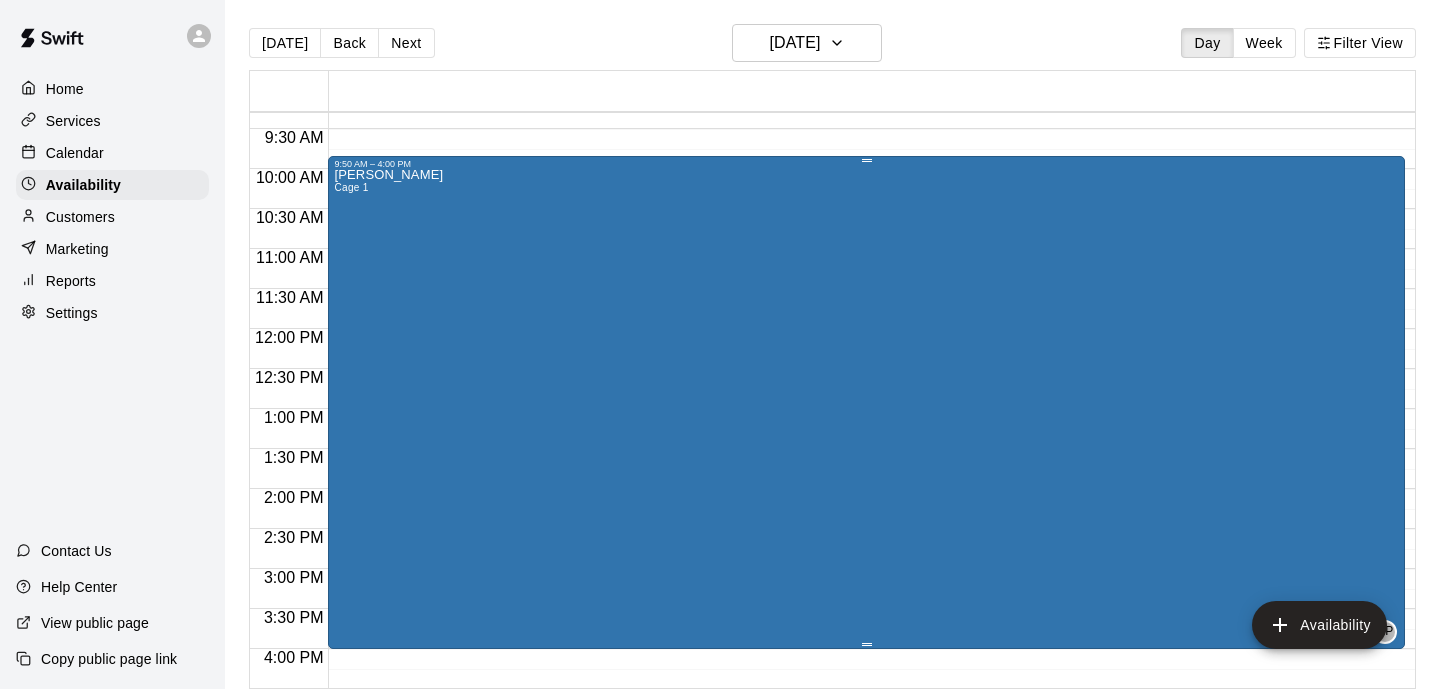 click on "[PERSON_NAME] 1 CP" at bounding box center [866, 513] 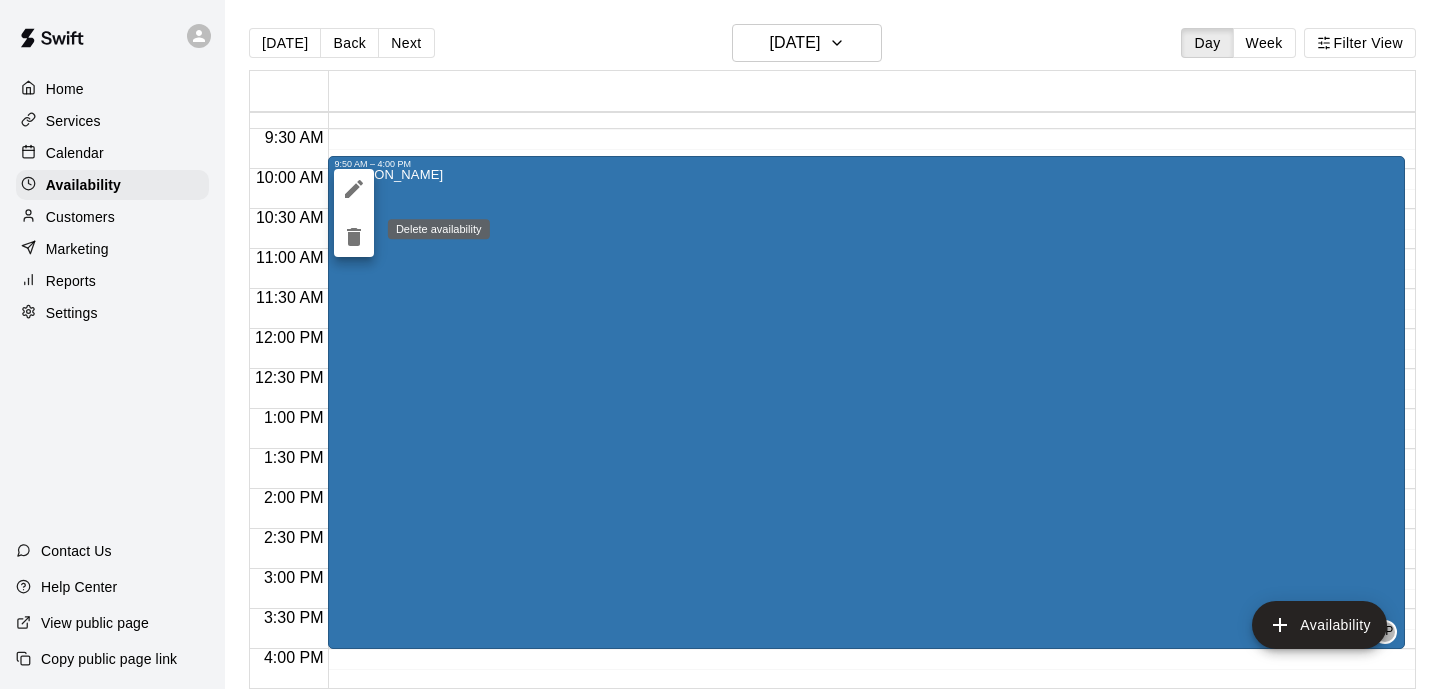 click 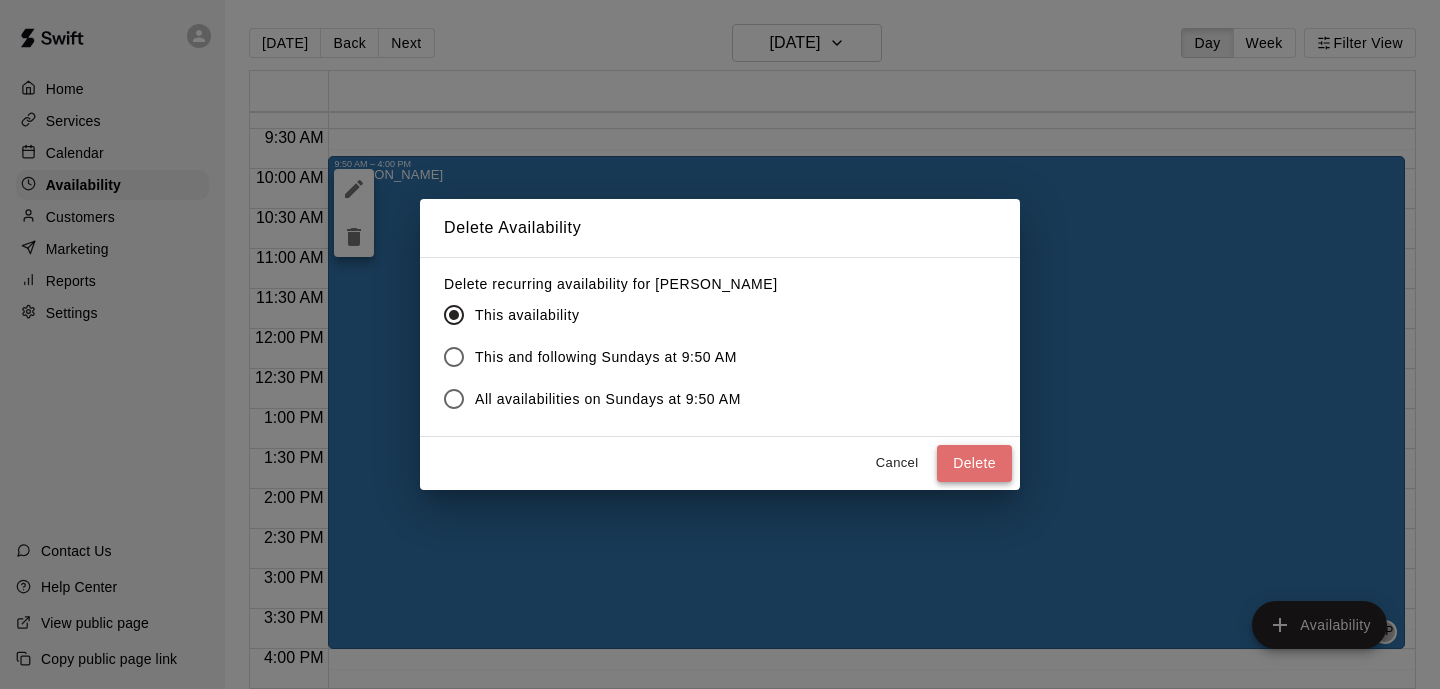 click on "Delete" at bounding box center (974, 463) 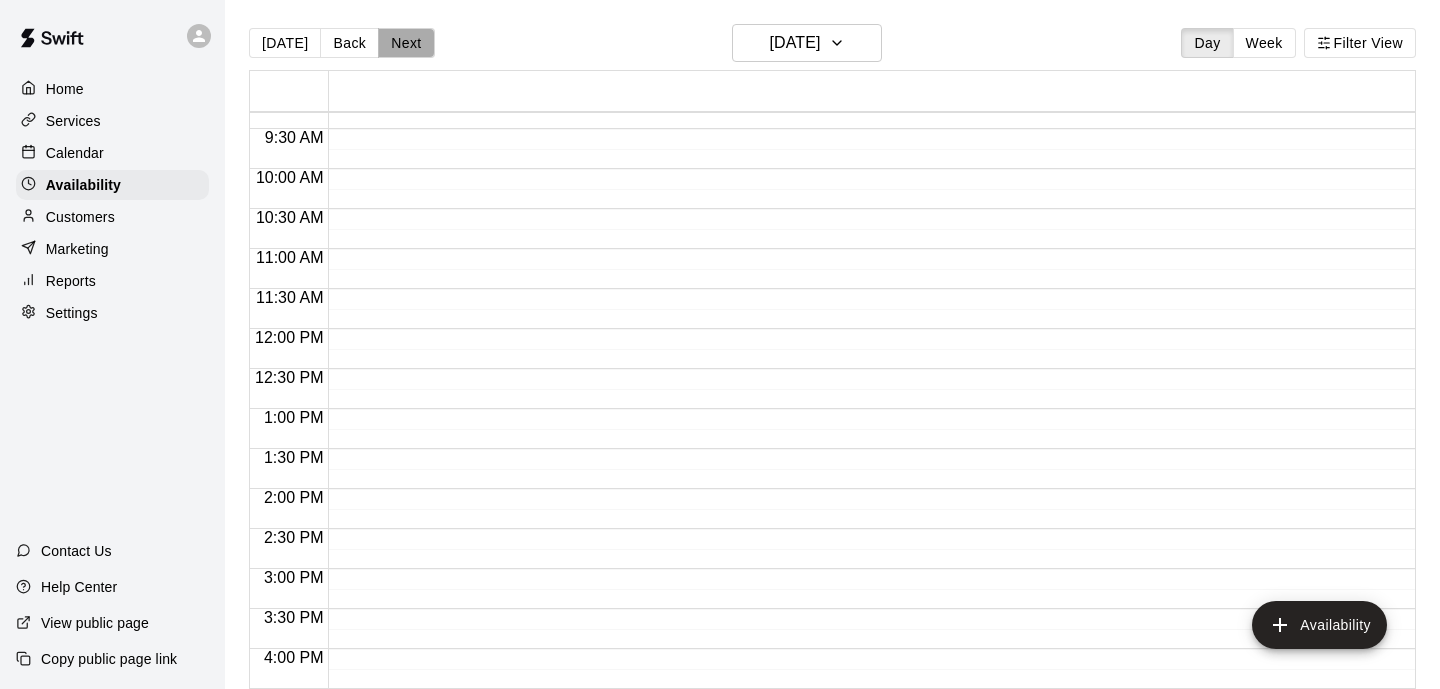 click on "Next" at bounding box center [406, 43] 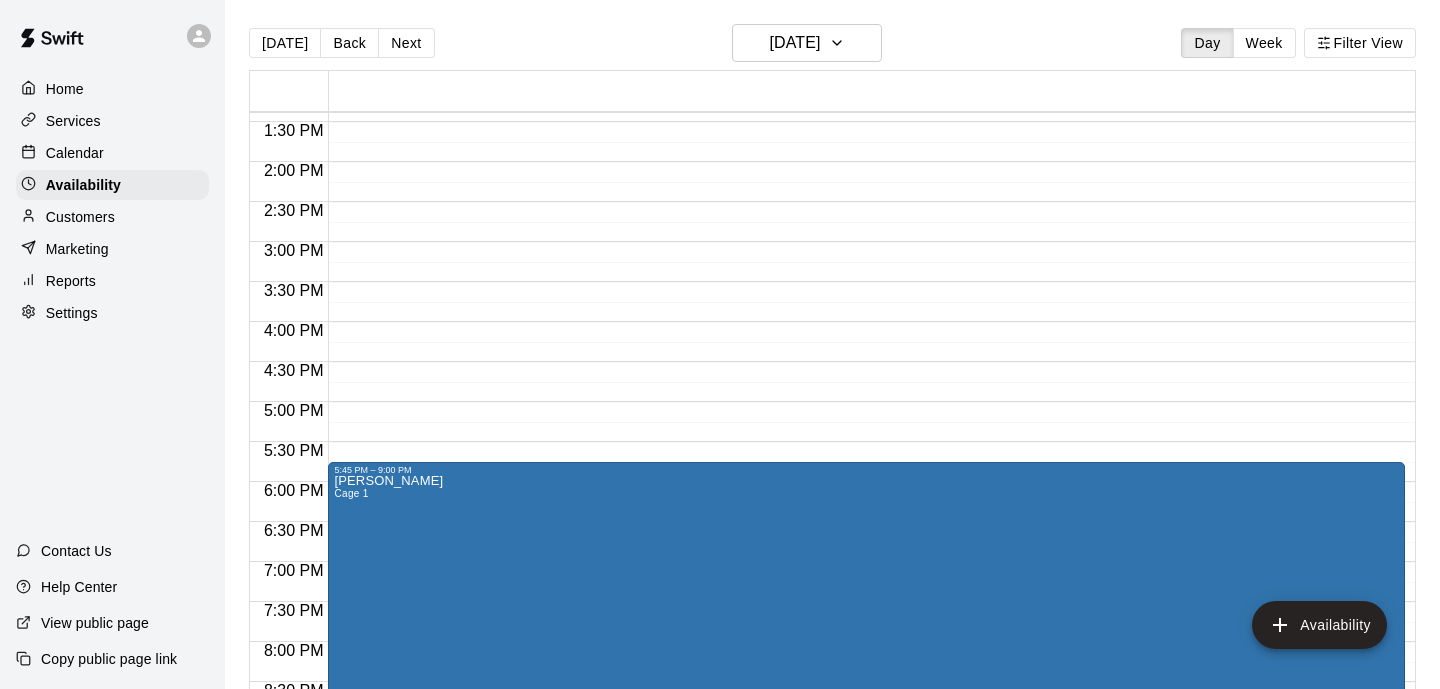 scroll, scrollTop: 1176, scrollLeft: 0, axis: vertical 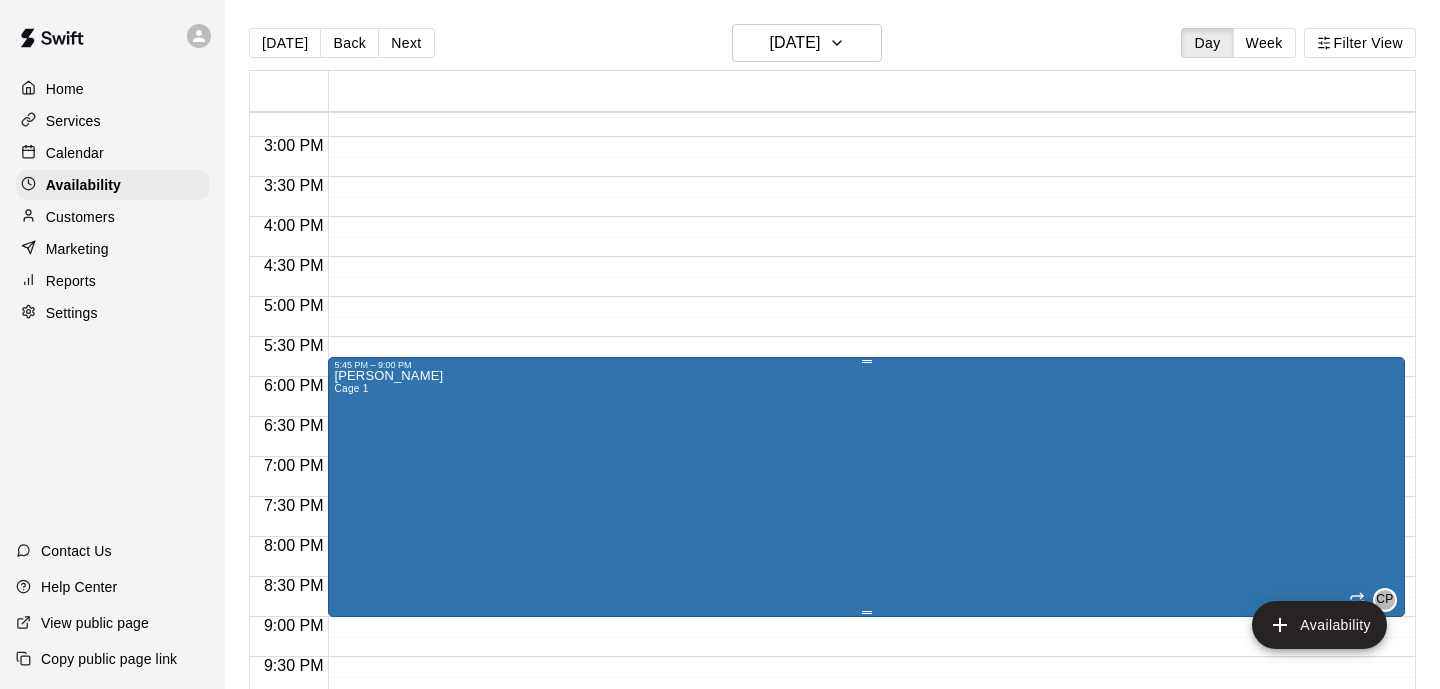 click on "[PERSON_NAME] 1 CP" at bounding box center (866, 714) 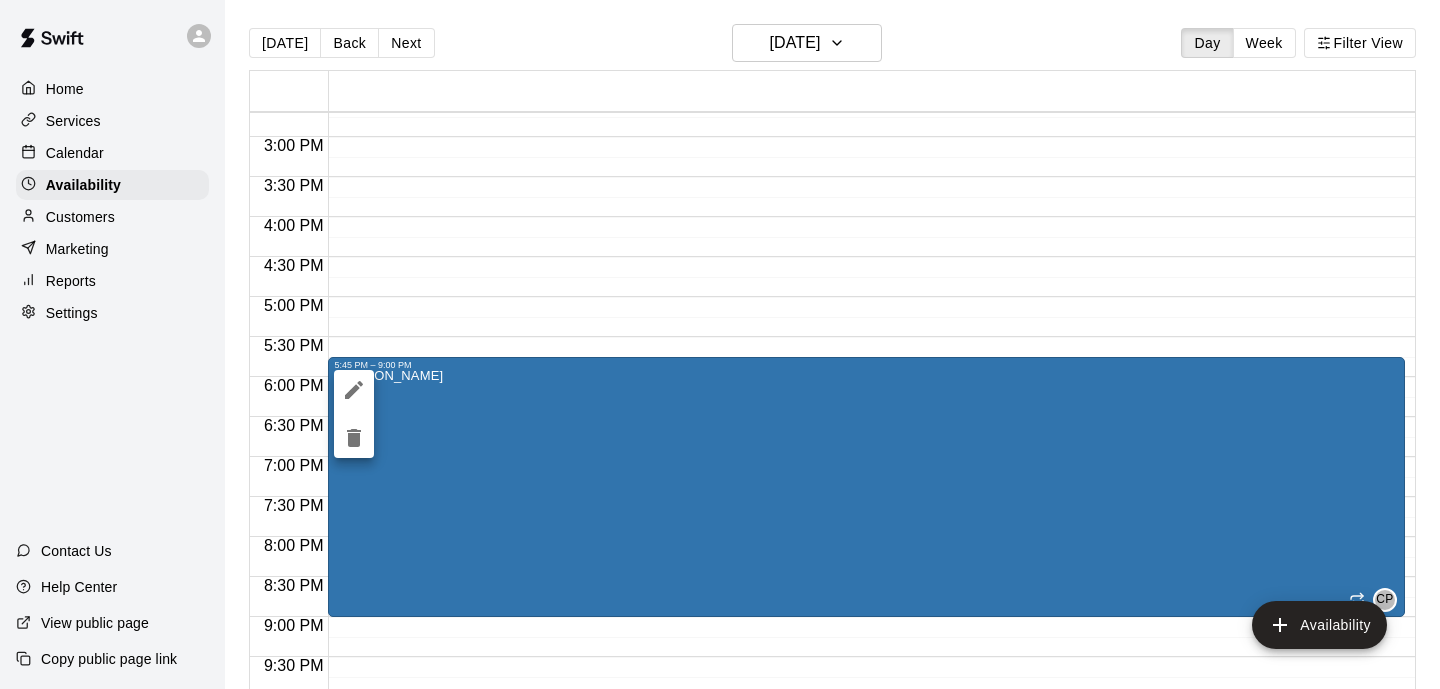 click 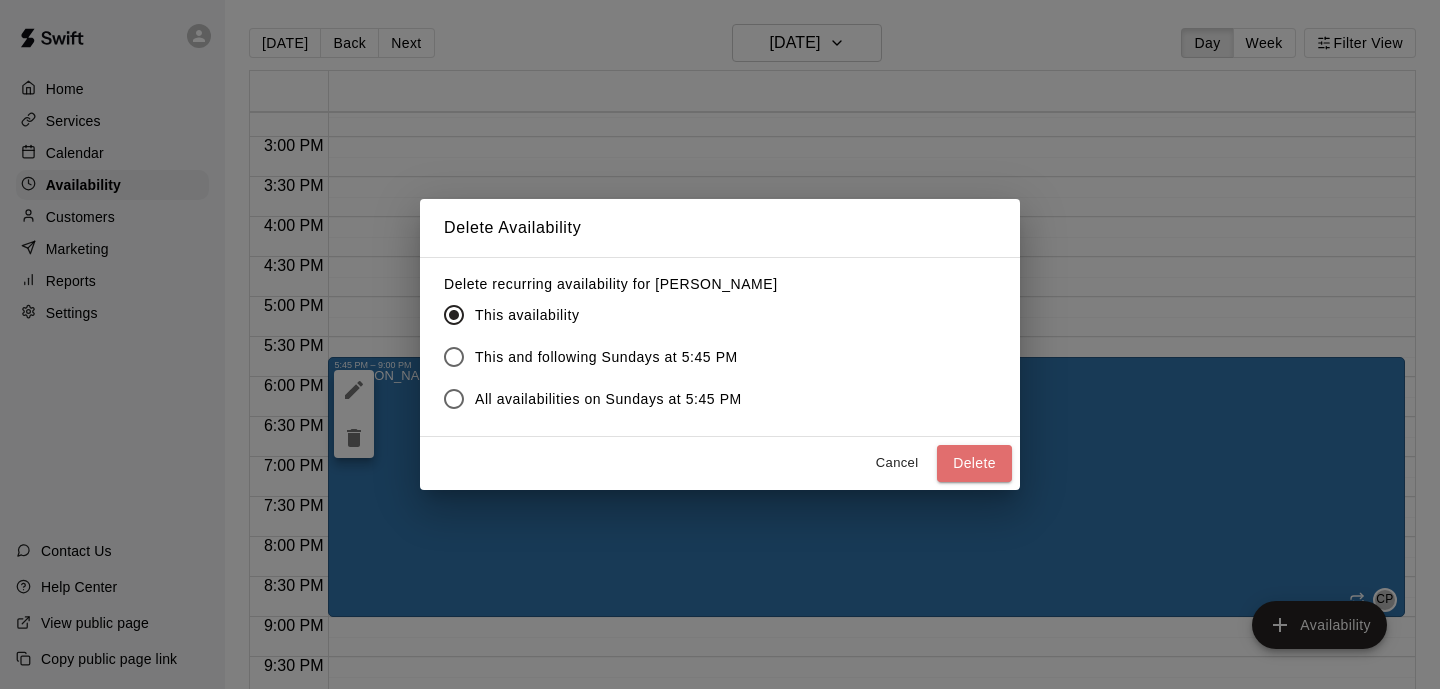 click on "Delete" at bounding box center (974, 463) 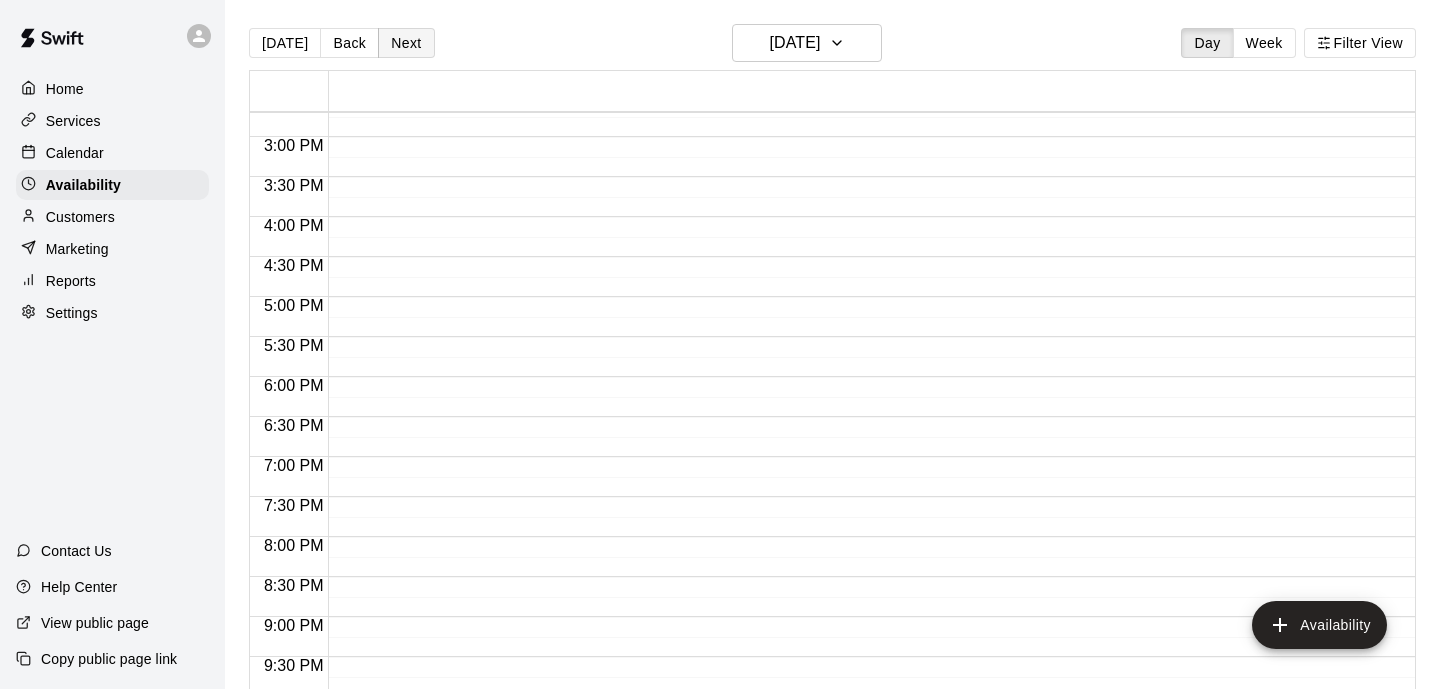 click on "Next" at bounding box center [406, 43] 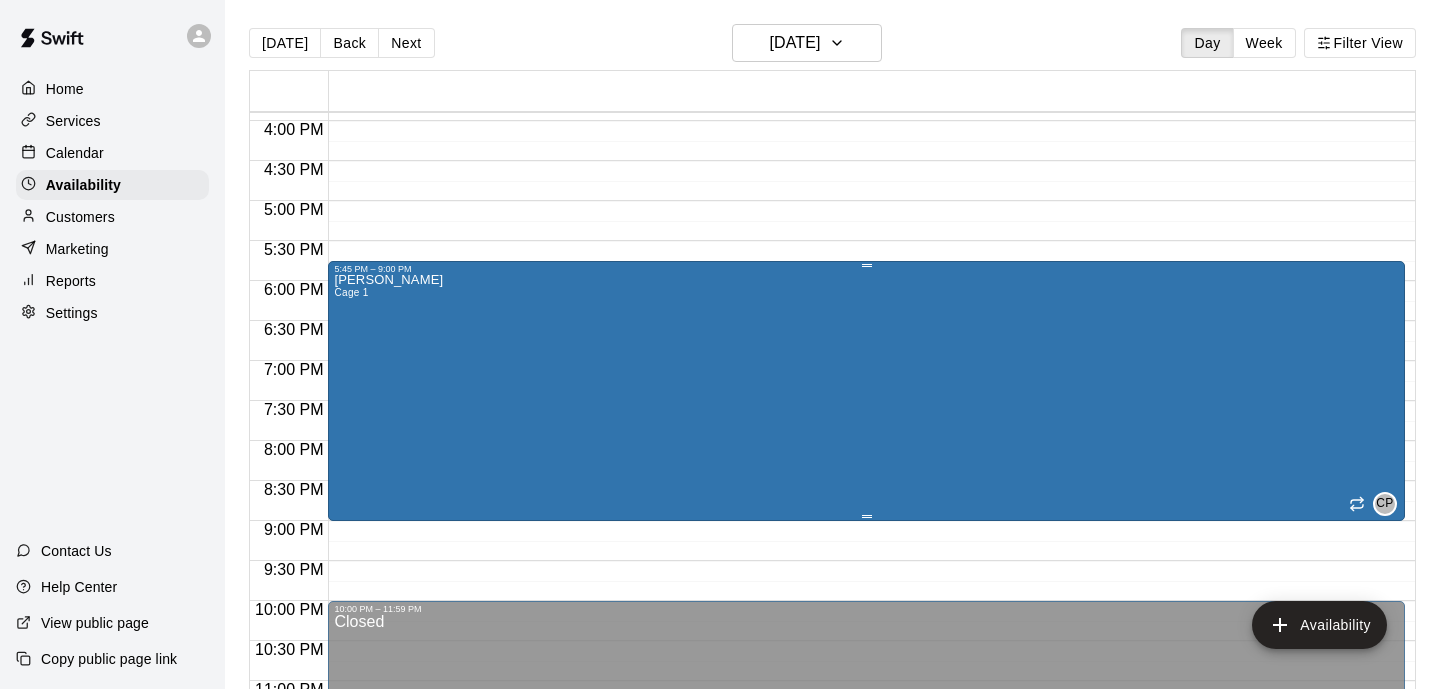 scroll, scrollTop: 1320, scrollLeft: 0, axis: vertical 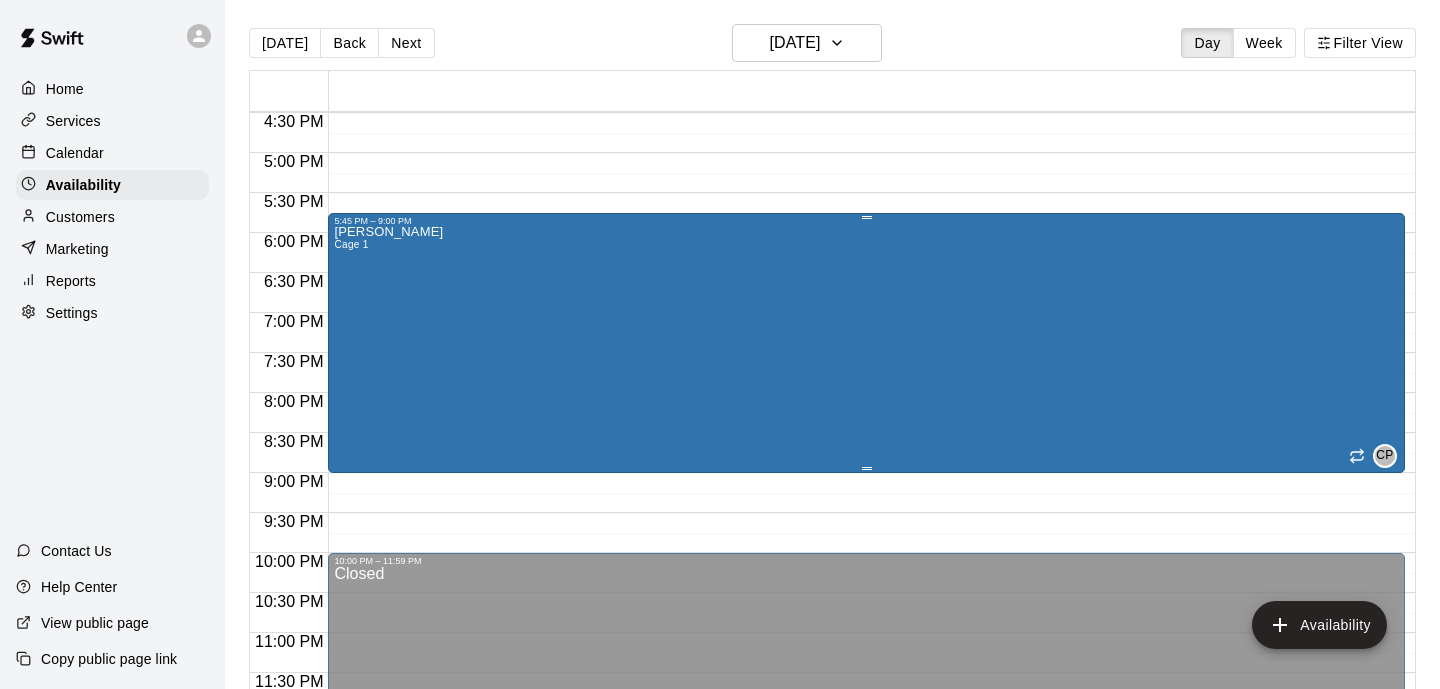 click on "[PERSON_NAME] 1 CP" at bounding box center (866, 570) 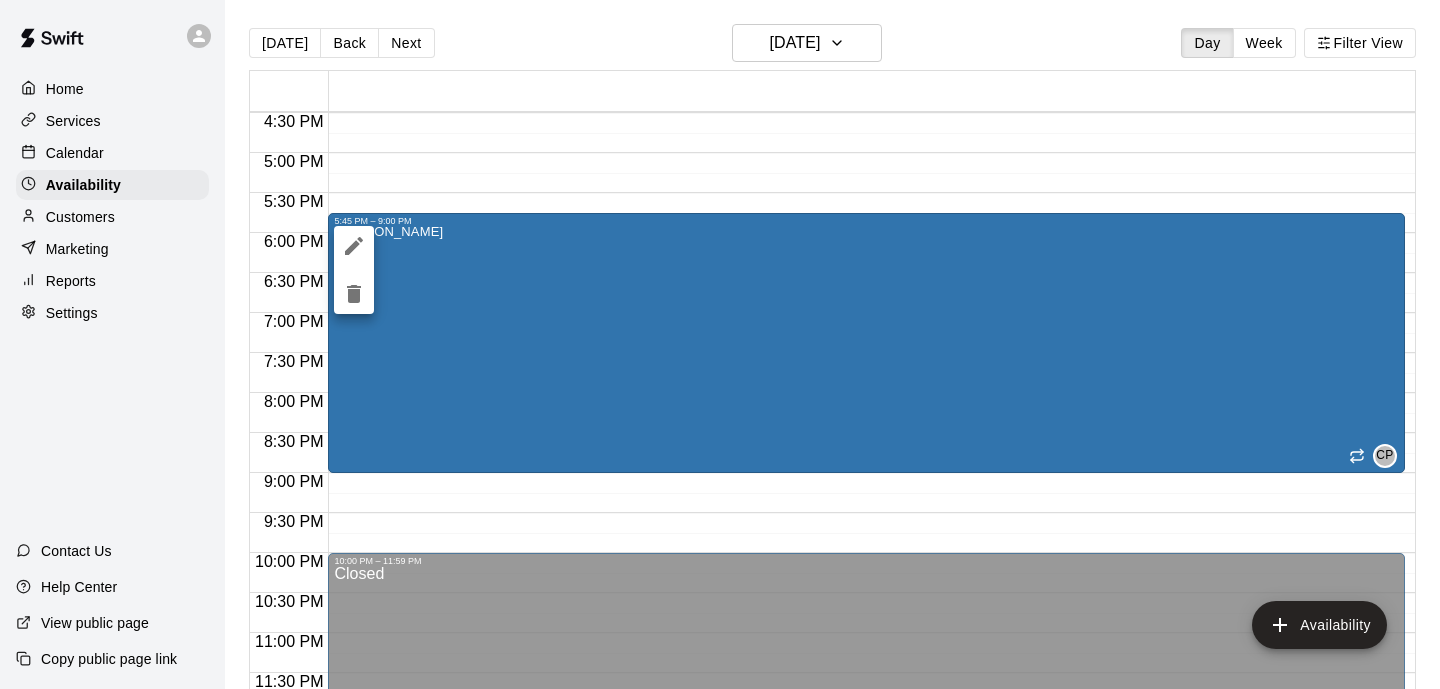 click 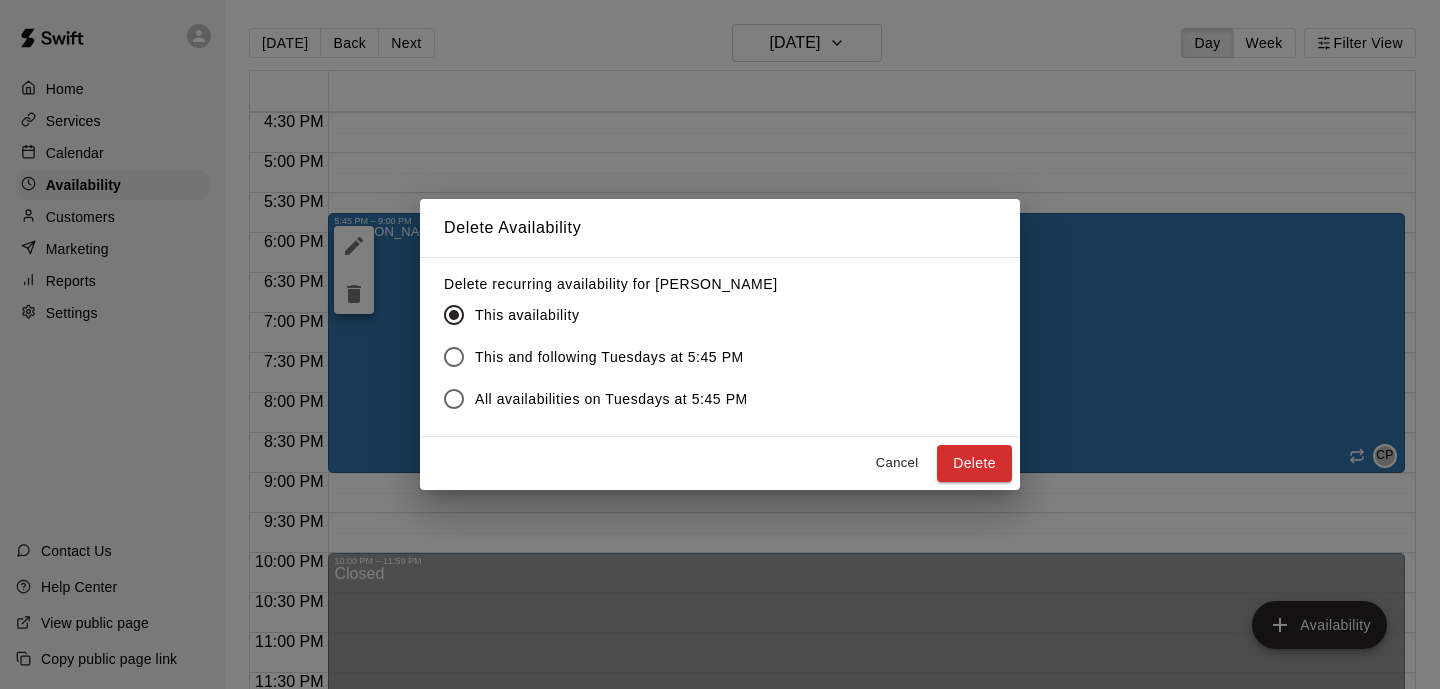 click on "Delete" at bounding box center [974, 463] 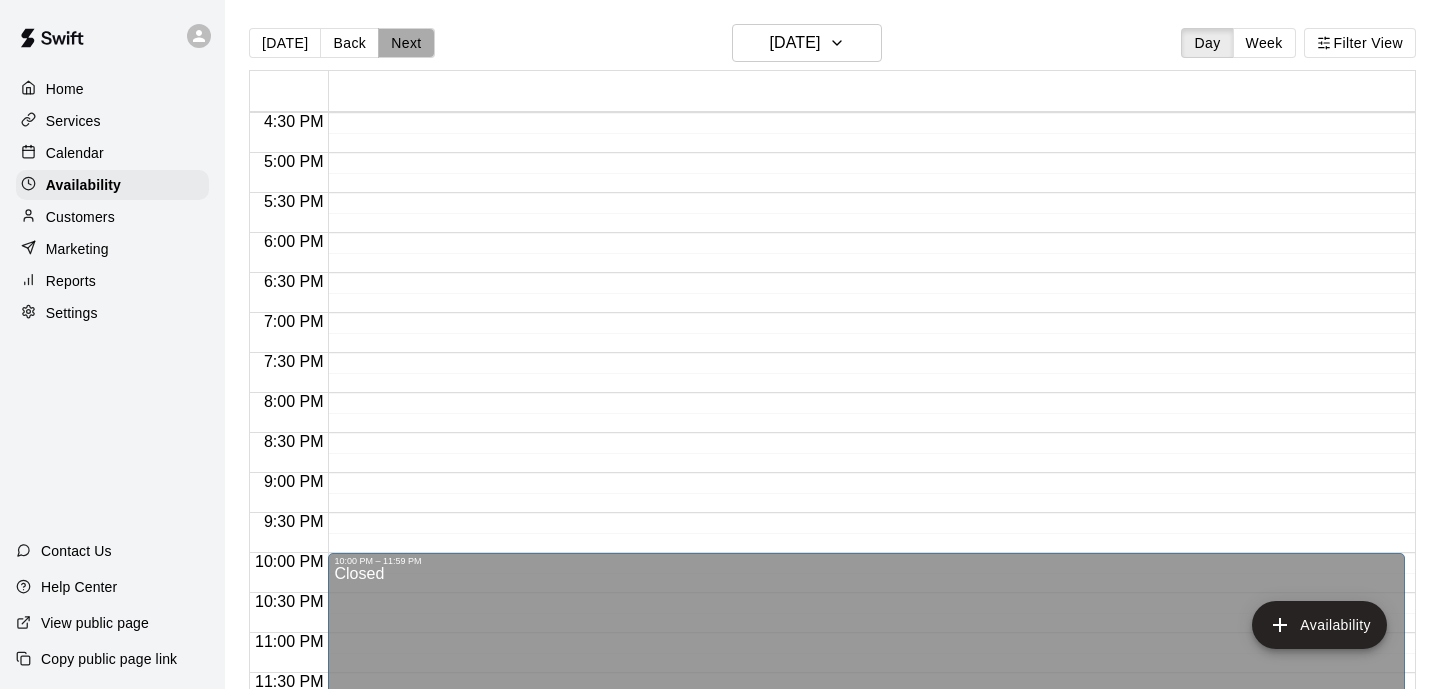 click on "Next" at bounding box center [406, 43] 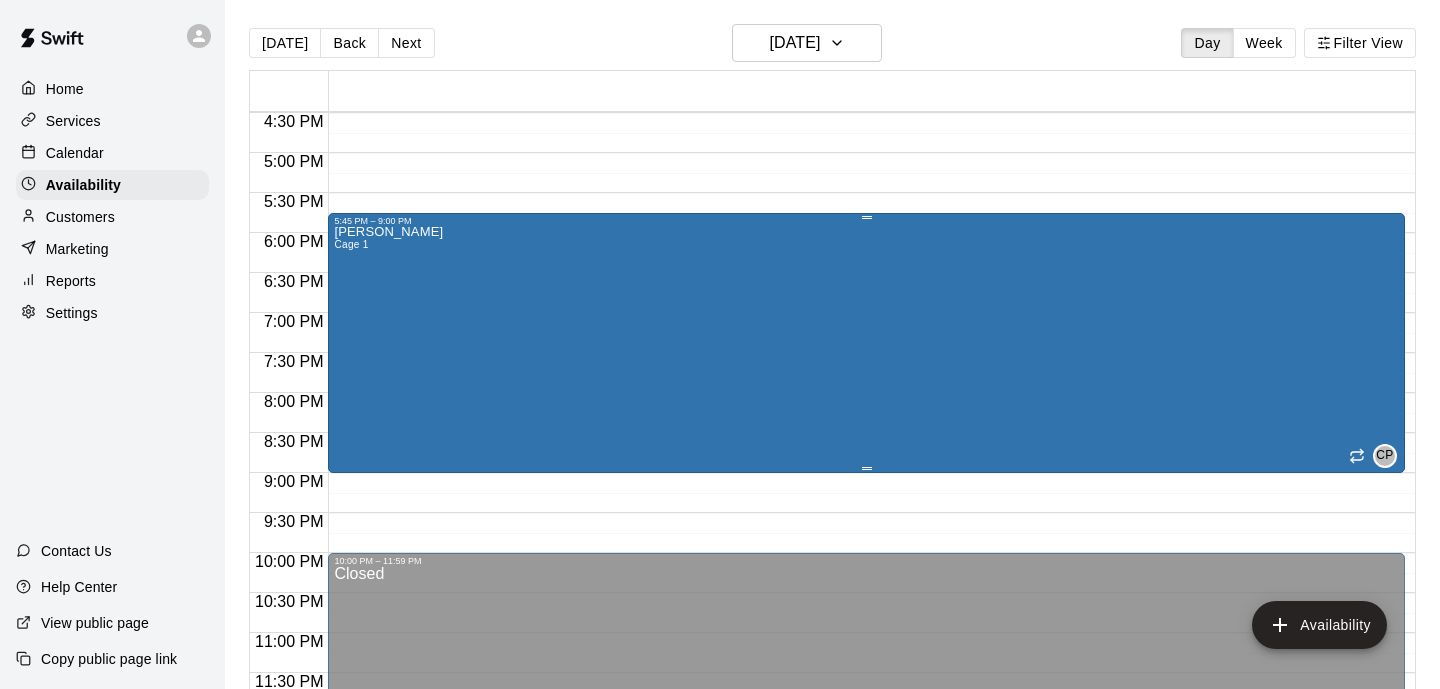 click on "[PERSON_NAME] 1 CP" at bounding box center [866, 570] 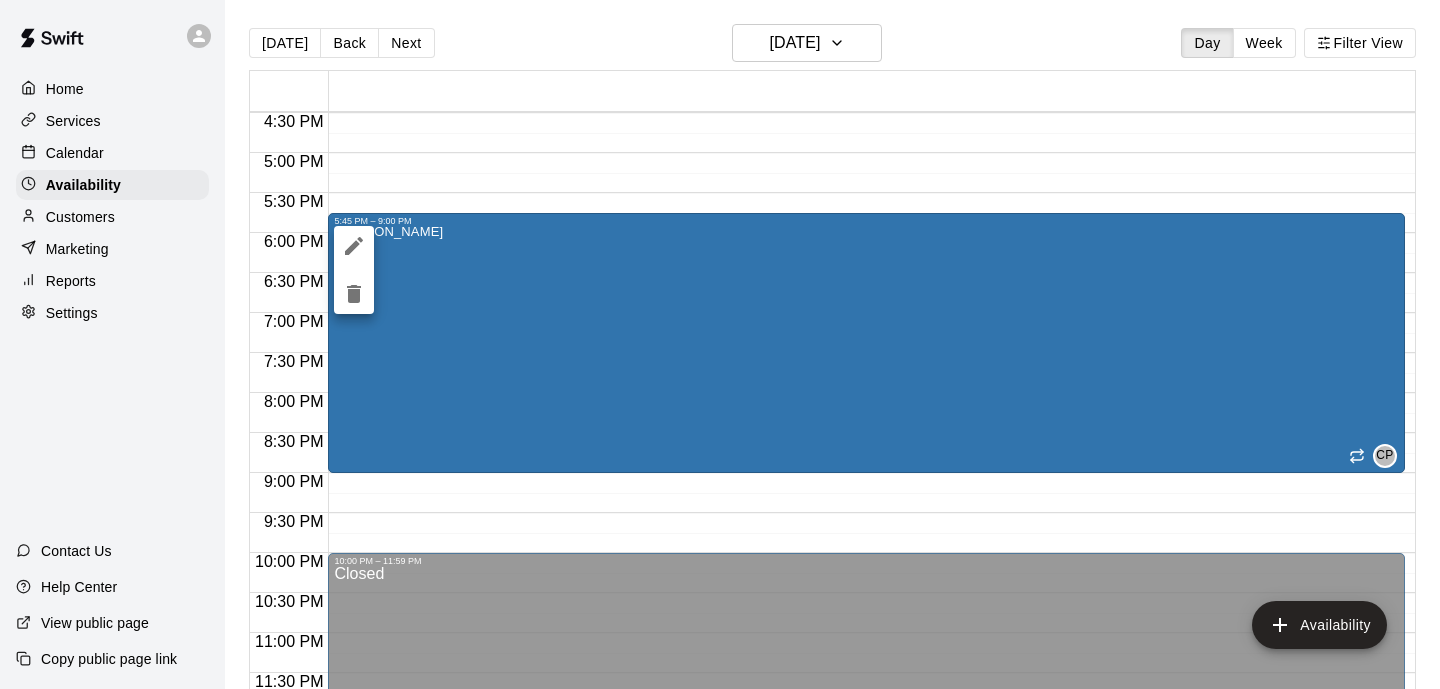 click 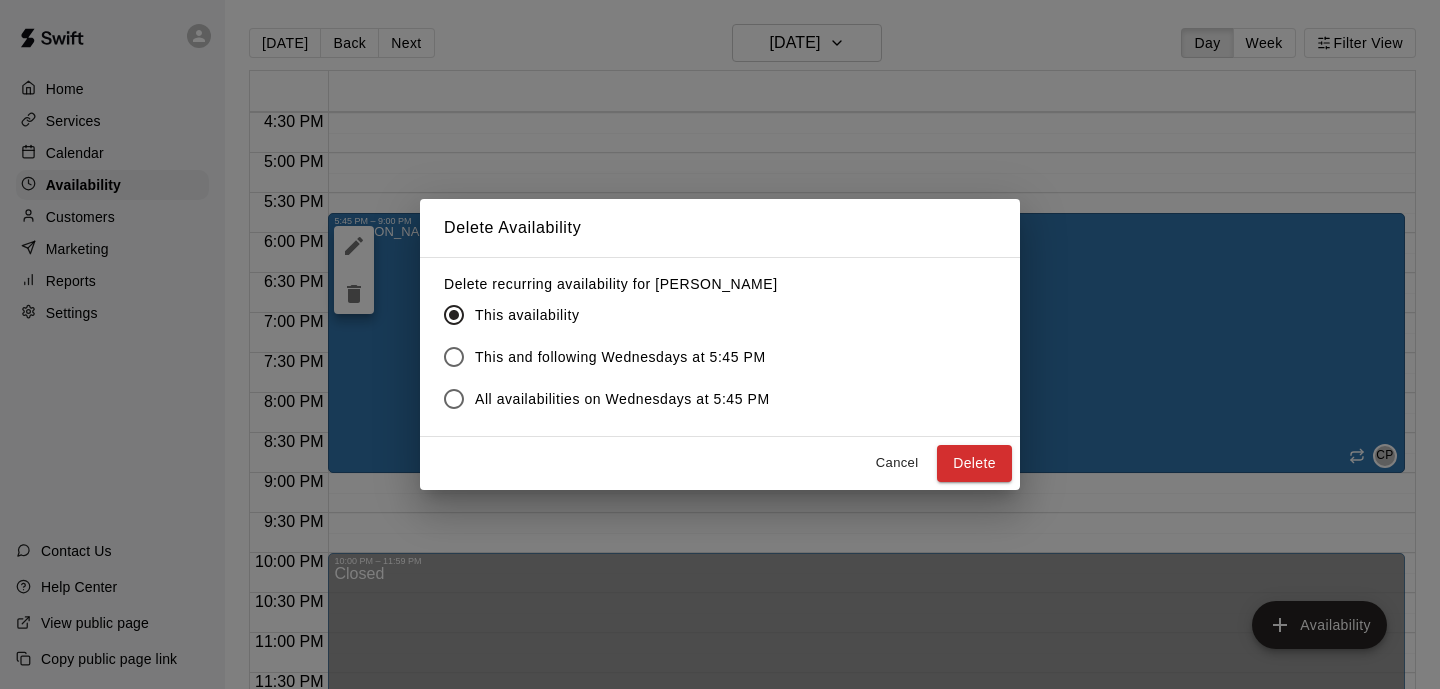 click on "Delete" at bounding box center (974, 463) 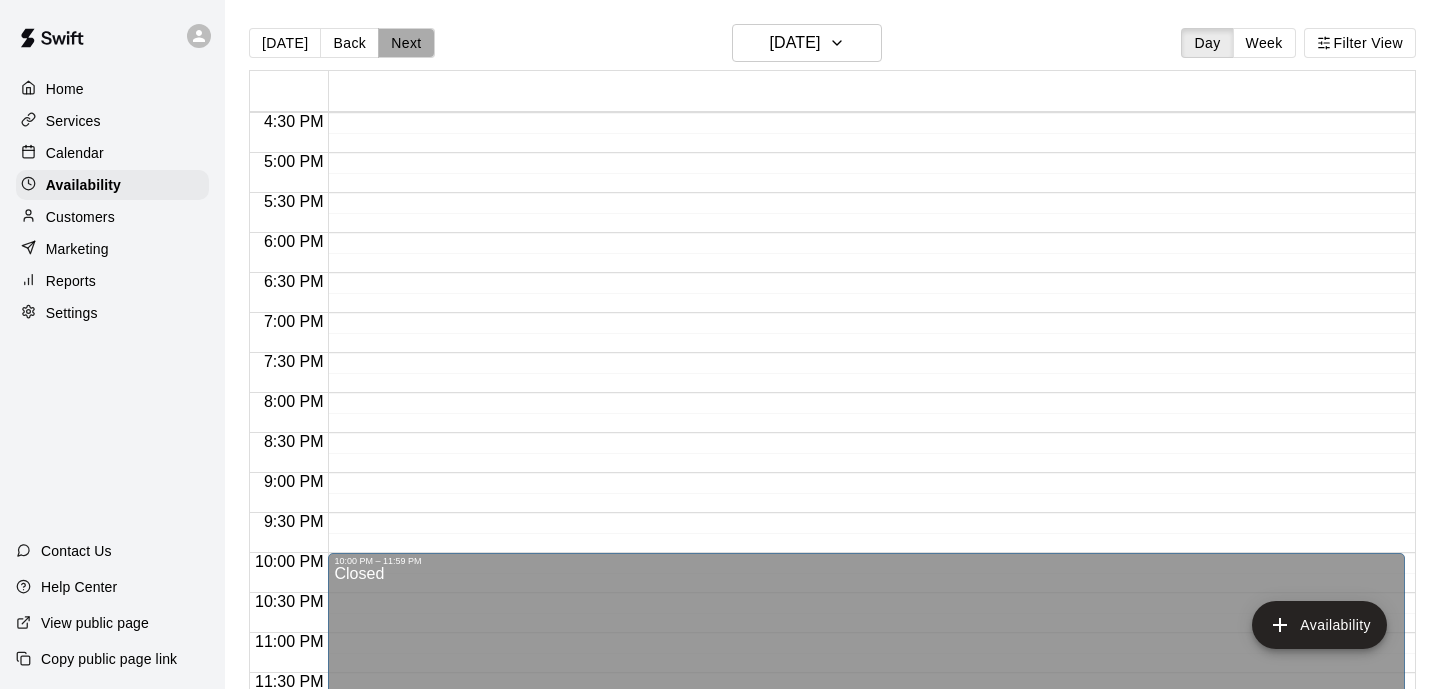 click on "Next" at bounding box center [406, 43] 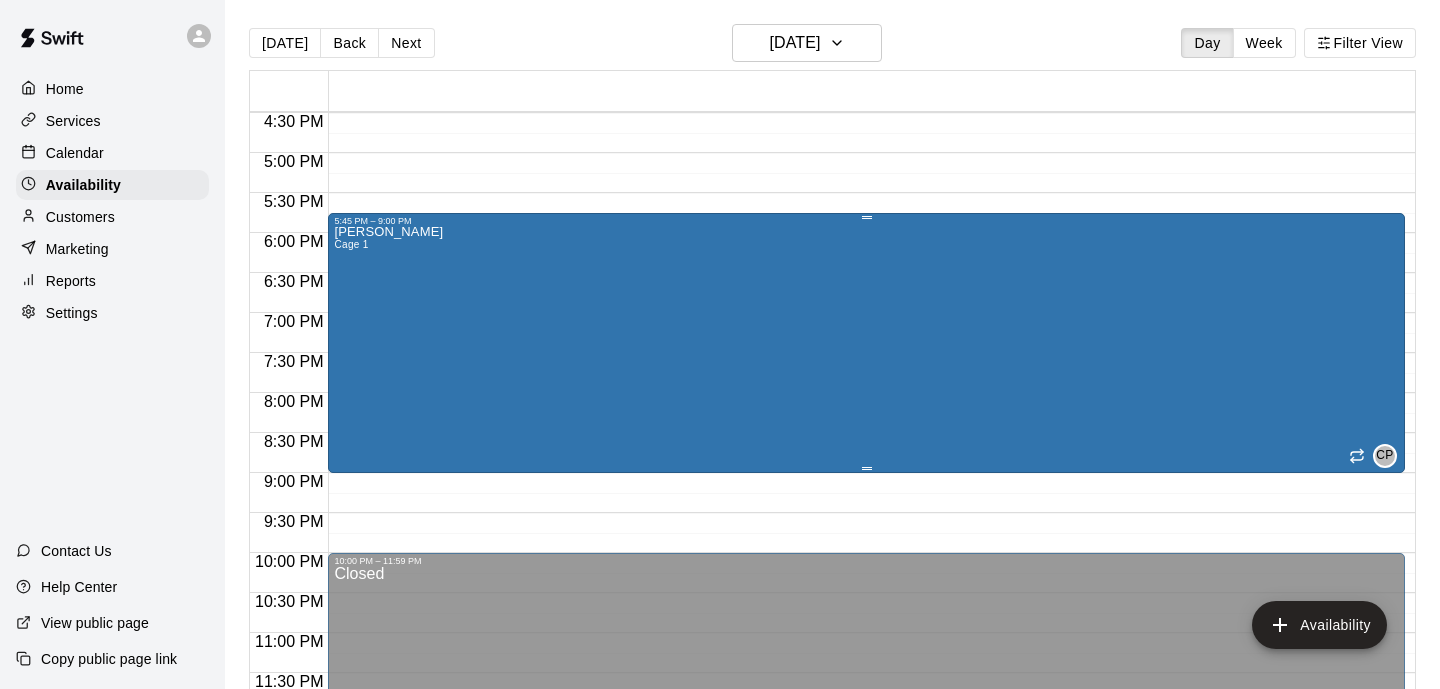 click on "[PERSON_NAME] 1 CP" at bounding box center [866, 570] 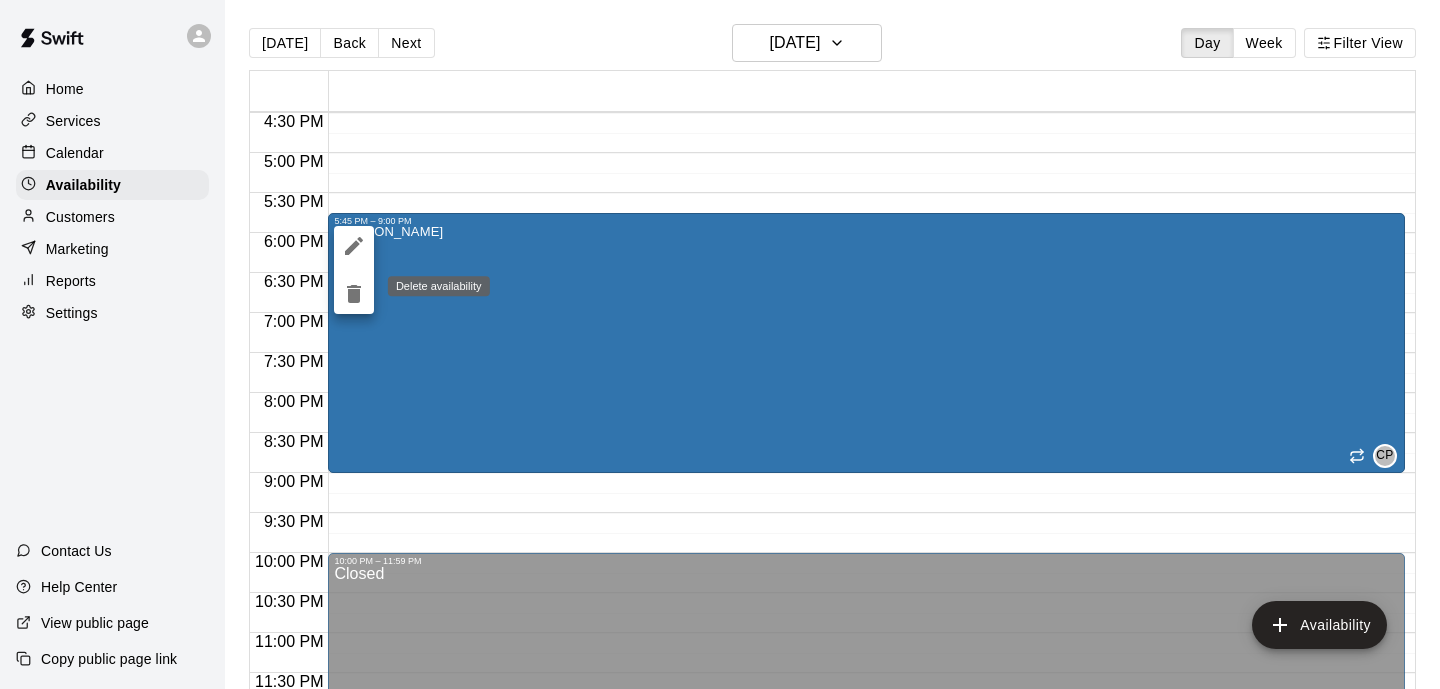 click 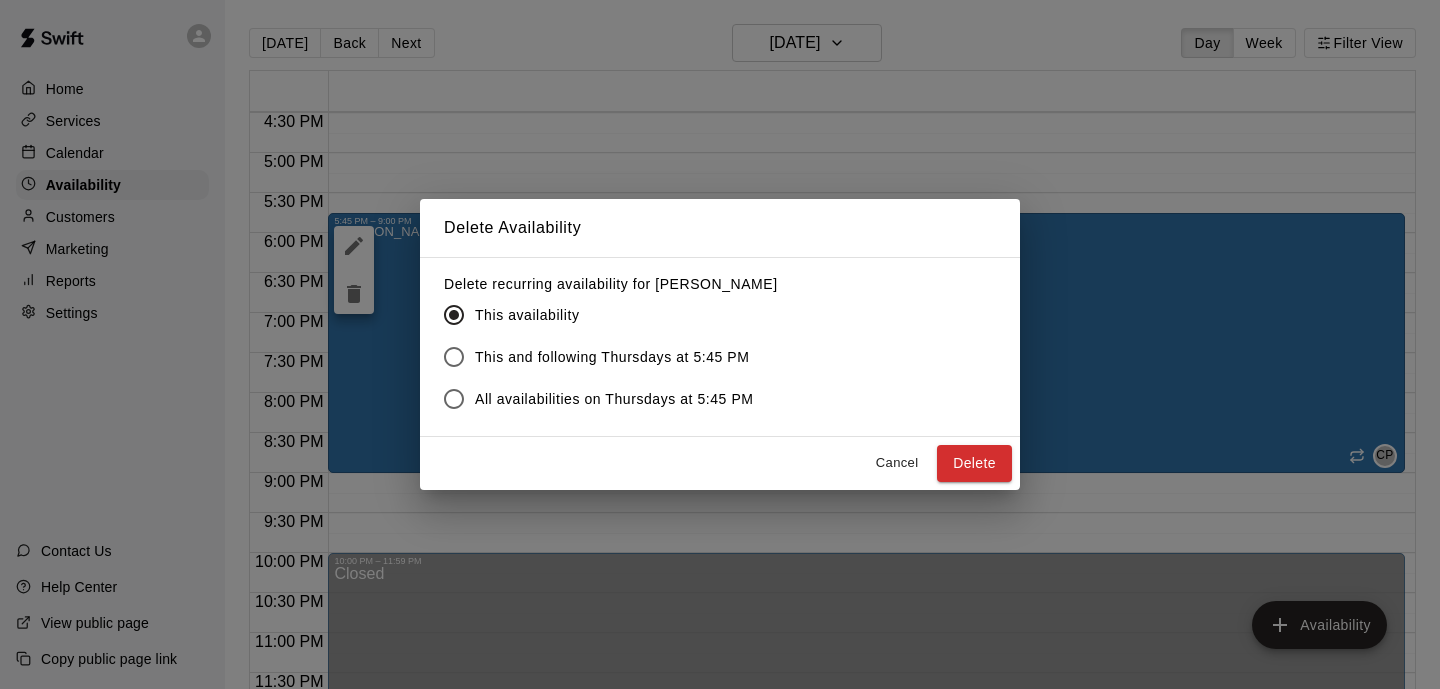 click on "Delete" at bounding box center [974, 463] 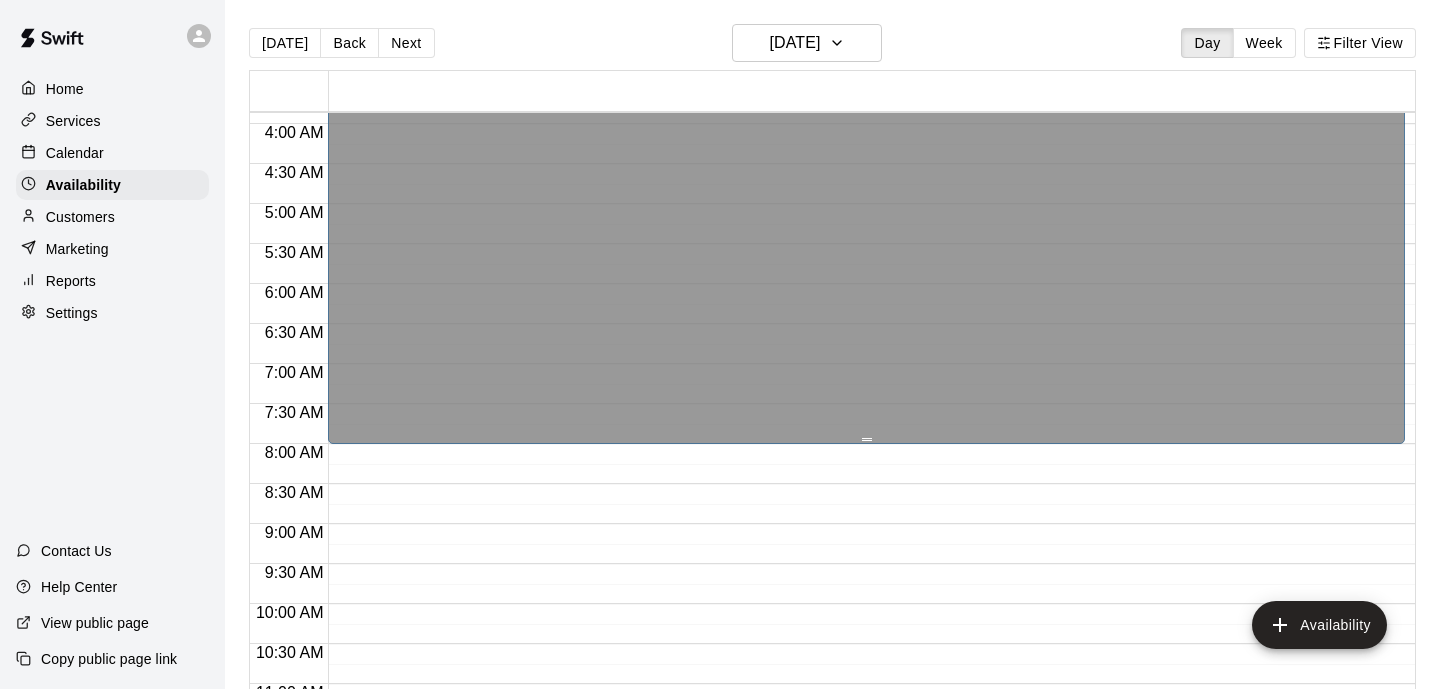 scroll, scrollTop: 240, scrollLeft: 0, axis: vertical 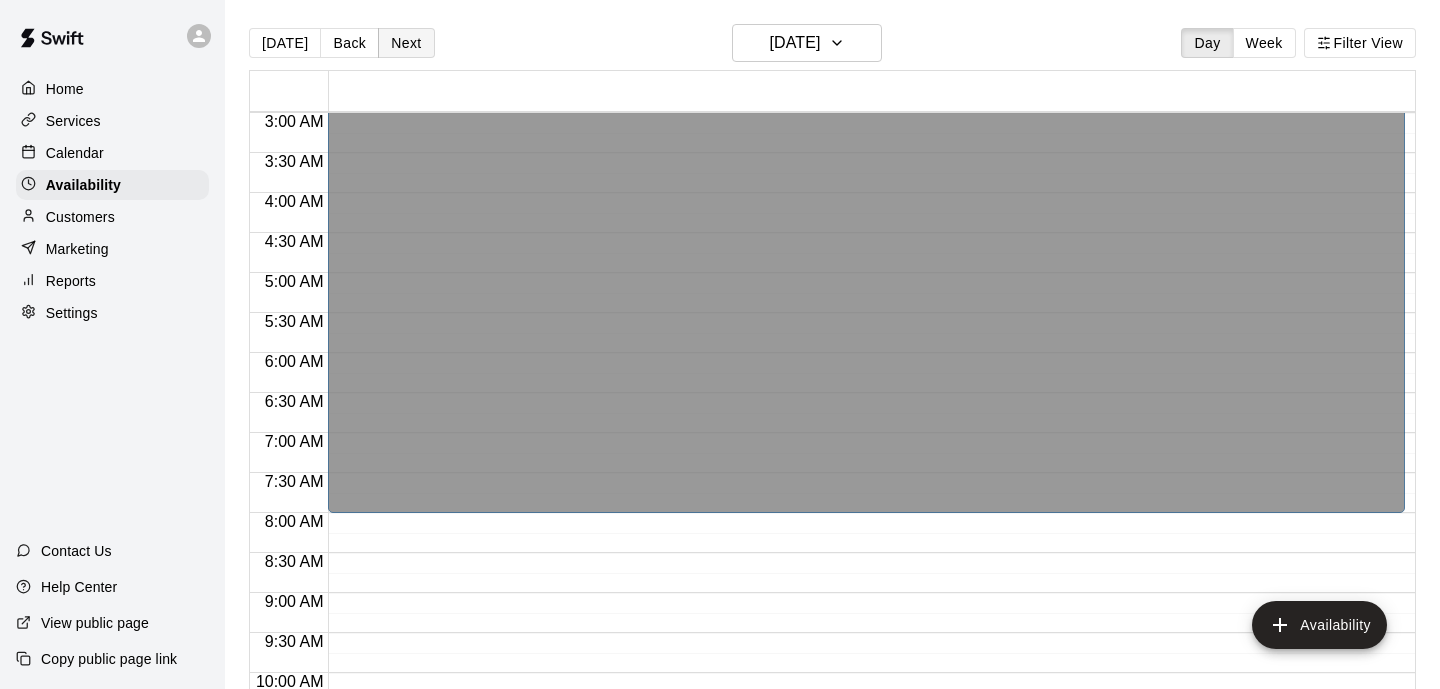 click on "Next" at bounding box center (406, 43) 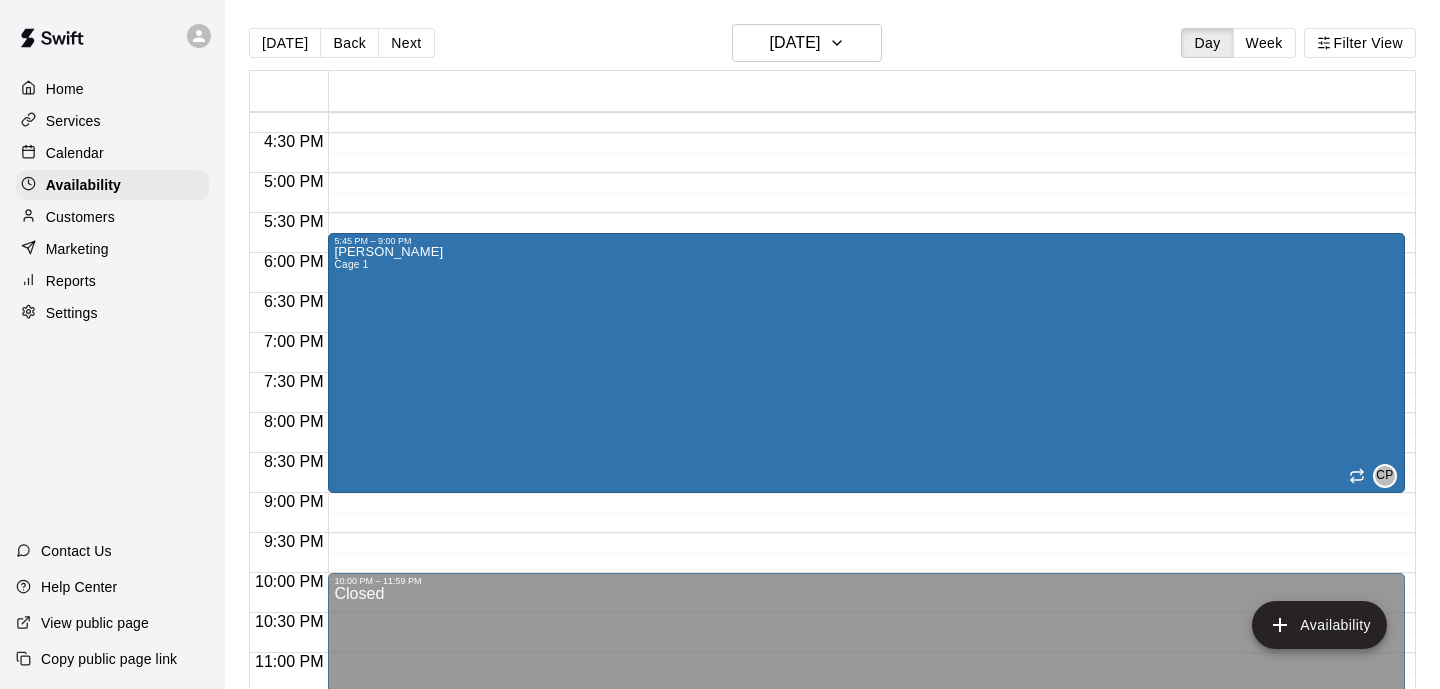 scroll, scrollTop: 1320, scrollLeft: 0, axis: vertical 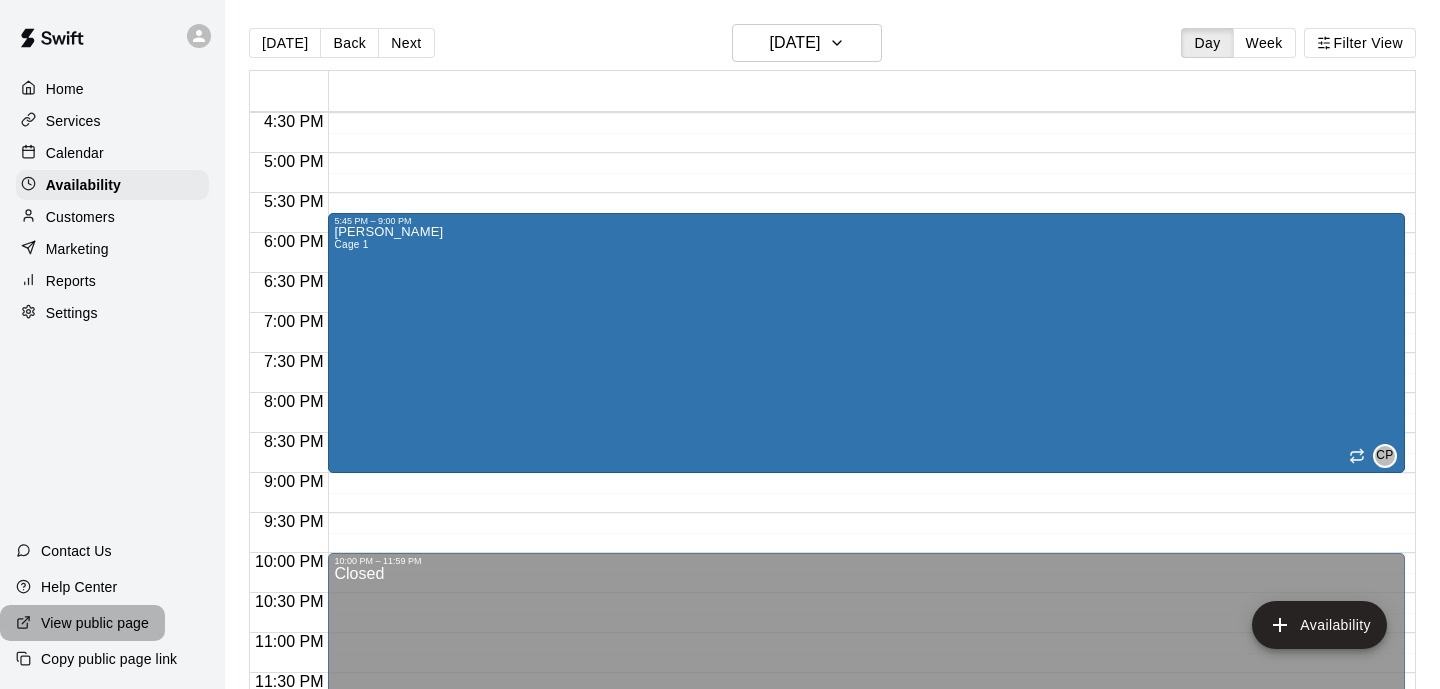 click on "View public page" at bounding box center [95, 623] 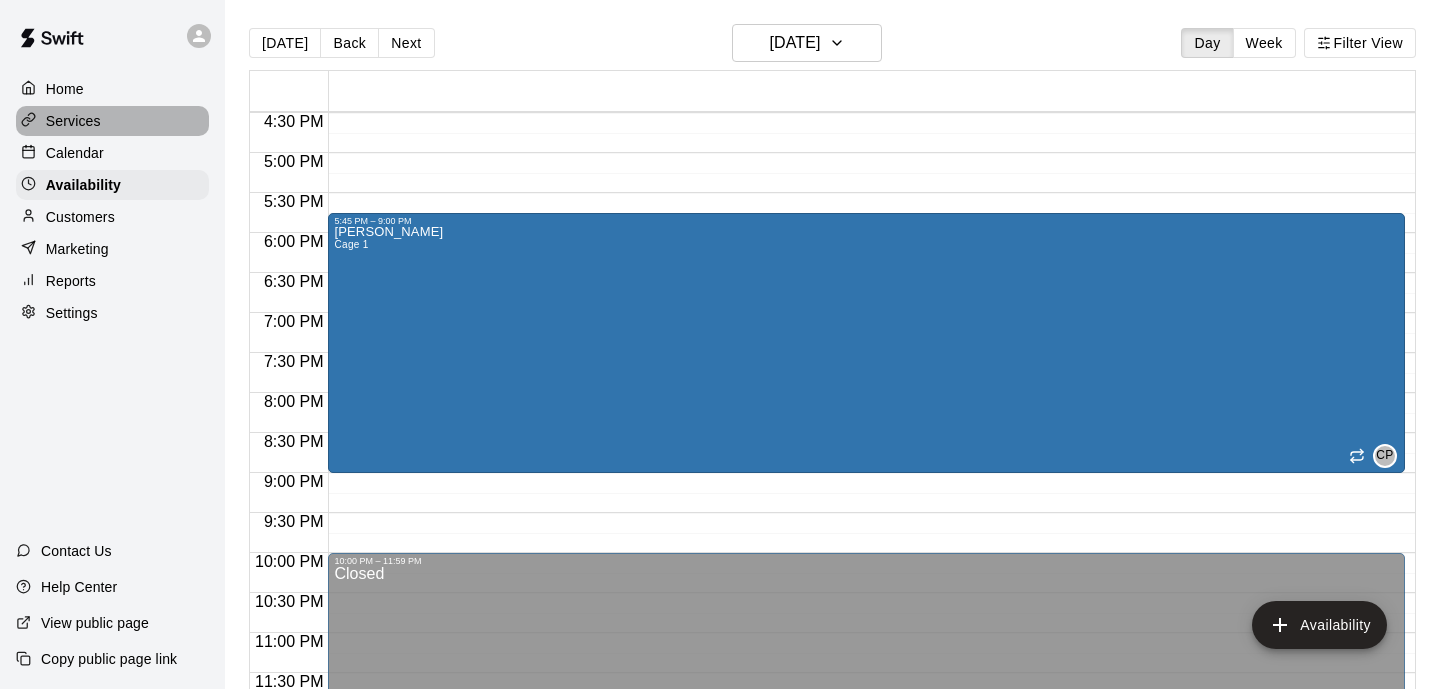 click on "Services" at bounding box center (73, 121) 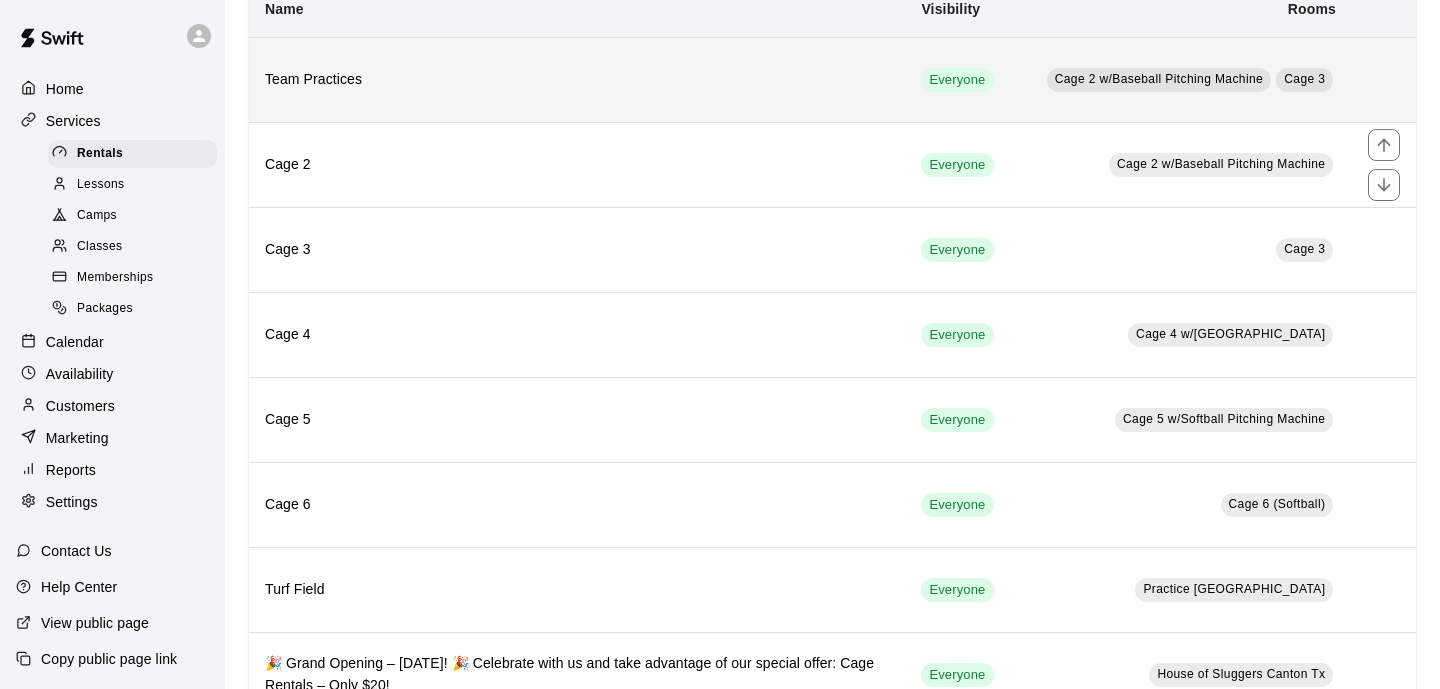 scroll, scrollTop: 144, scrollLeft: 0, axis: vertical 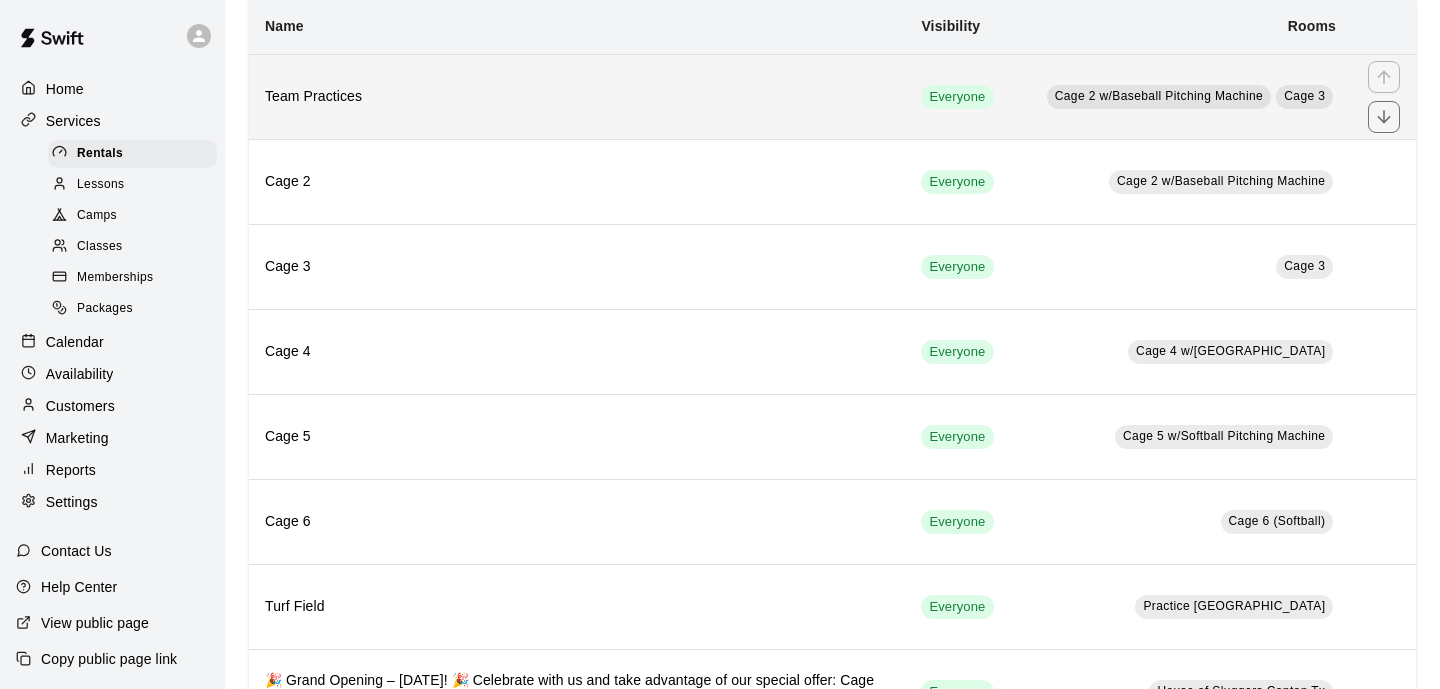 click on "Team Practices" at bounding box center [577, 97] 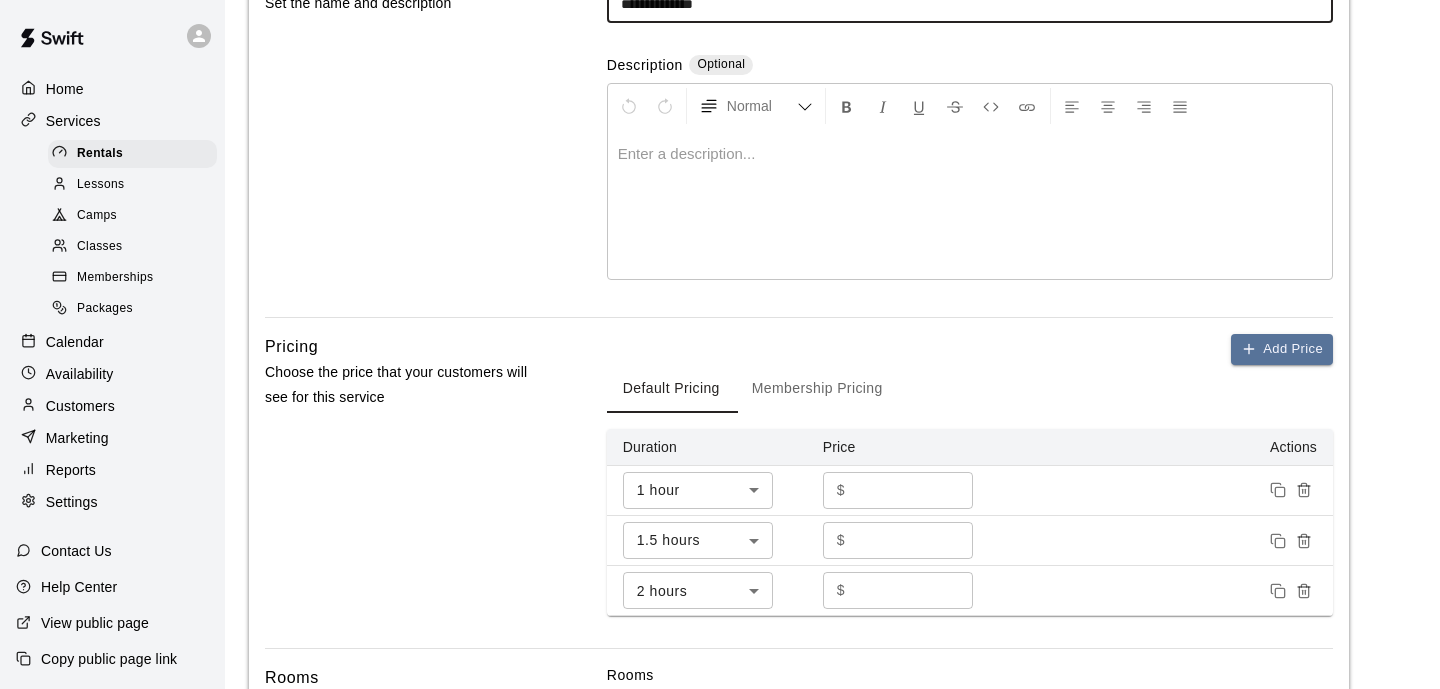 scroll, scrollTop: 0, scrollLeft: 0, axis: both 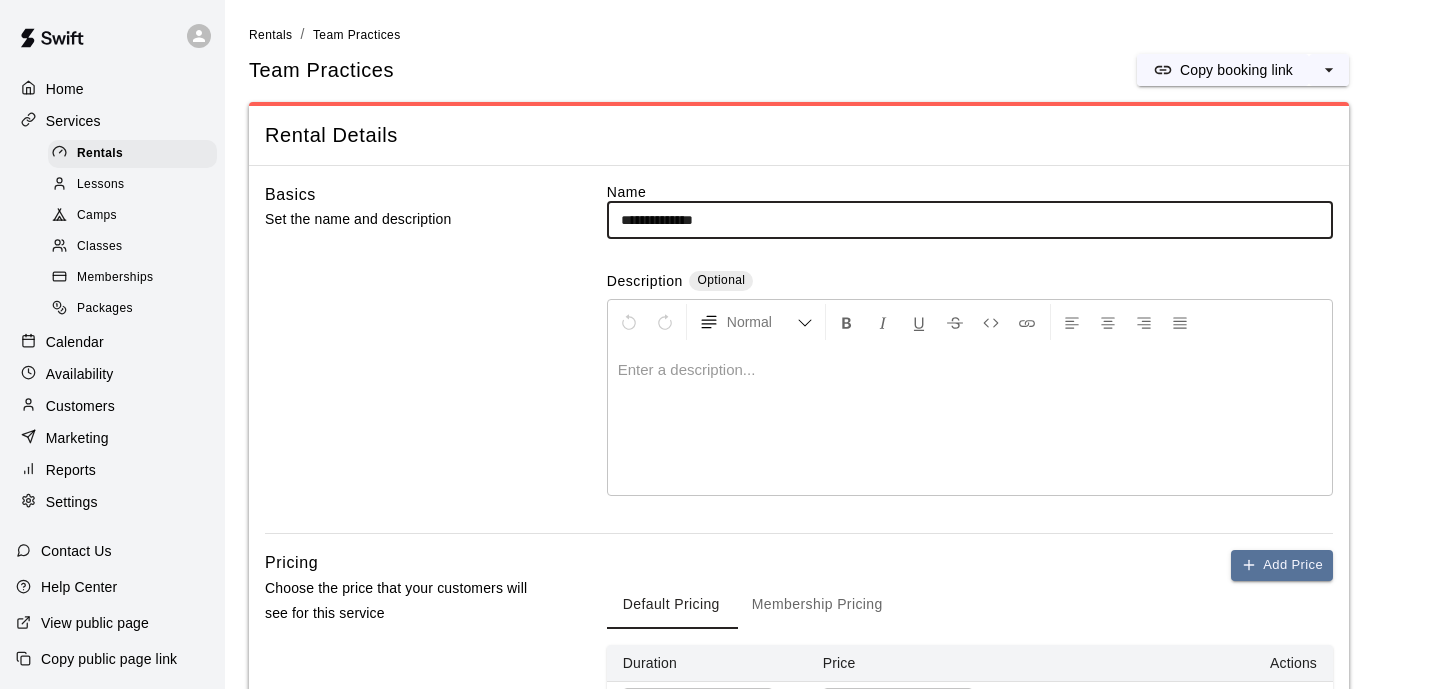 click on "Home" at bounding box center [65, 89] 